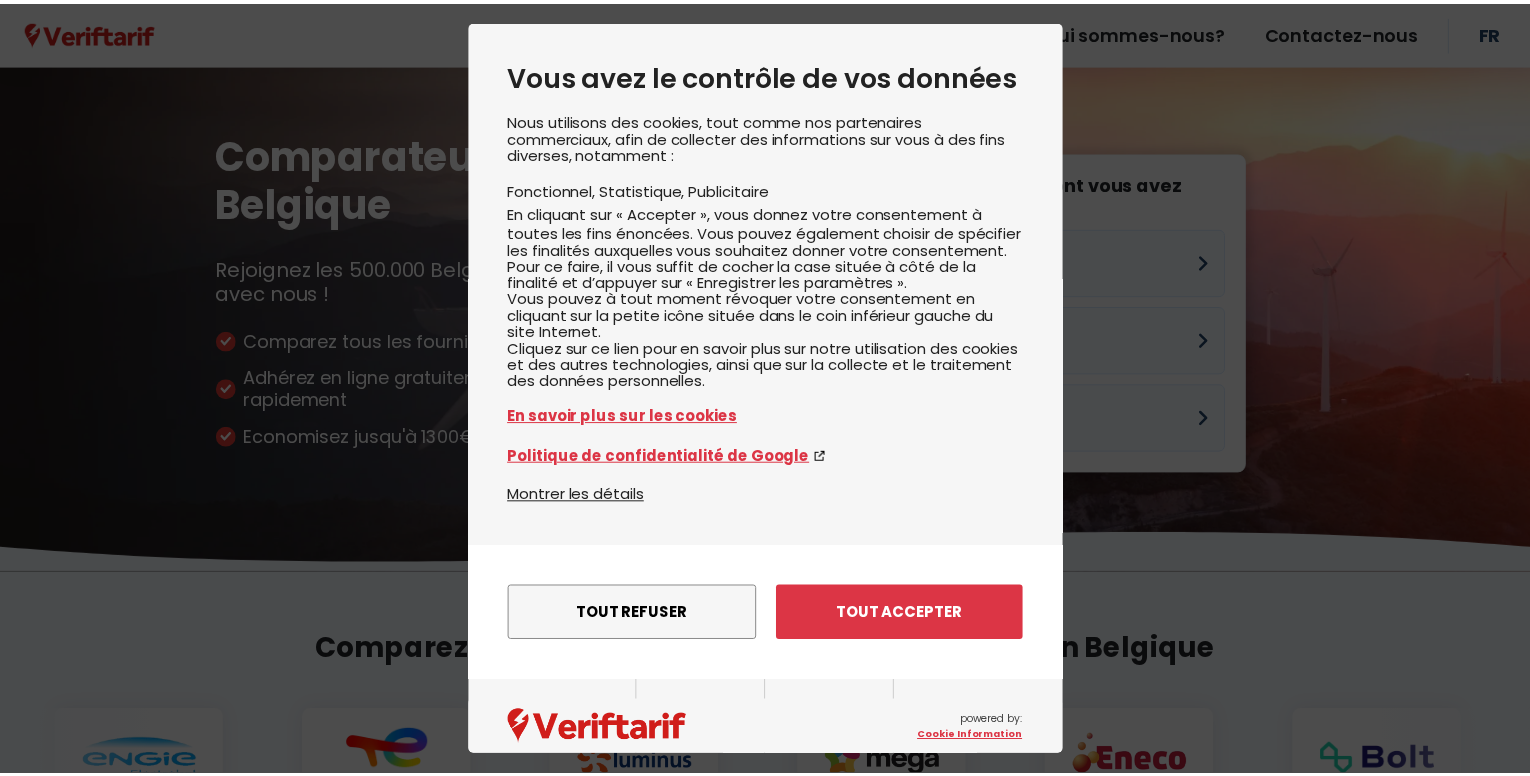 scroll, scrollTop: 0, scrollLeft: 0, axis: both 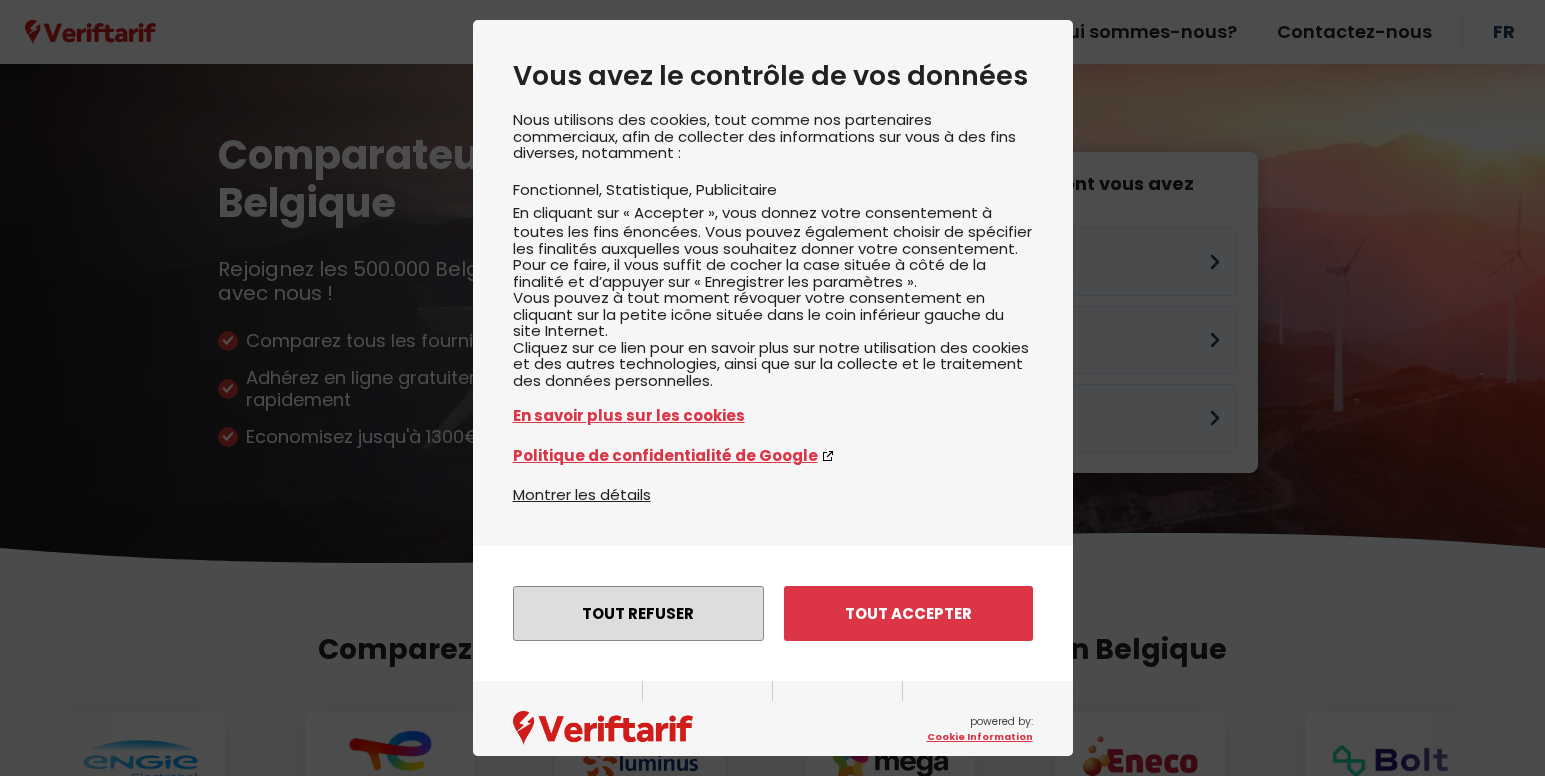 click on "Tout refuser" at bounding box center [638, 613] 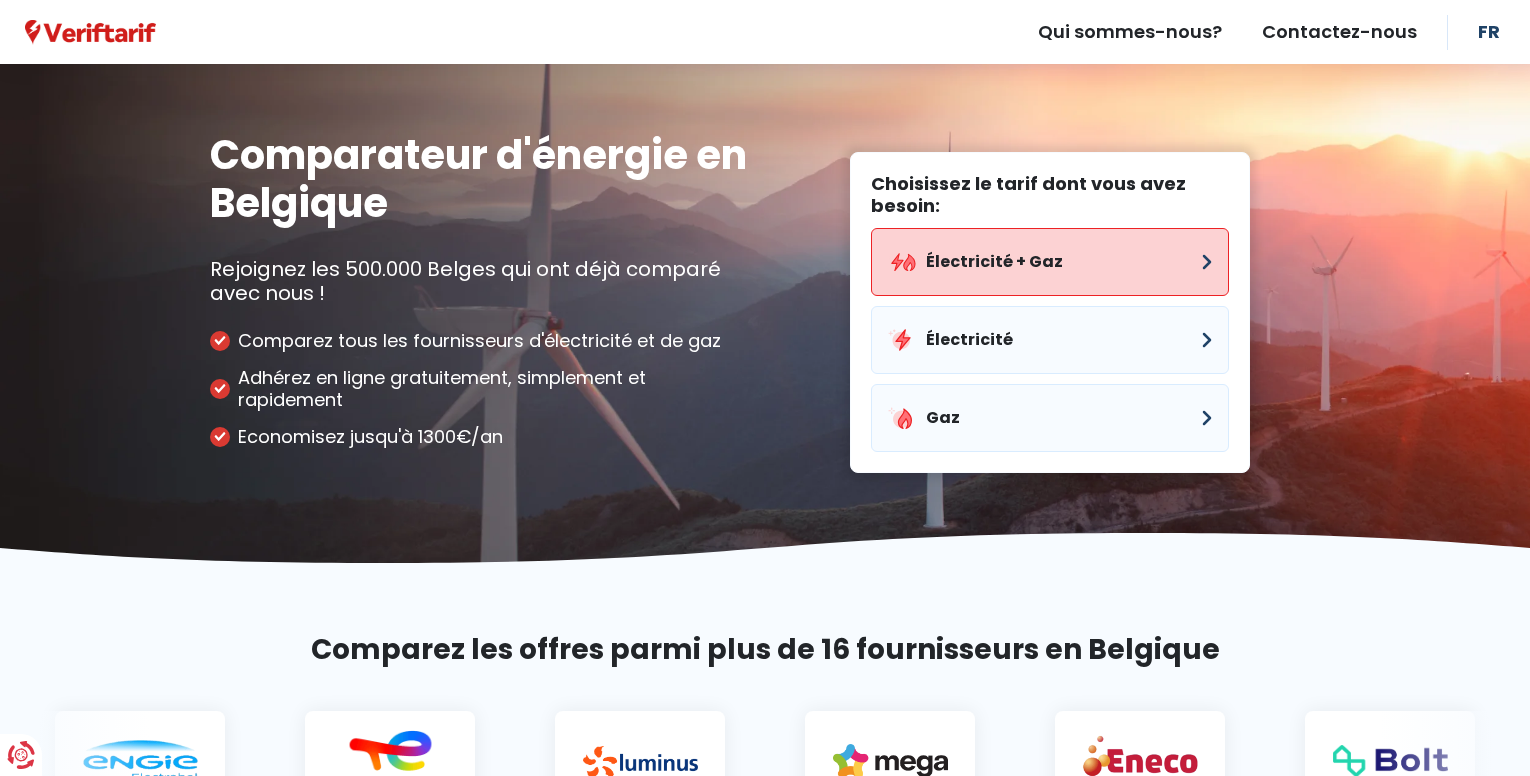 click on "Électricité + Gaz" at bounding box center [1050, 262] 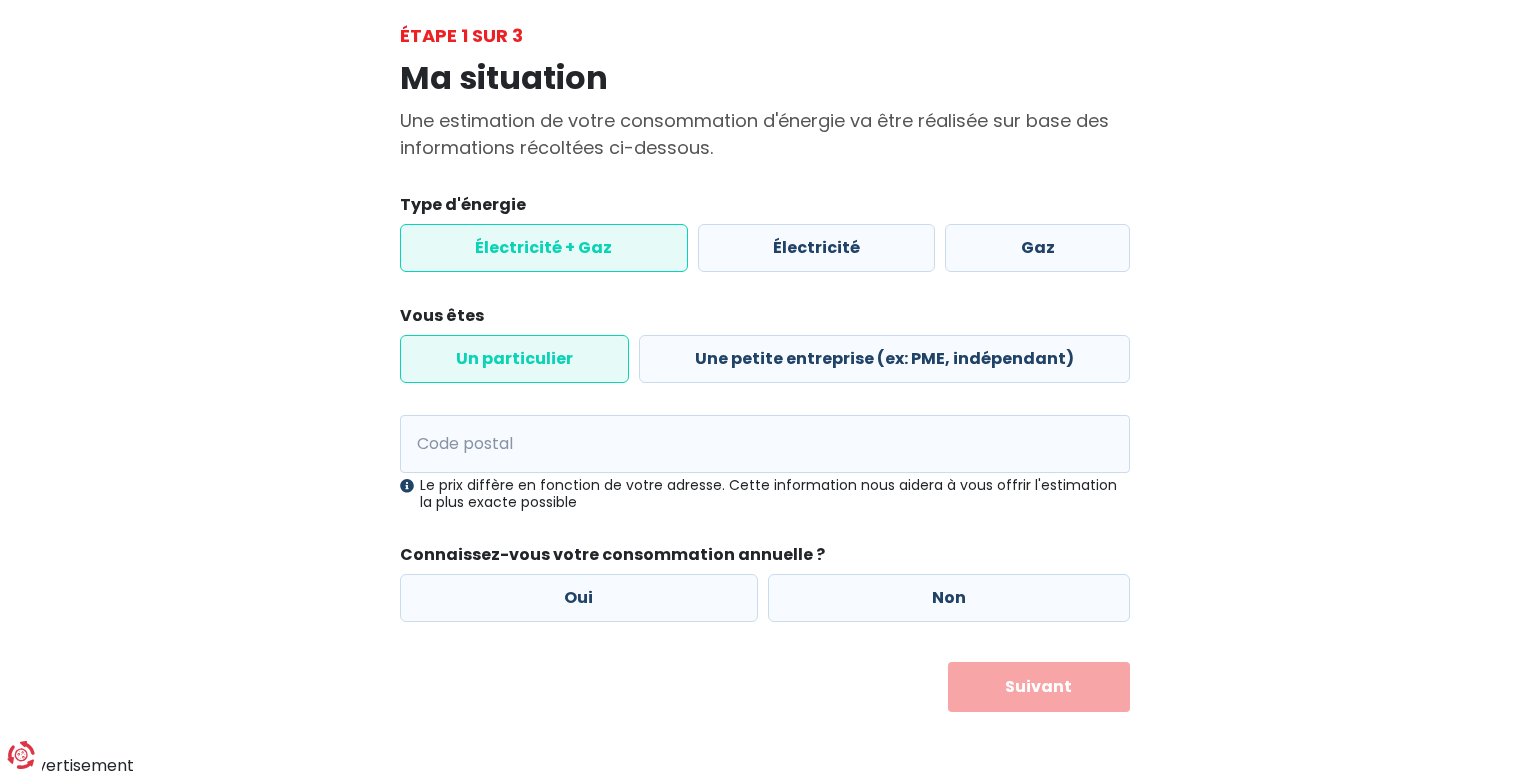 scroll, scrollTop: 107, scrollLeft: 0, axis: vertical 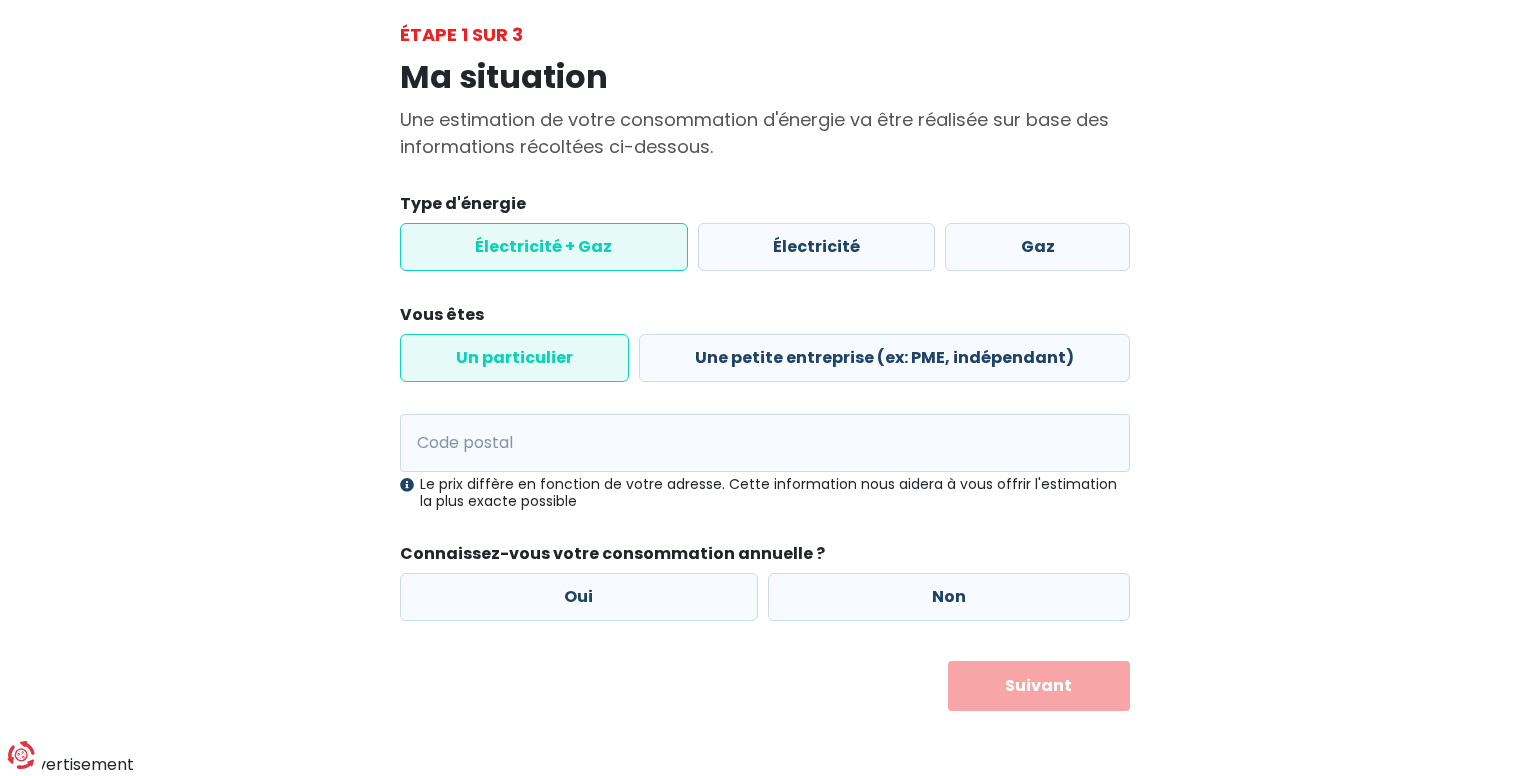 click on "Un particulier" at bounding box center [514, 358] 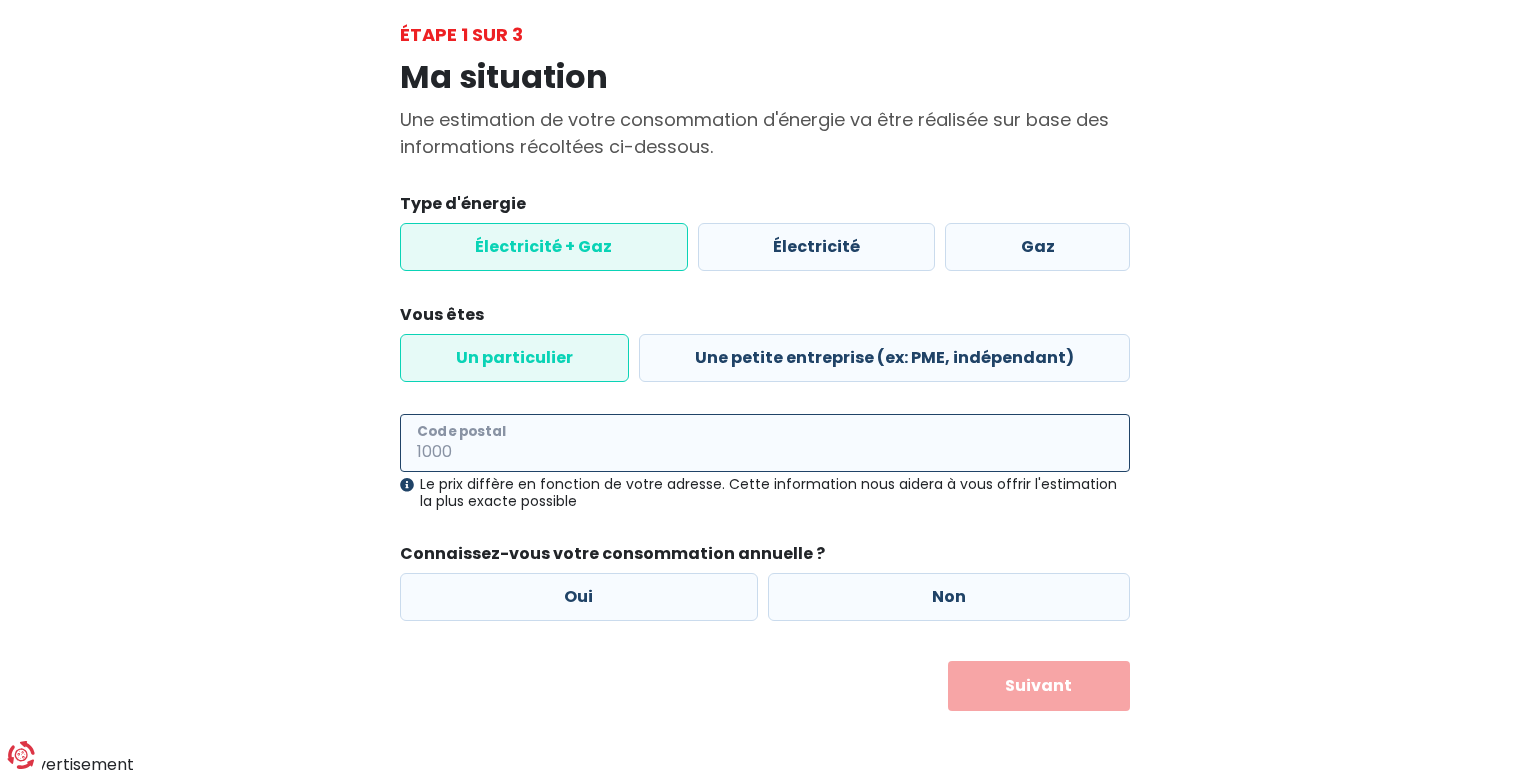 click on "Code postal" at bounding box center (765, 443) 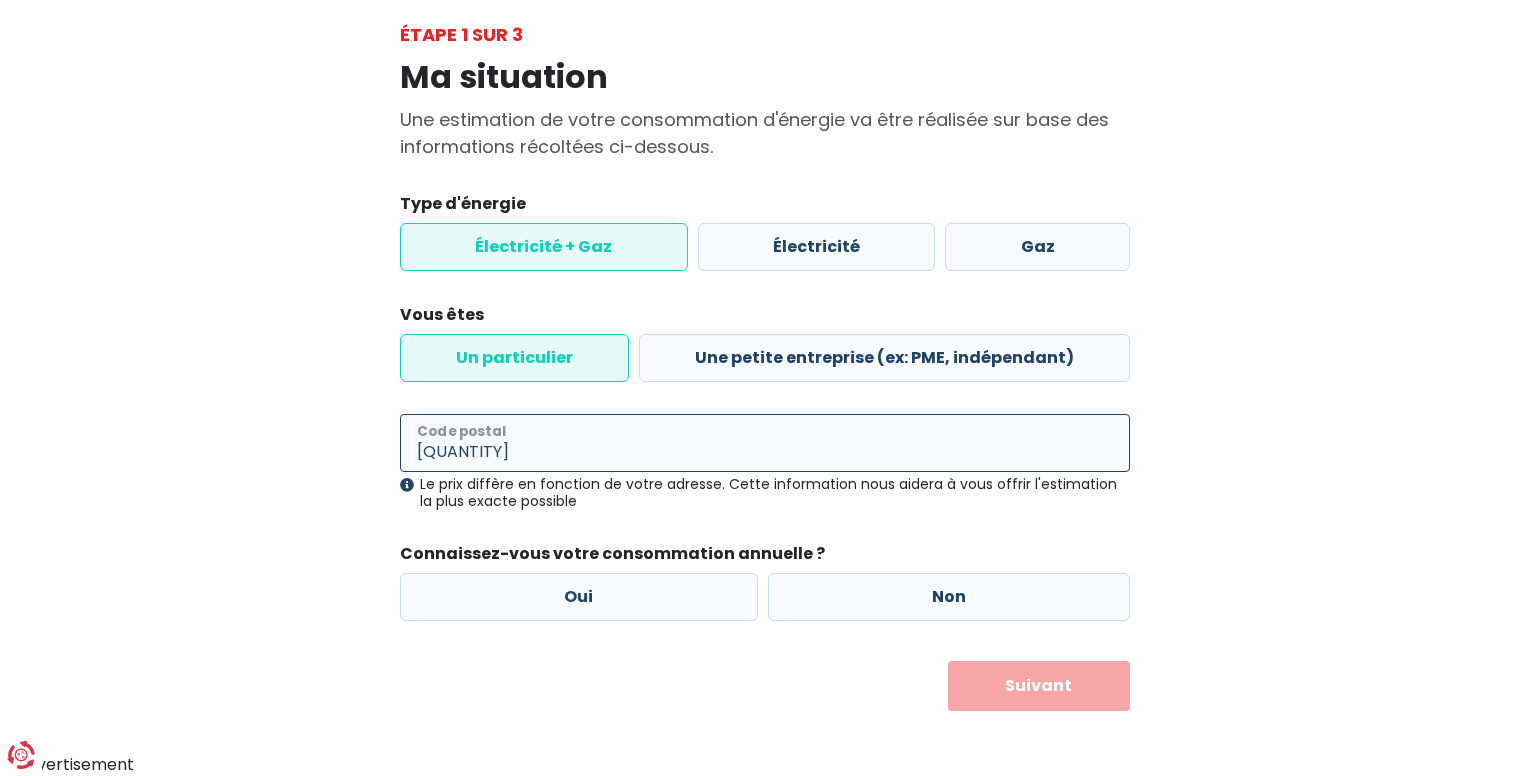type on "[QUANTITY]" 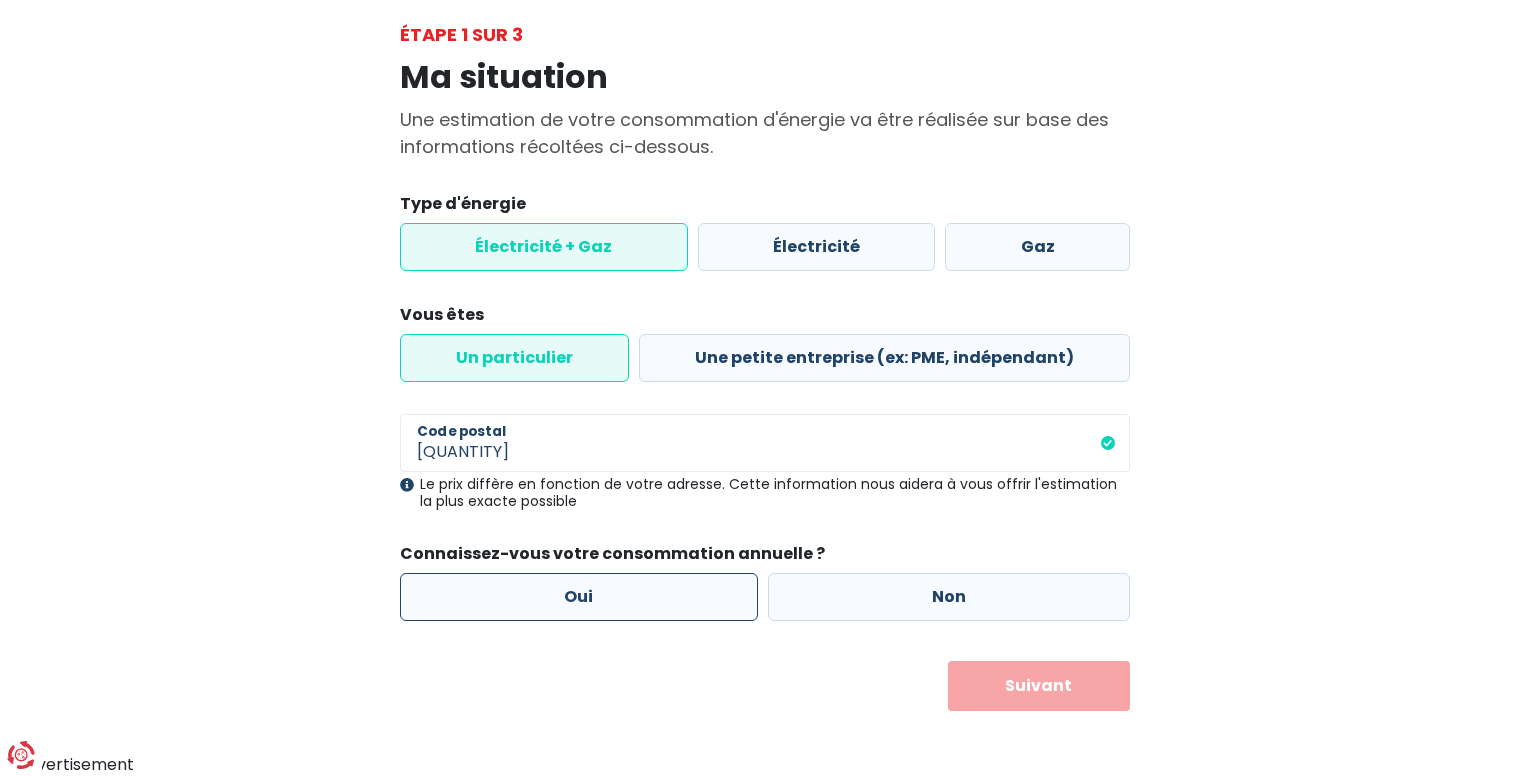 click on "Oui" at bounding box center [579, 597] 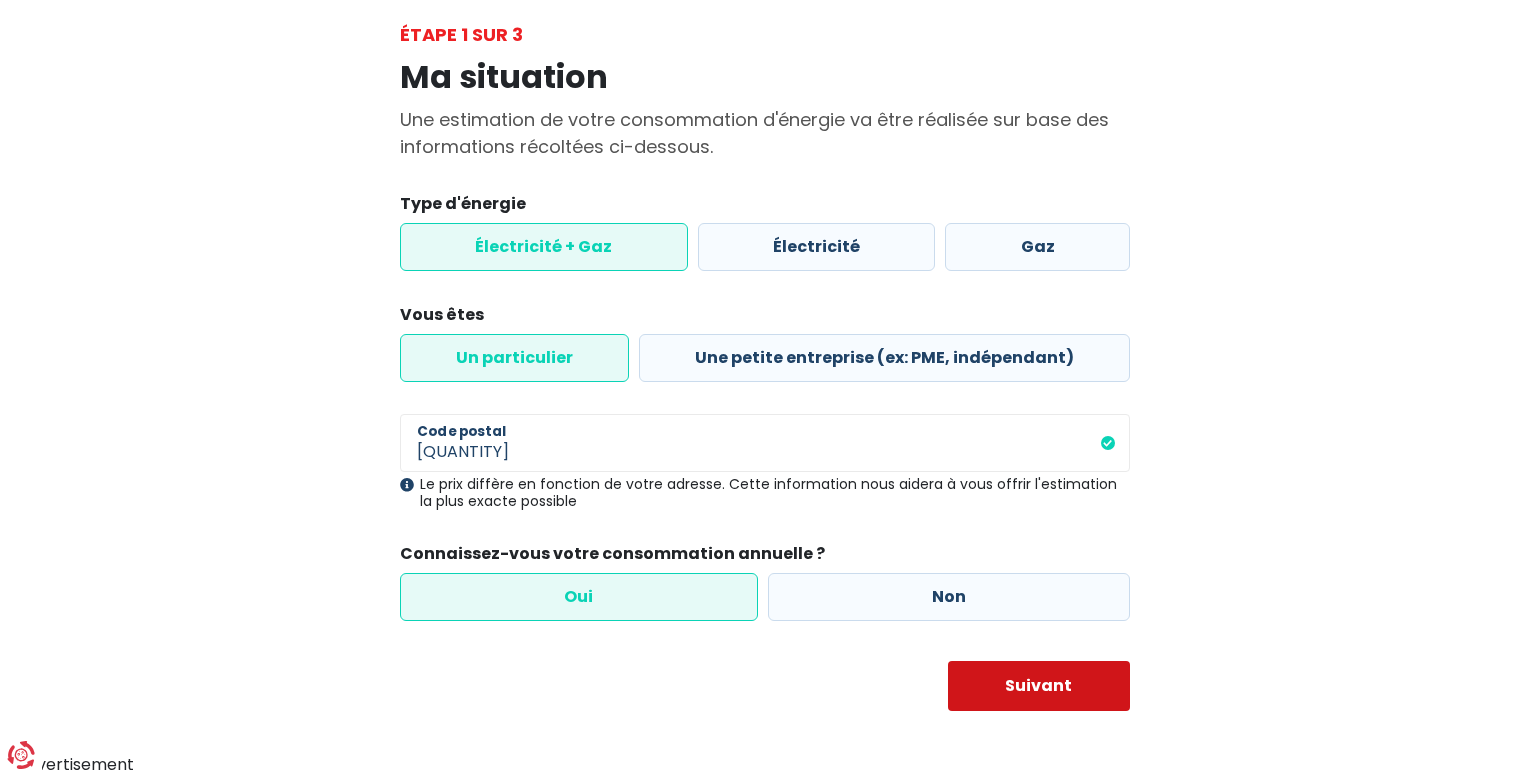 click on "Suivant" at bounding box center (1039, 686) 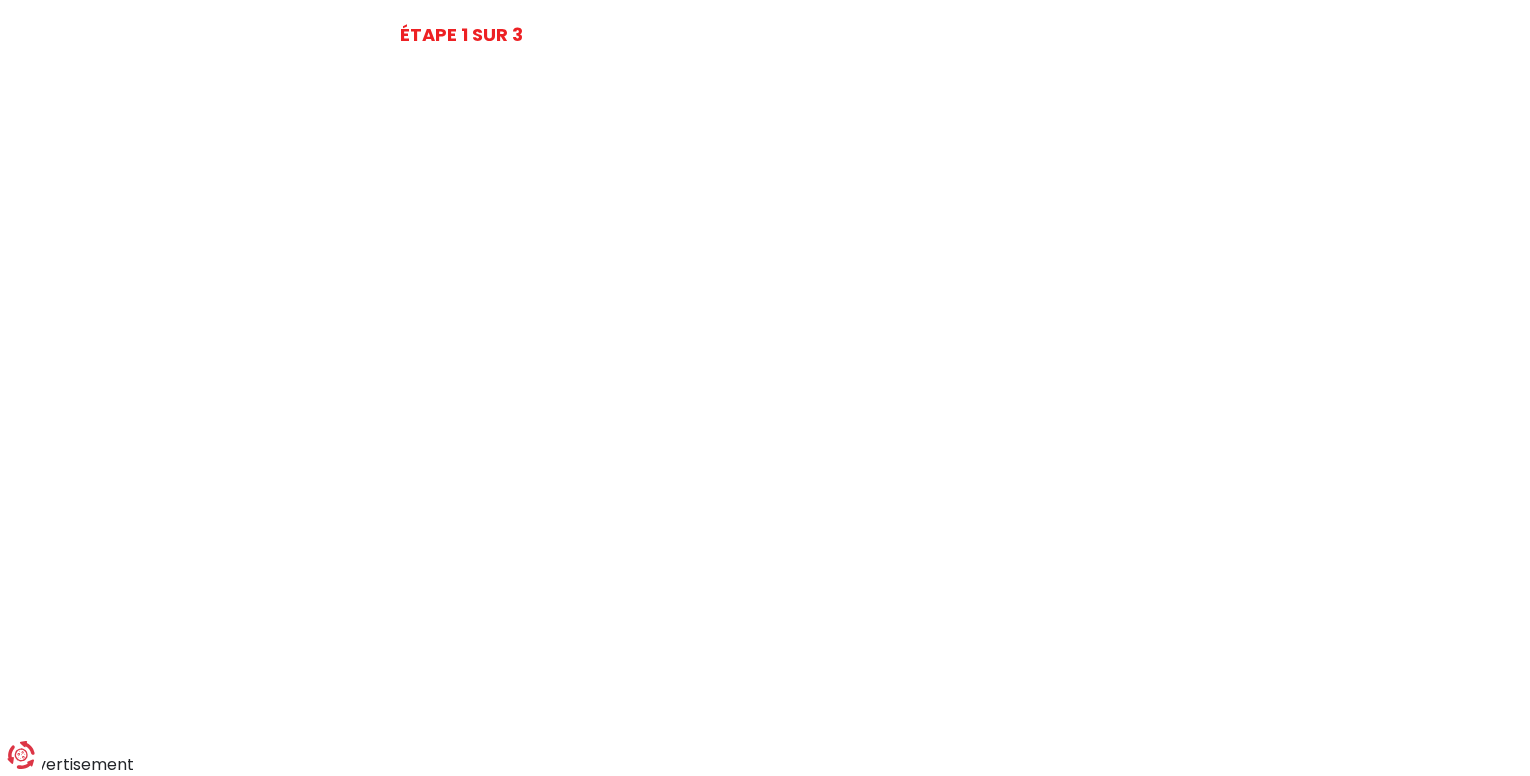 scroll, scrollTop: 0, scrollLeft: 0, axis: both 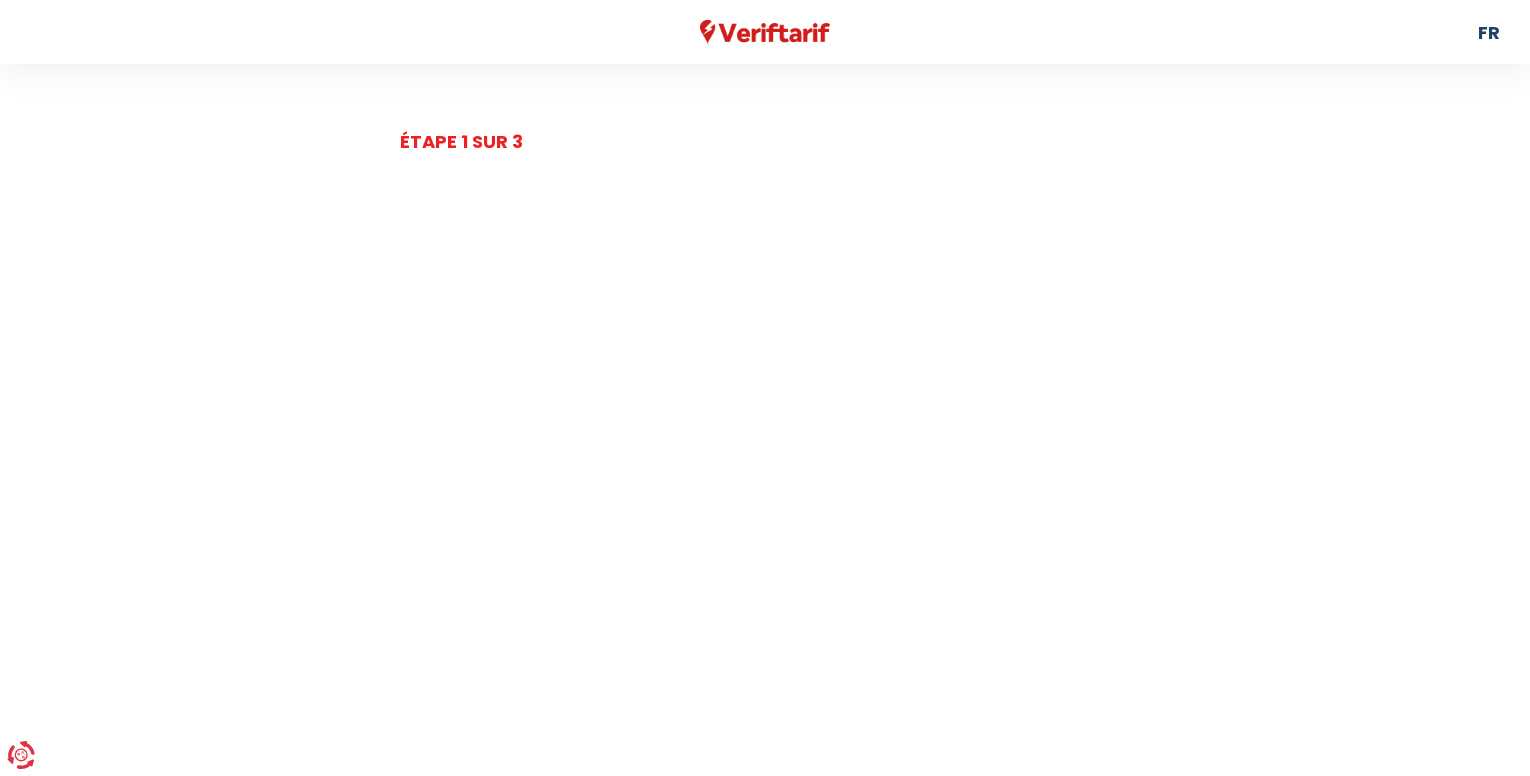 select 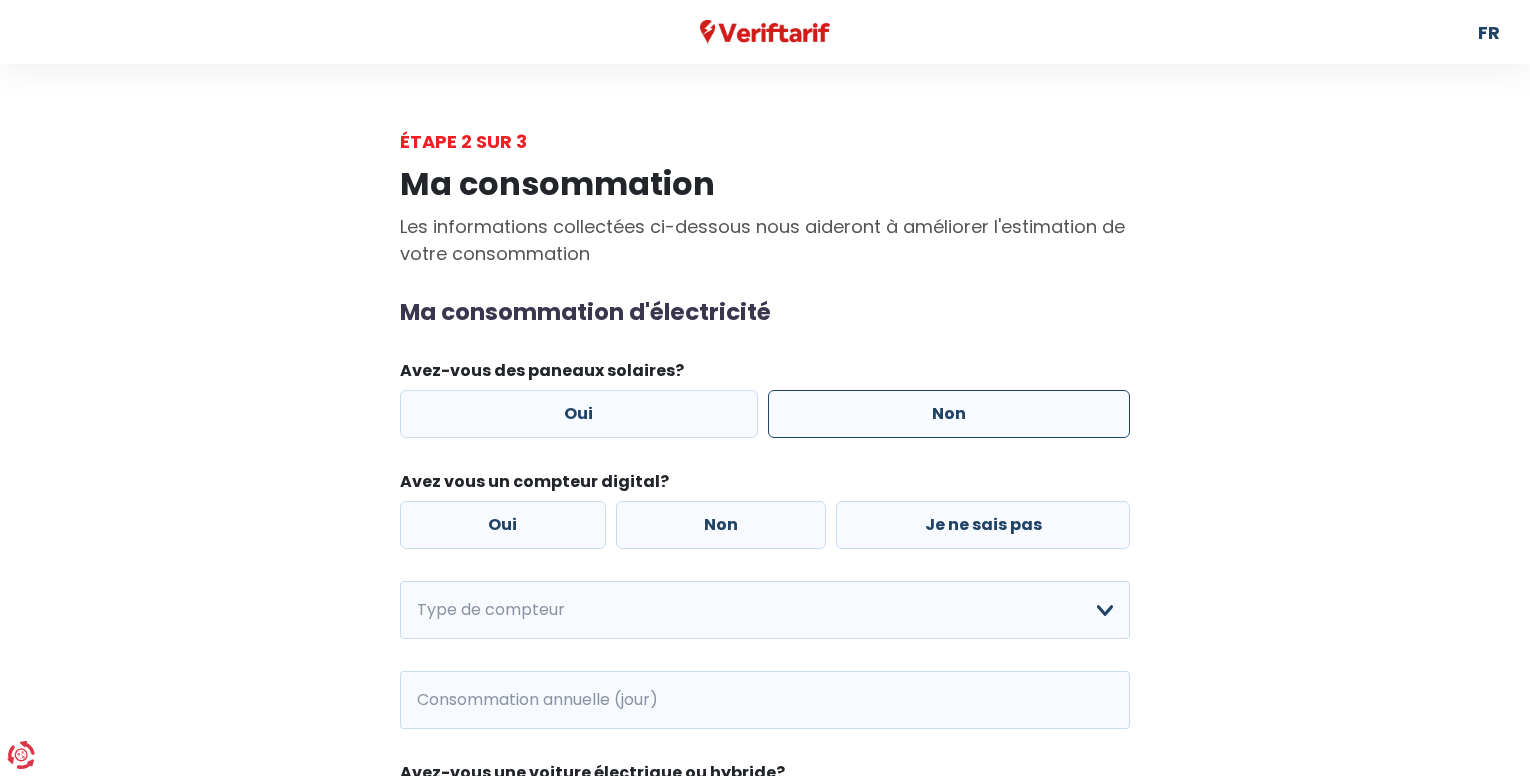 click on "Non" at bounding box center [949, 414] 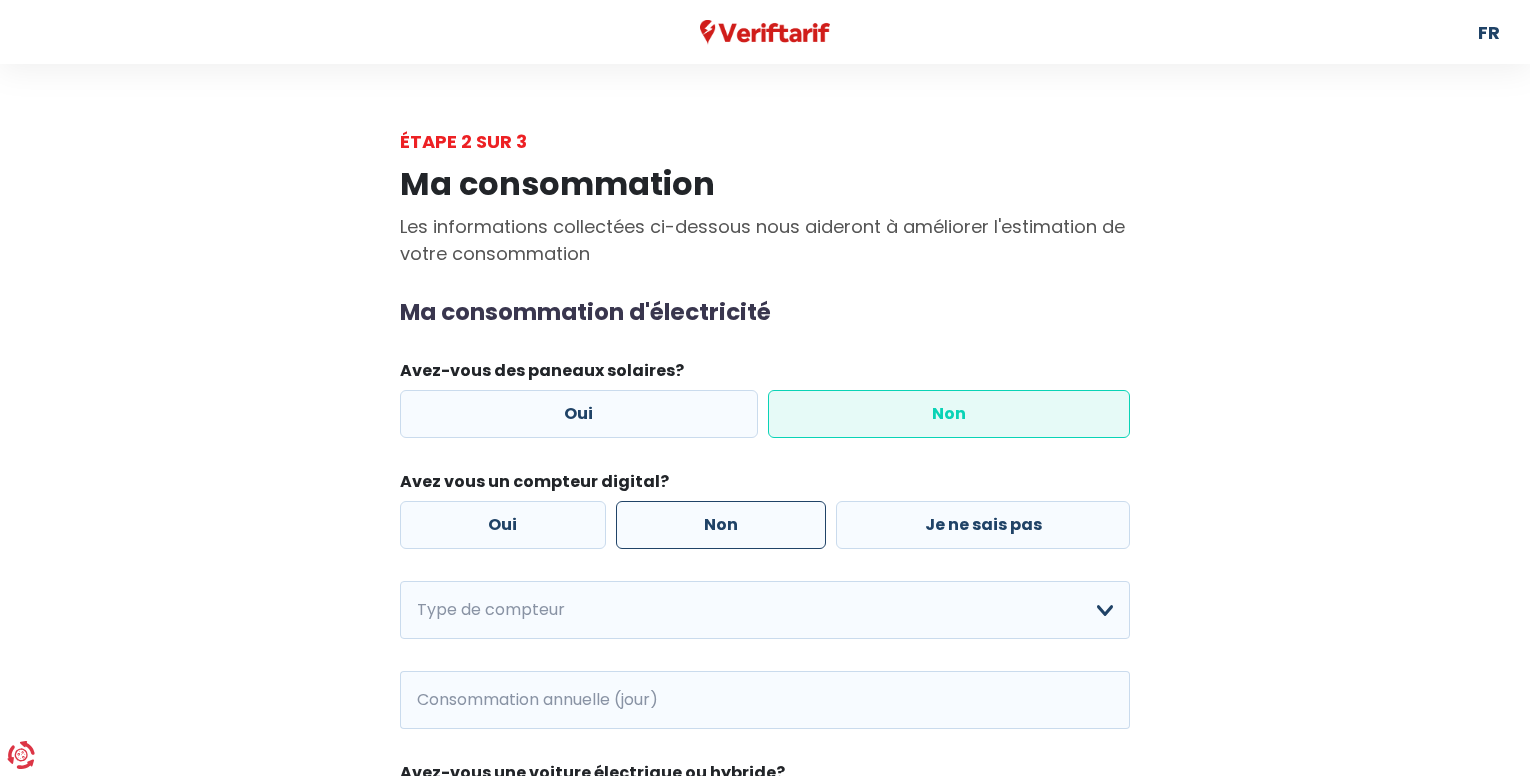 click on "Non" at bounding box center [721, 525] 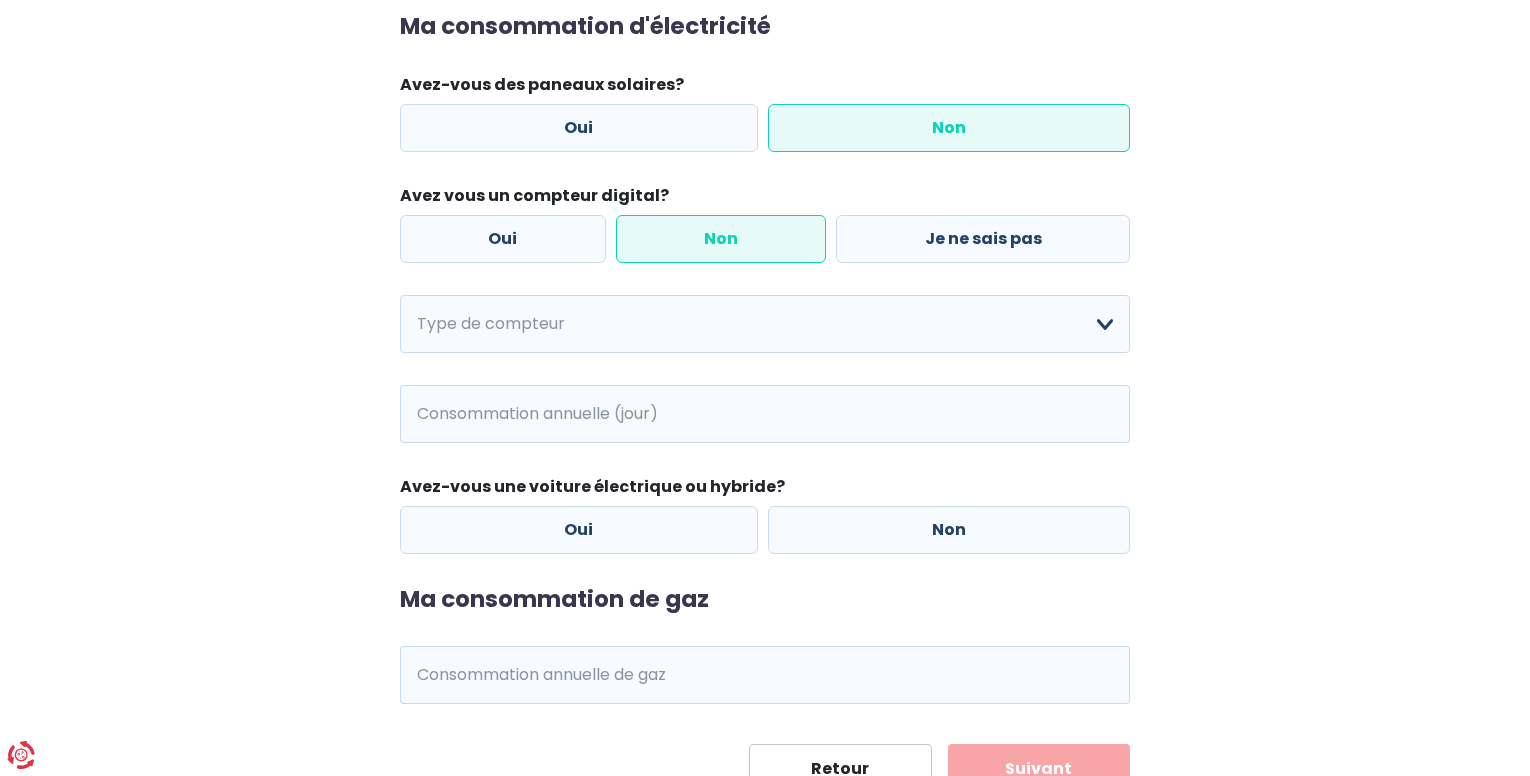 scroll, scrollTop: 300, scrollLeft: 0, axis: vertical 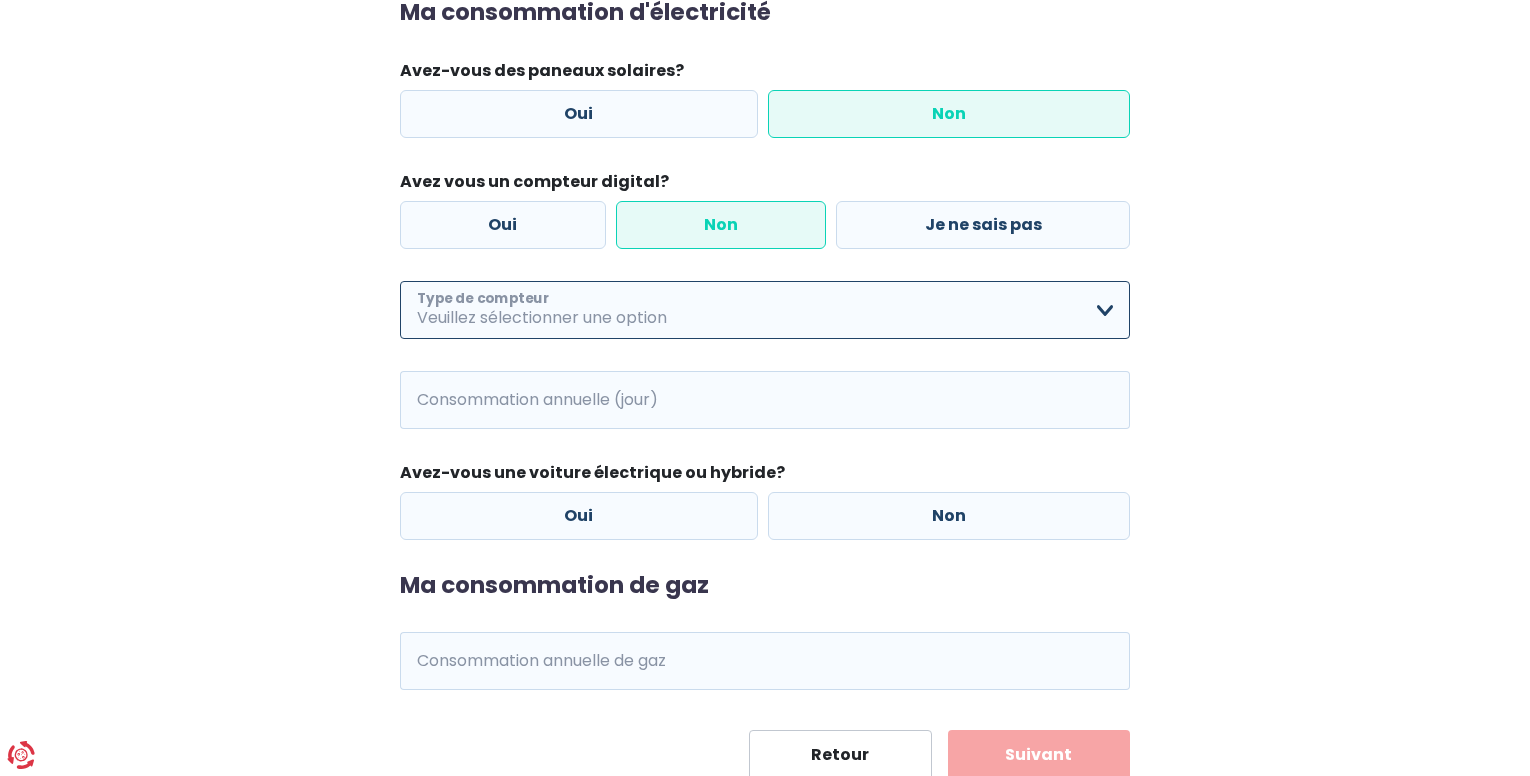 click on "Mono-horaire Bi-horaire Mono-horaire + exclusif nuit Bi-horaire + exclusif nuit Je ne sais pas
Veuillez sélectionner une option" at bounding box center (765, 310) 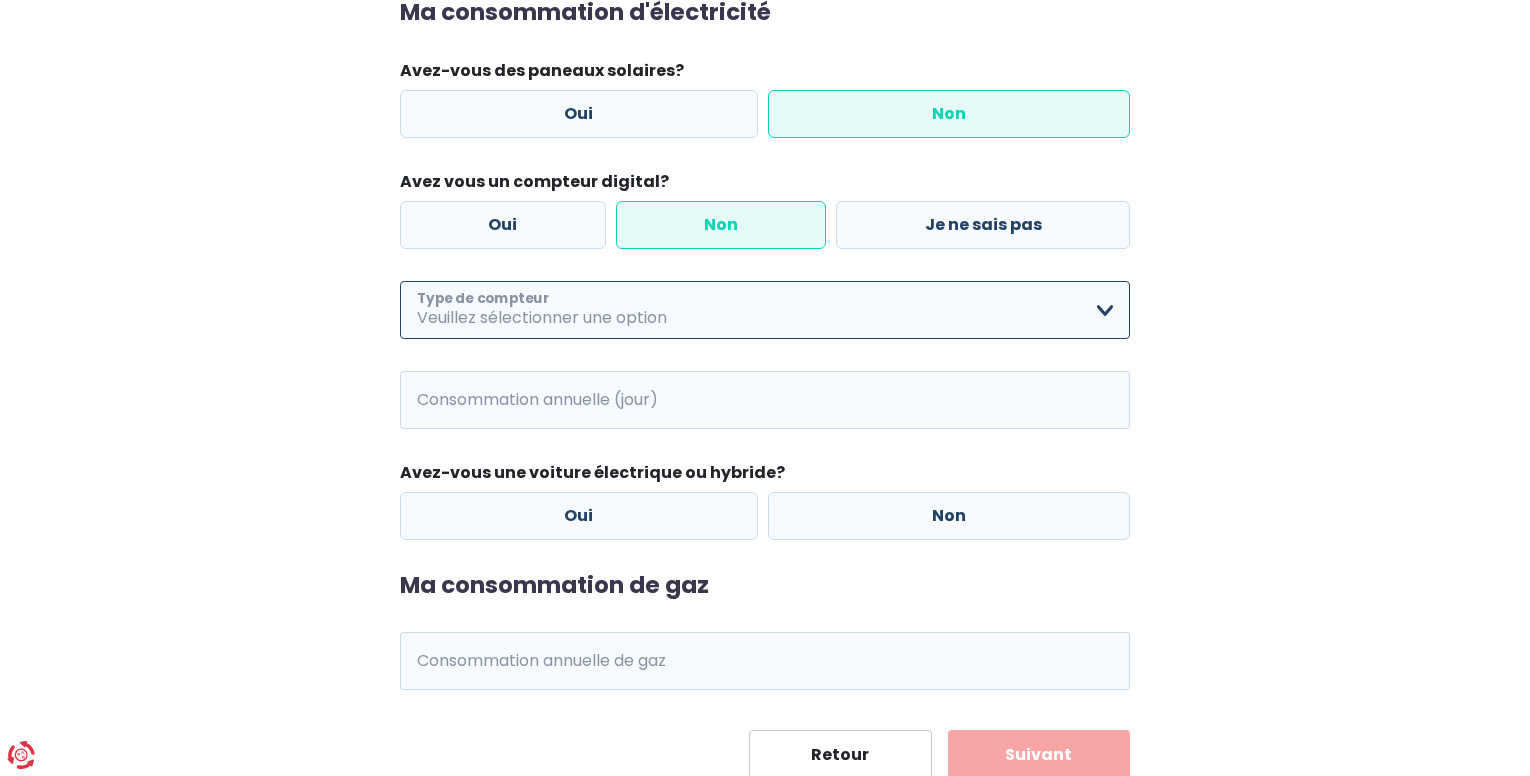 select on "day_night_bi_hourly" 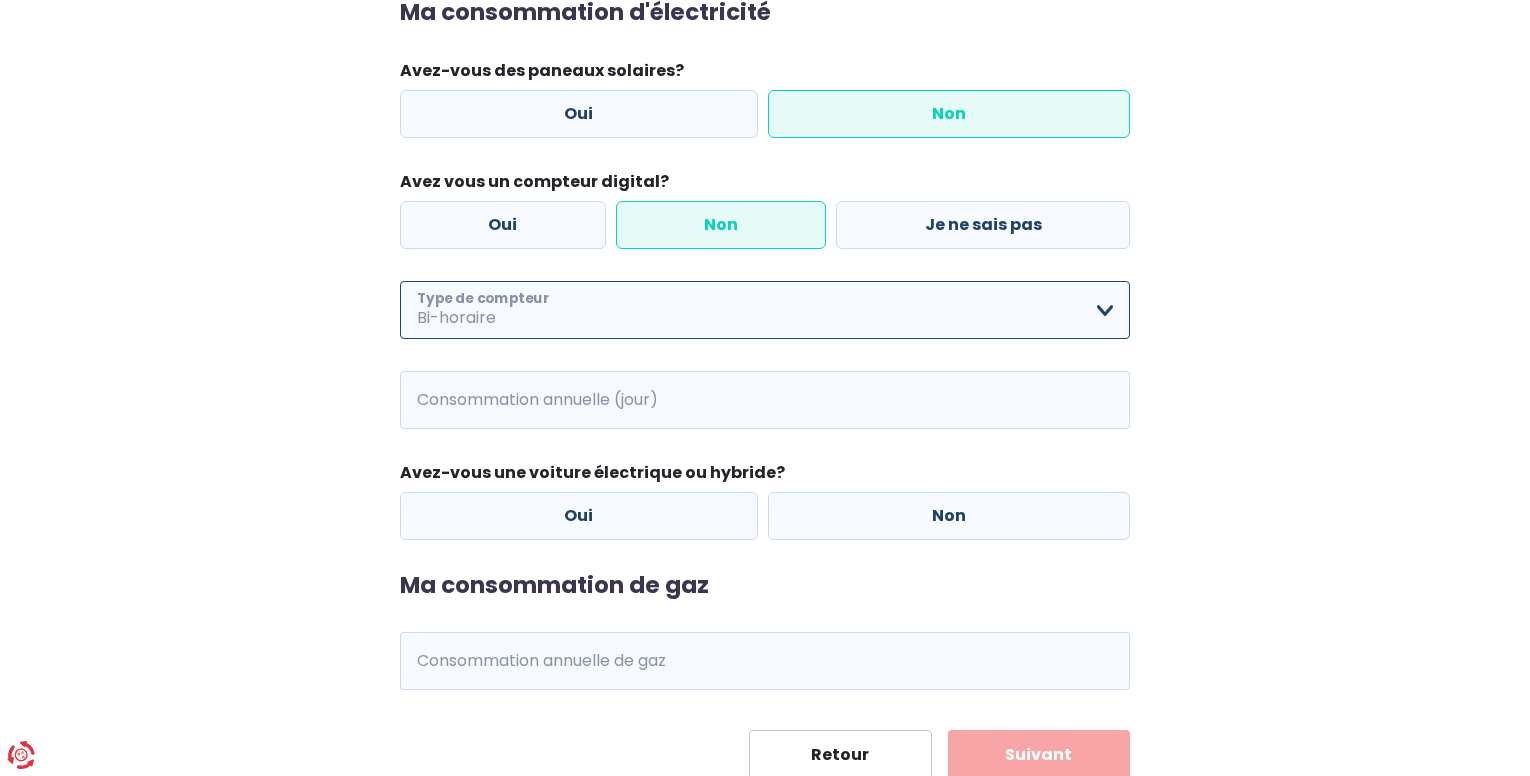 click on "Mono-horaire Bi-horaire Mono-horaire + exclusif nuit Bi-horaire + exclusif nuit Je ne sais pas
Veuillez sélectionner une option" at bounding box center [765, 310] 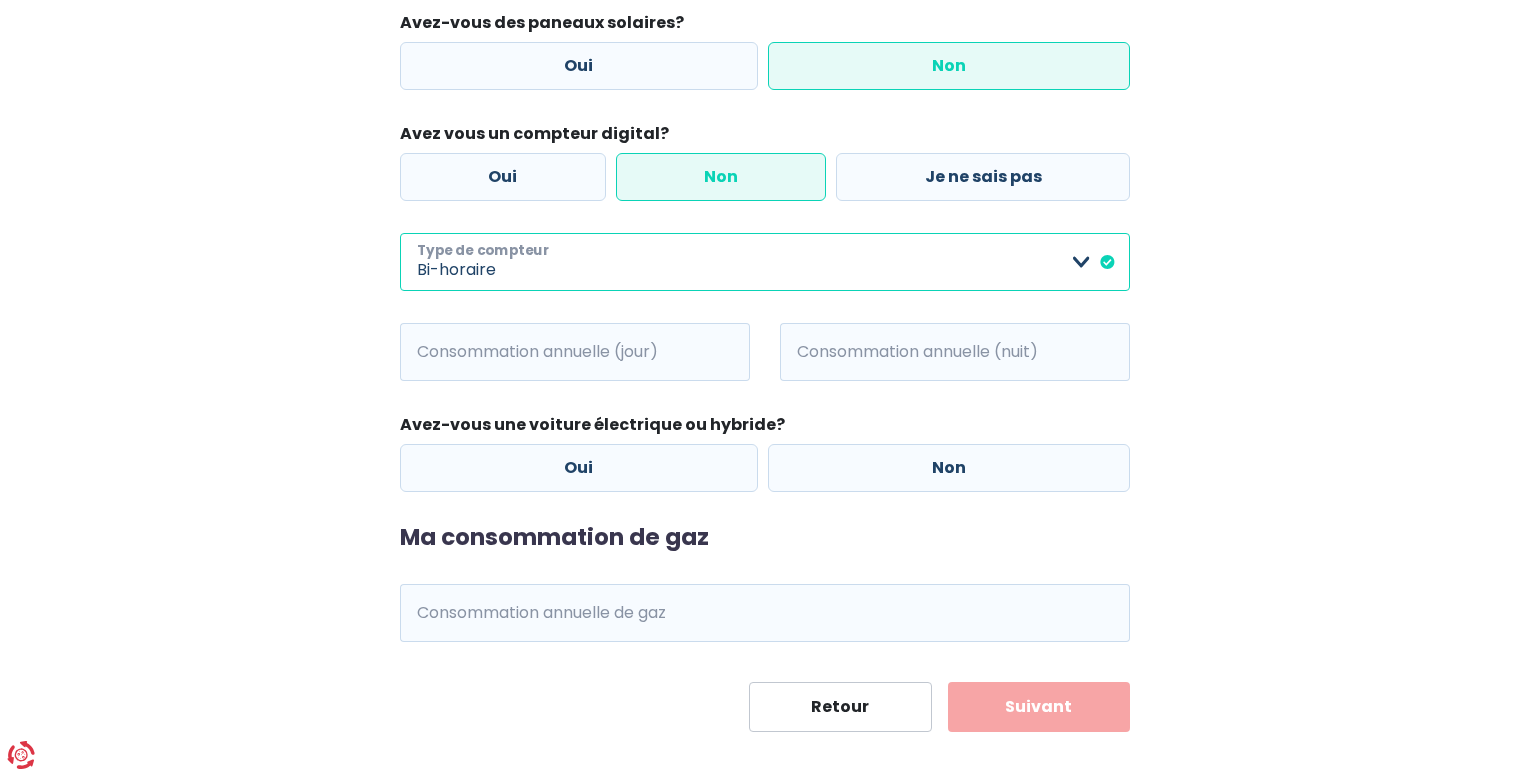 scroll, scrollTop: 369, scrollLeft: 0, axis: vertical 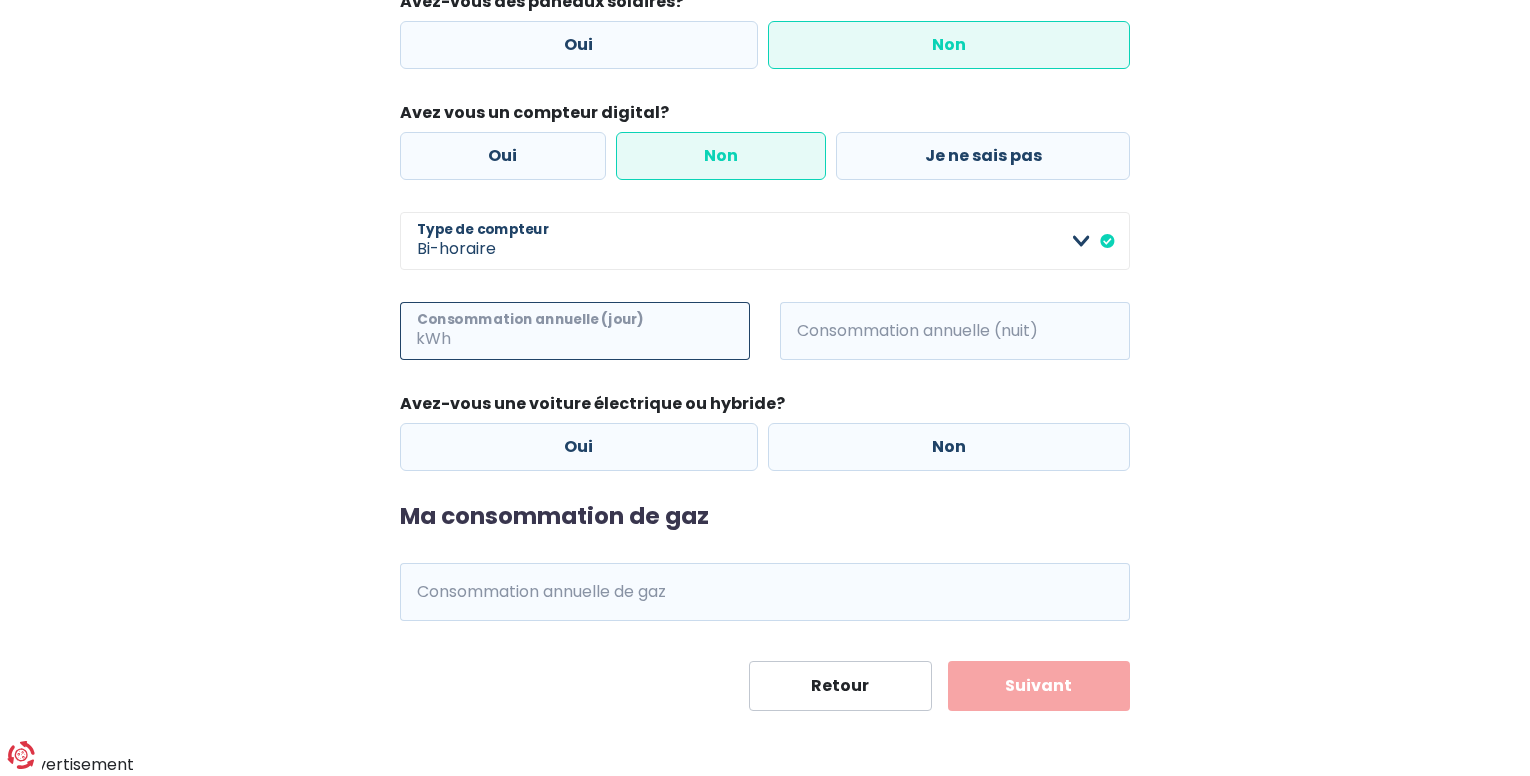 click on "Consommation annuelle (jour)" at bounding box center (602, 331) 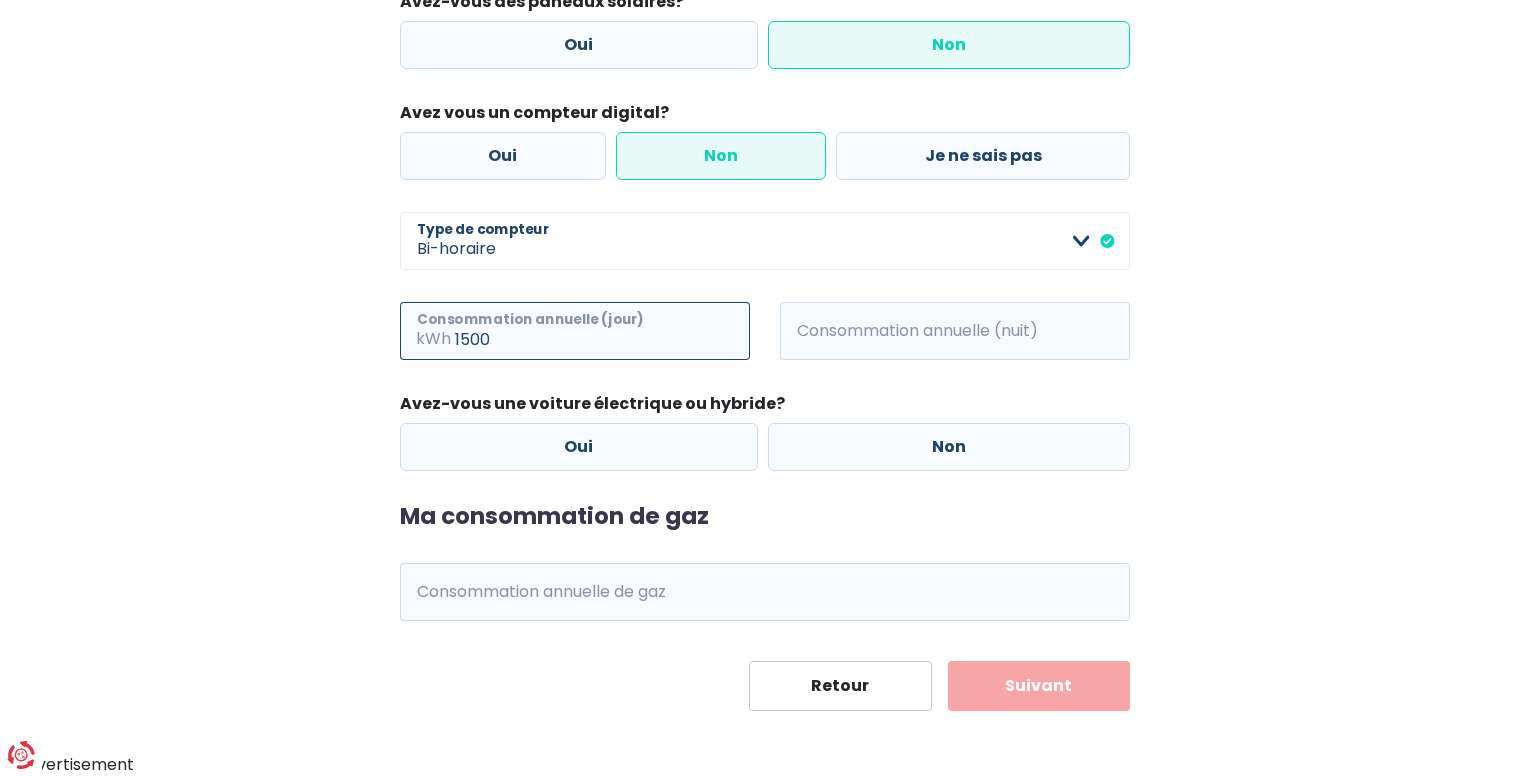 type on "1500" 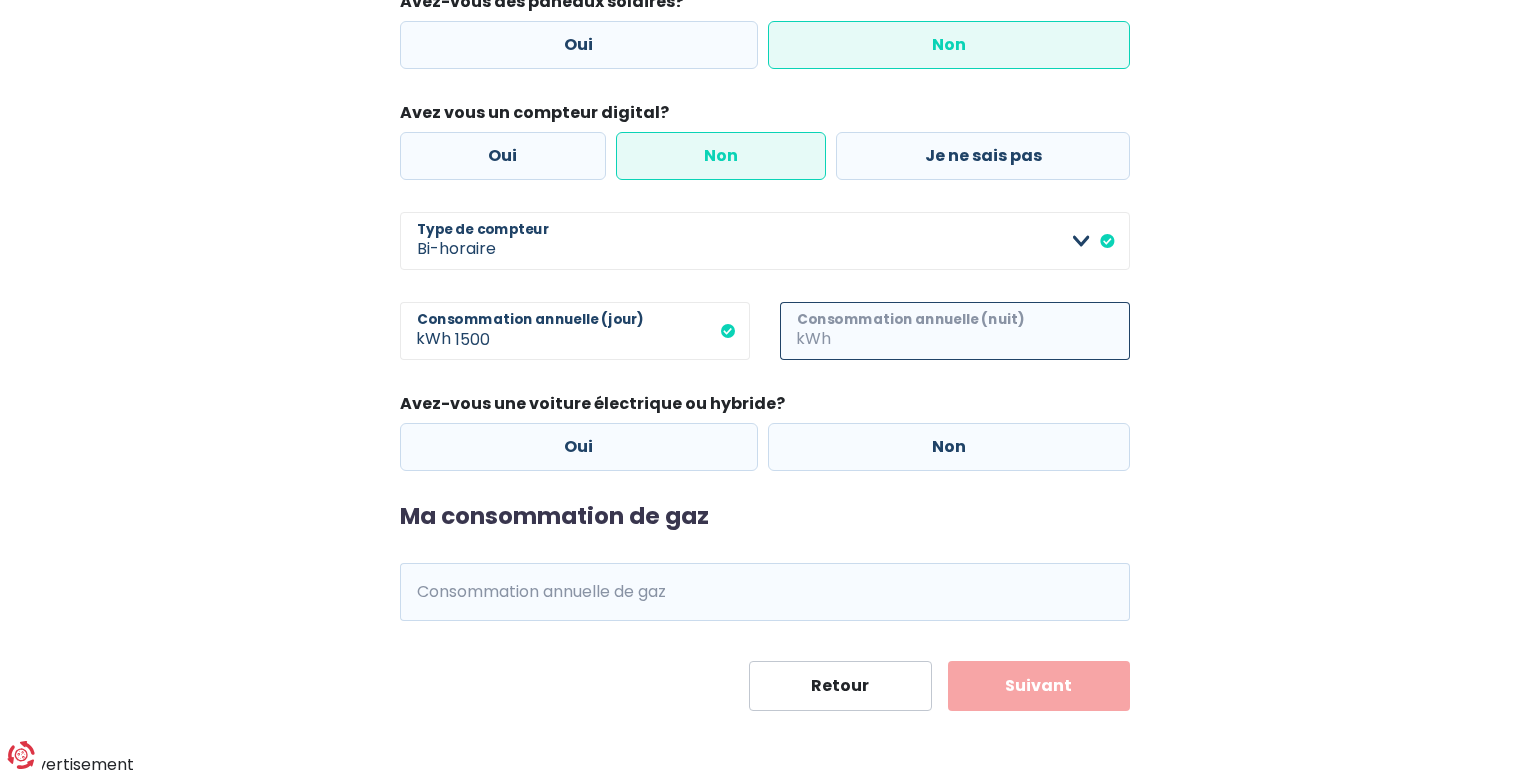 click on "Consommation annuelle (nuit)" at bounding box center (982, 331) 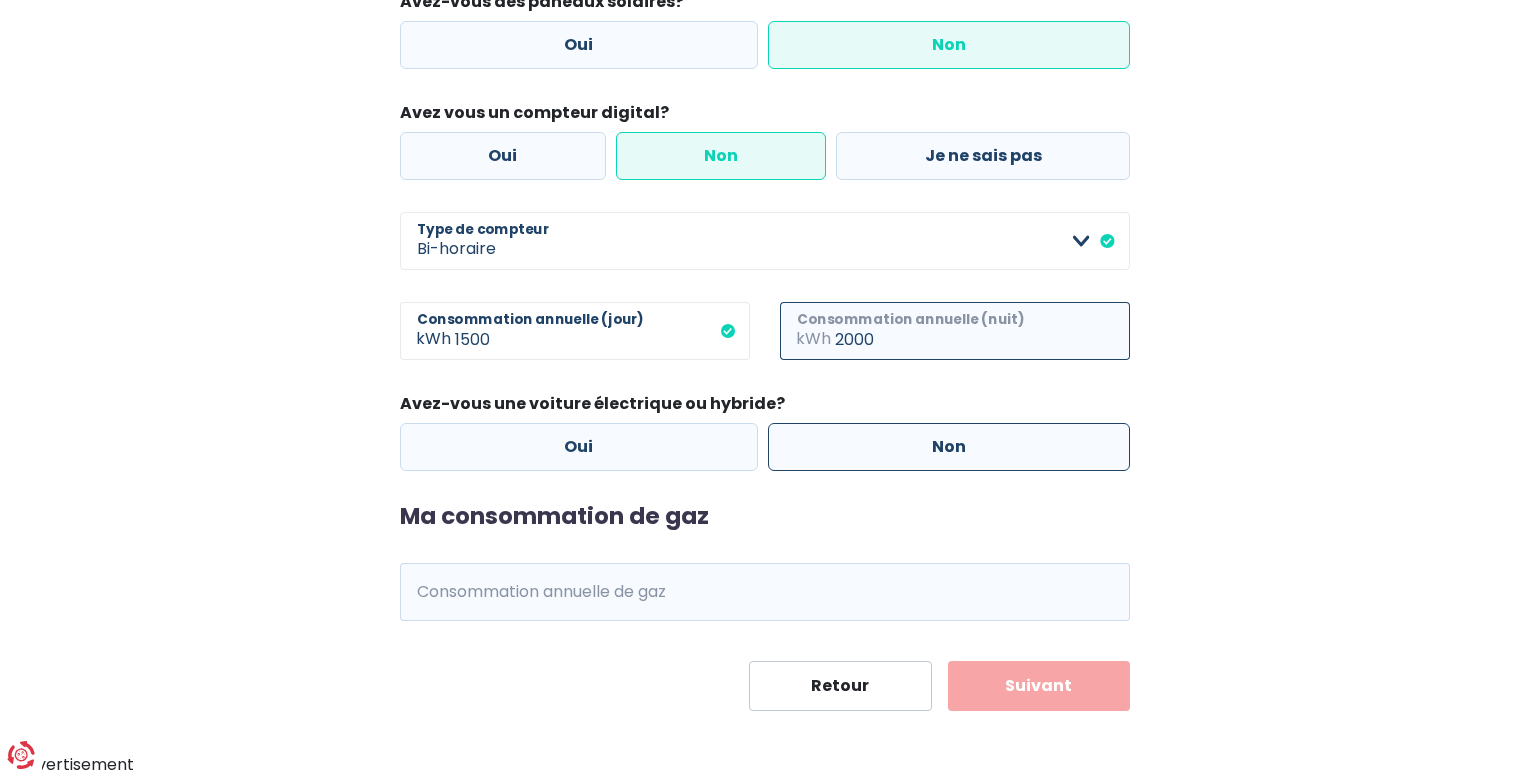 type on "2000" 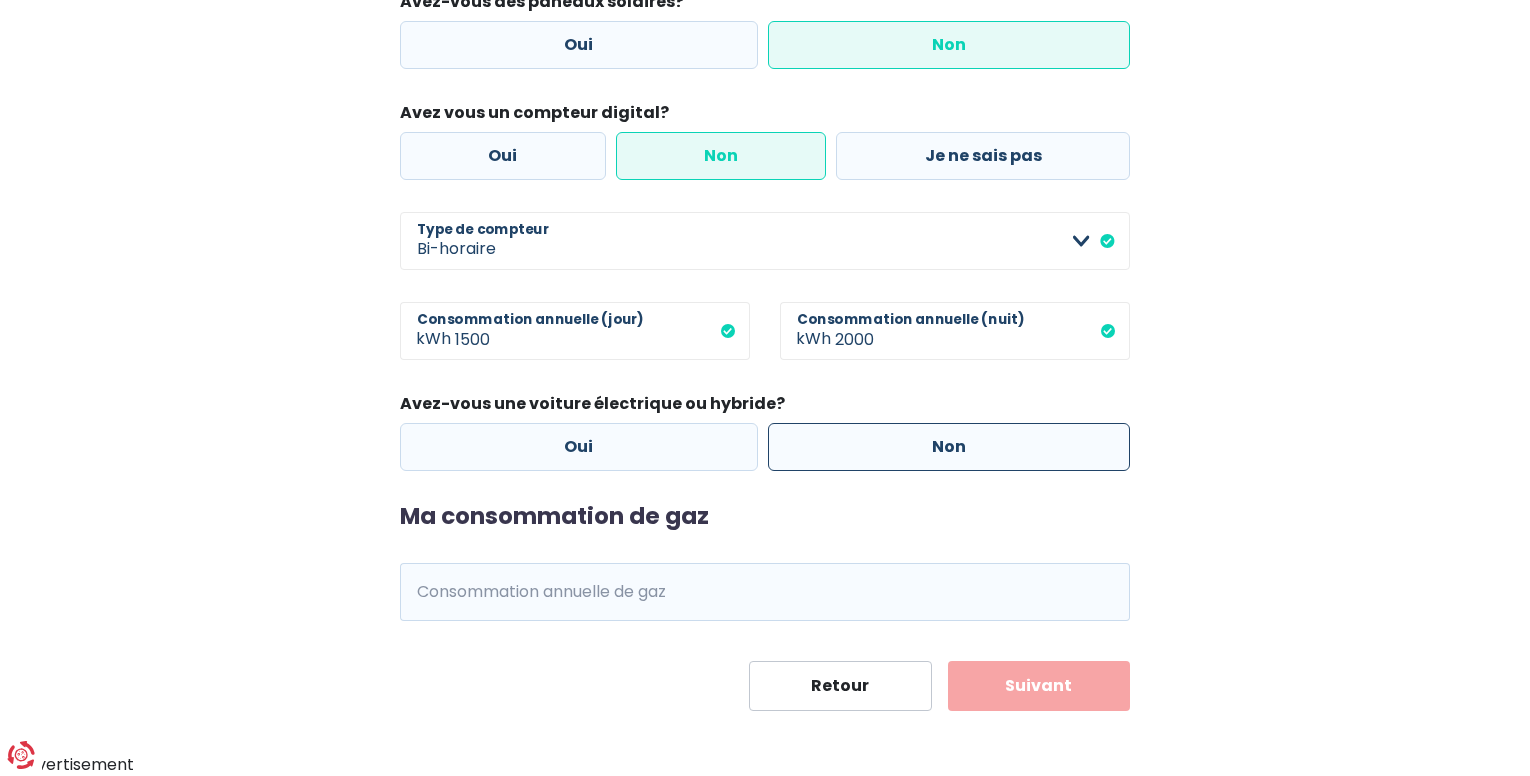 click on "Non" at bounding box center [949, 447] 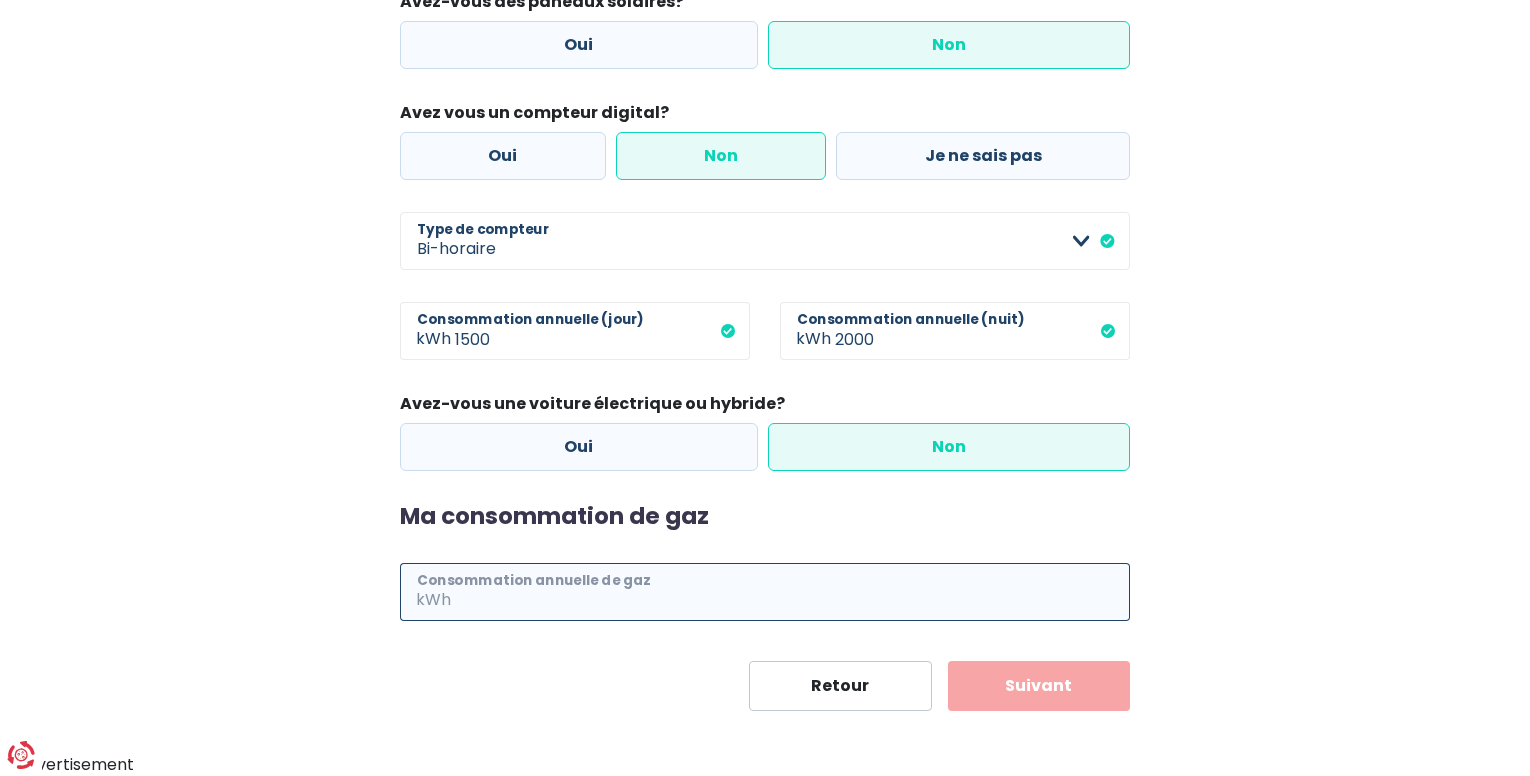 click on "Consommation annuelle de gaz" at bounding box center (792, 592) 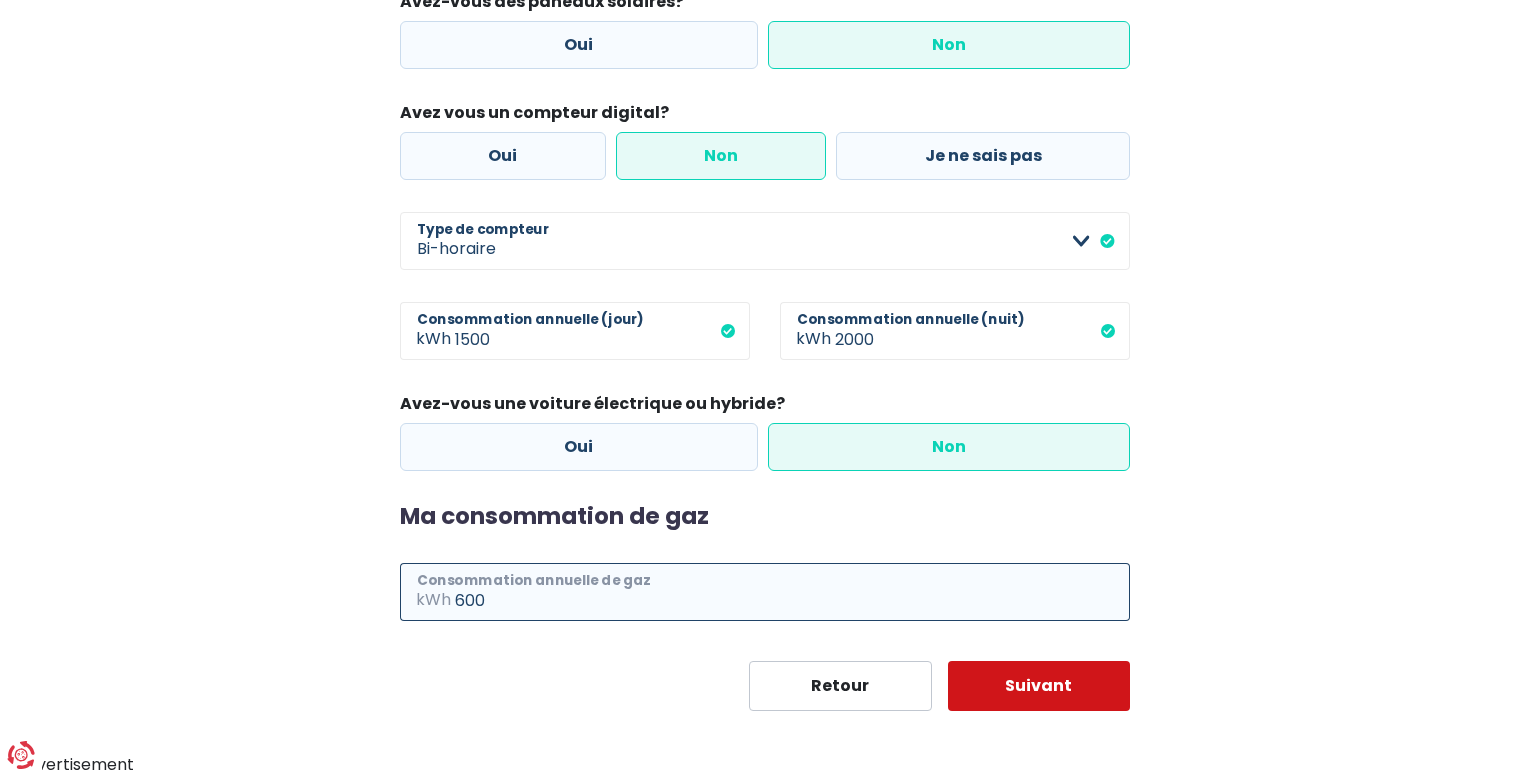 type on "600" 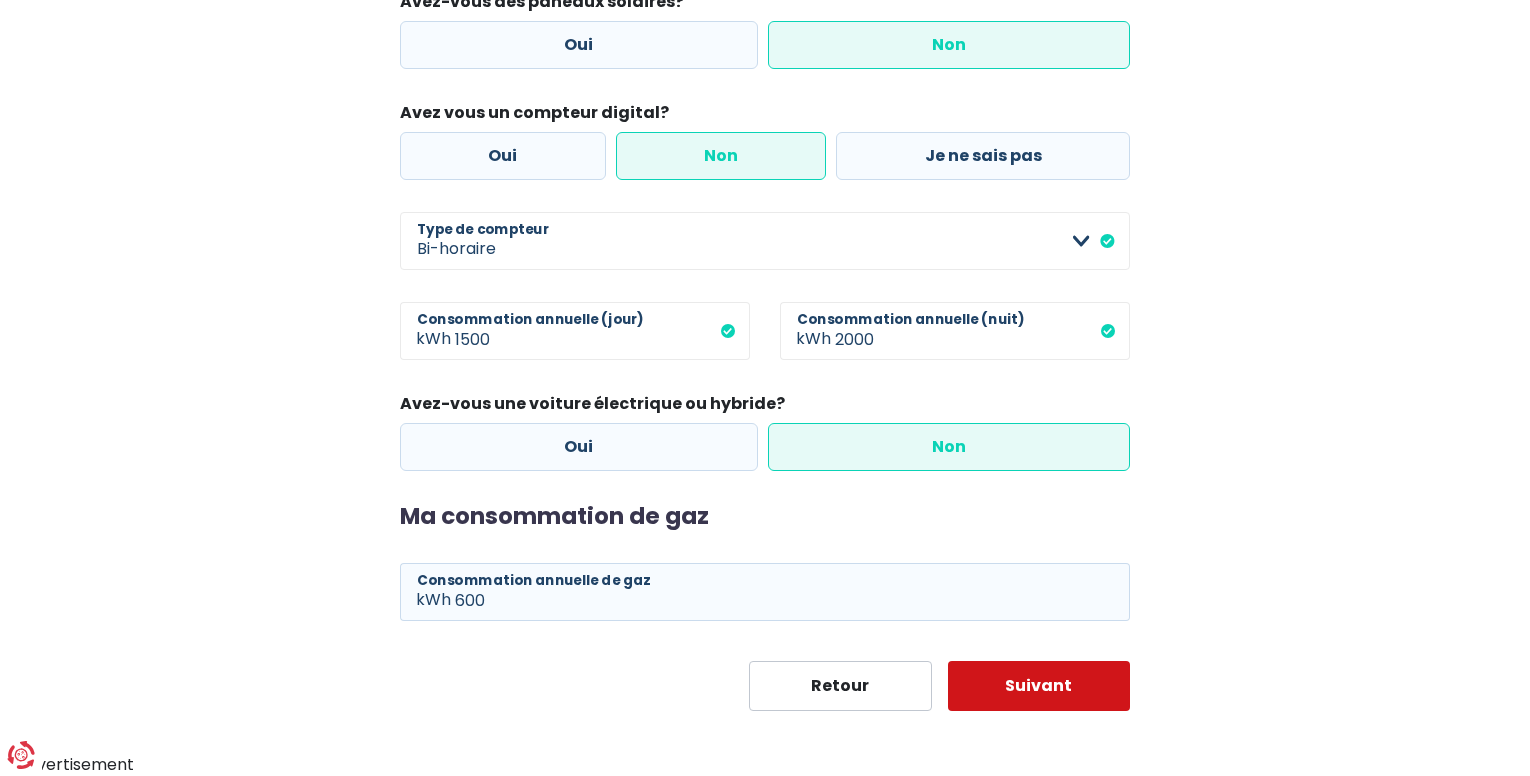 click on "Suivant" at bounding box center (1039, 686) 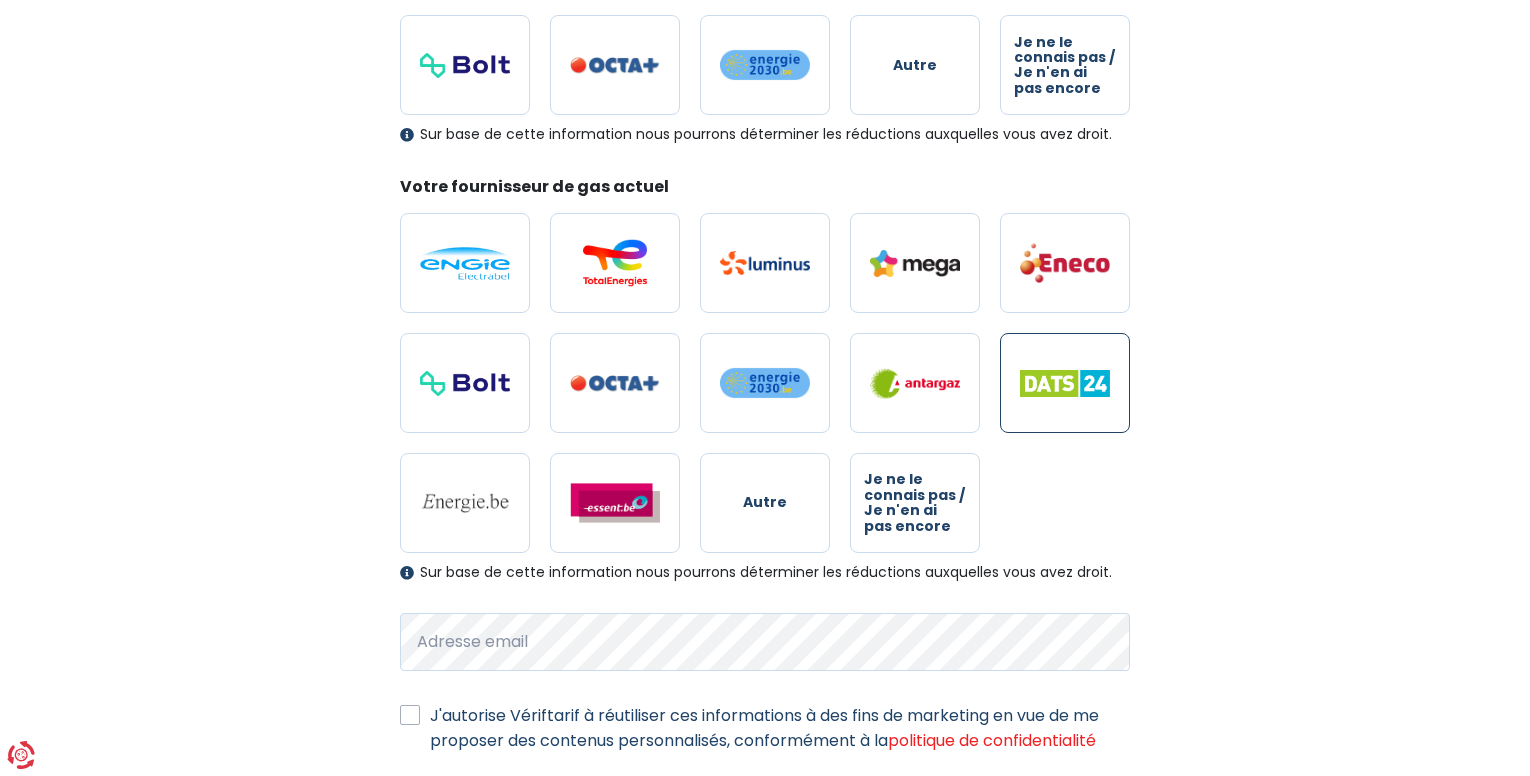 scroll, scrollTop: 547, scrollLeft: 0, axis: vertical 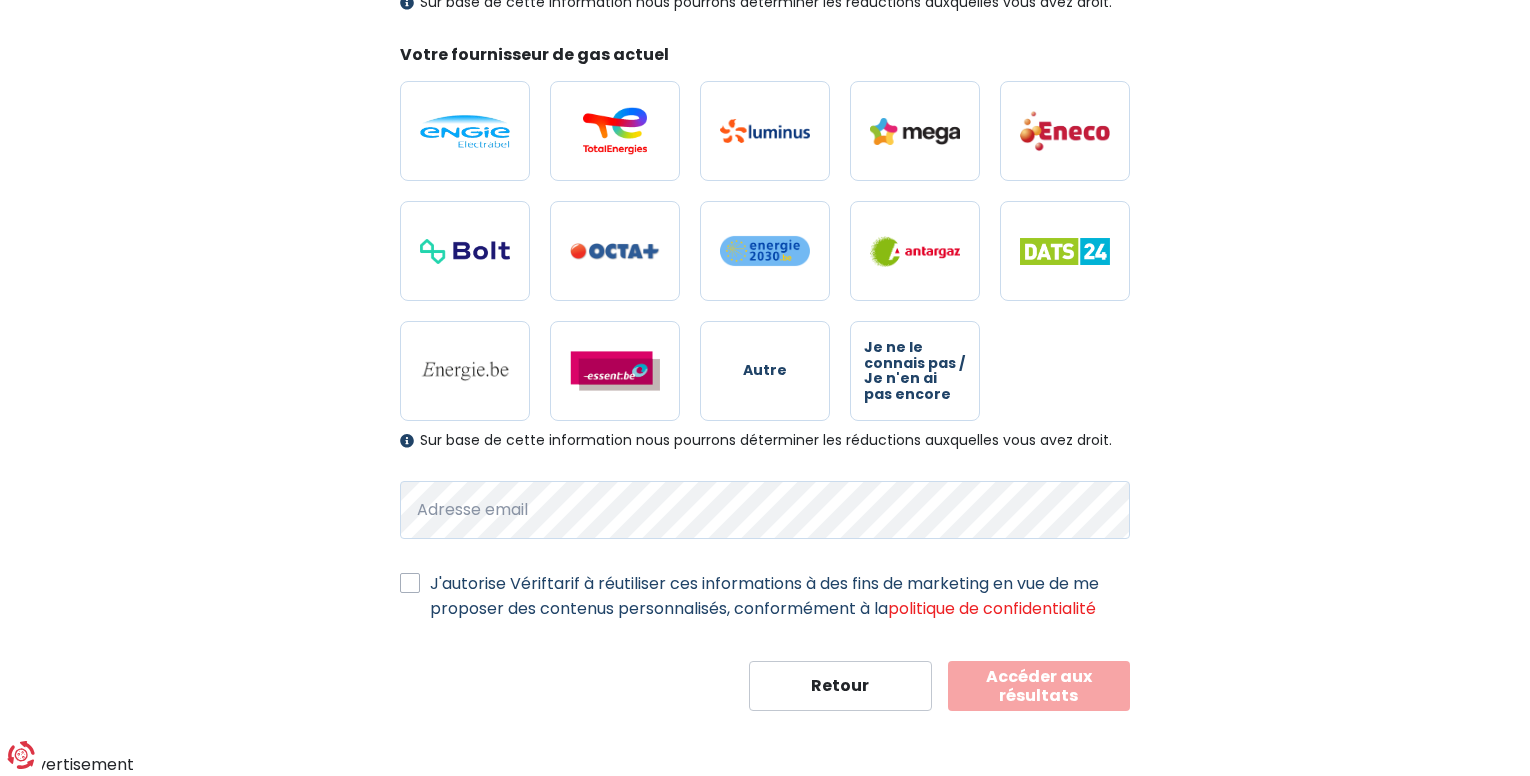 click on "J'autorise Vériftarif à réutiliser ces informations à des fins de marketing en vue de me proposer des contenus personnalisés, conformément à la
politique de confidentialité" at bounding box center [780, 596] 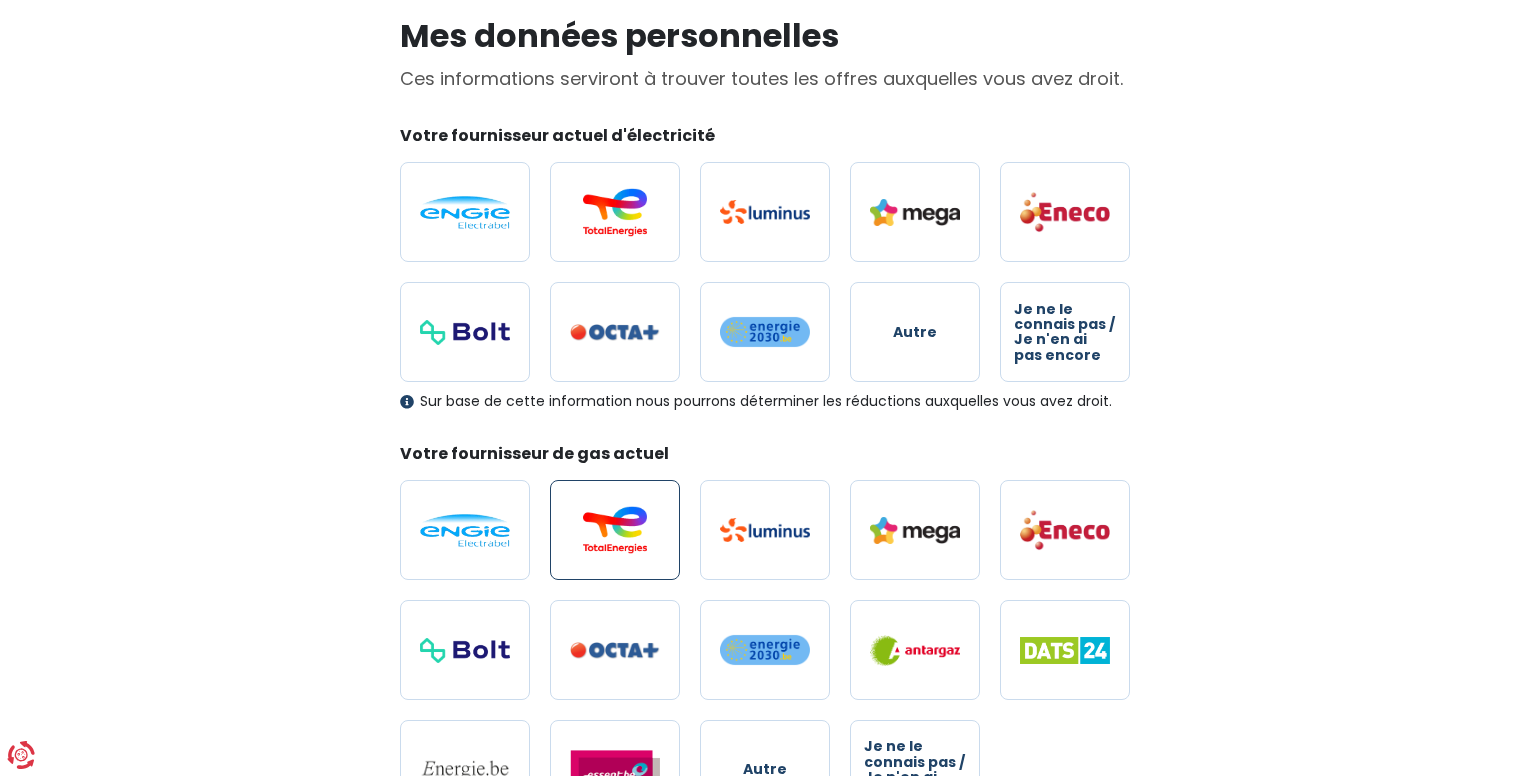 scroll, scrollTop: 147, scrollLeft: 0, axis: vertical 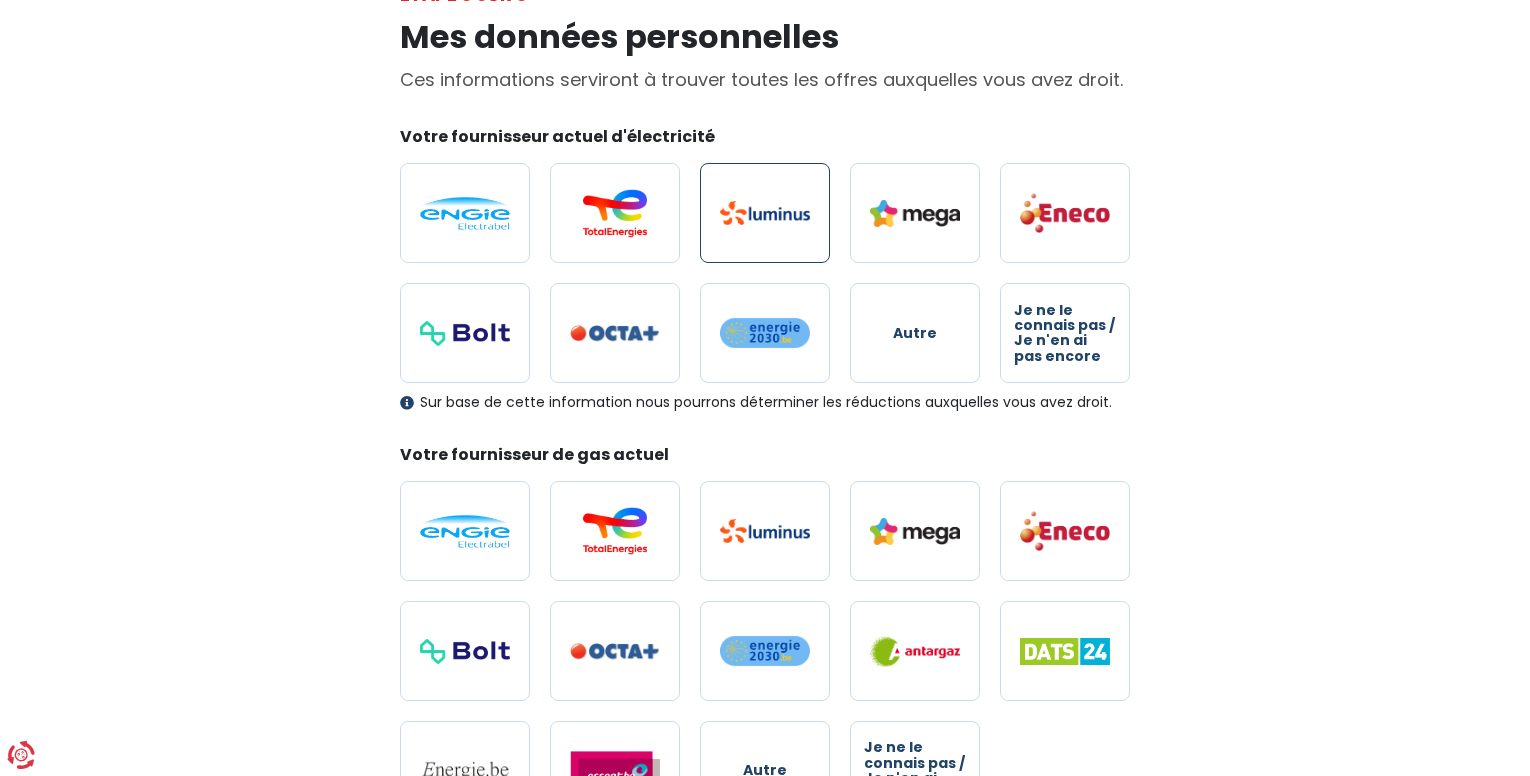 click at bounding box center (765, 213) 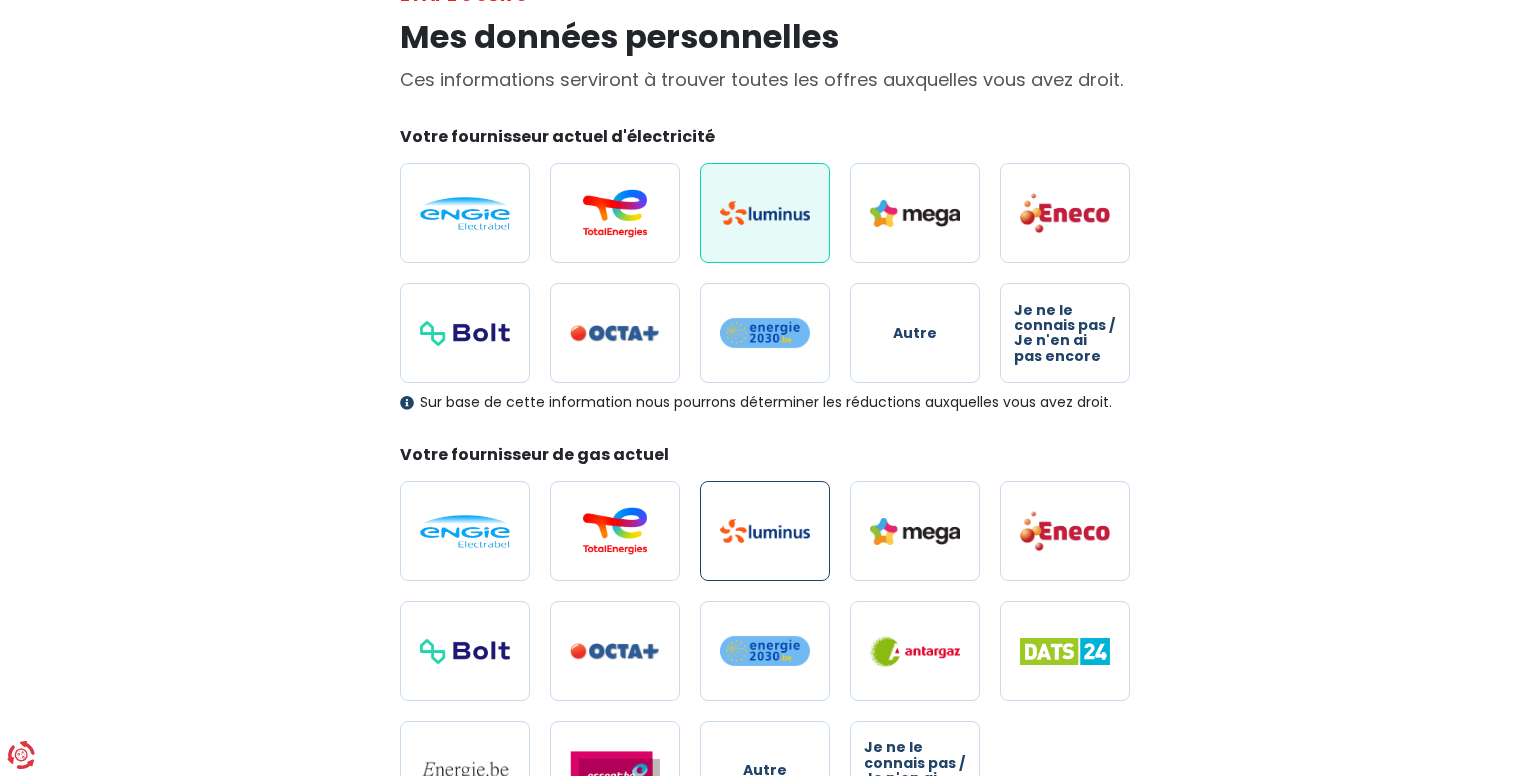 click at bounding box center [765, 531] 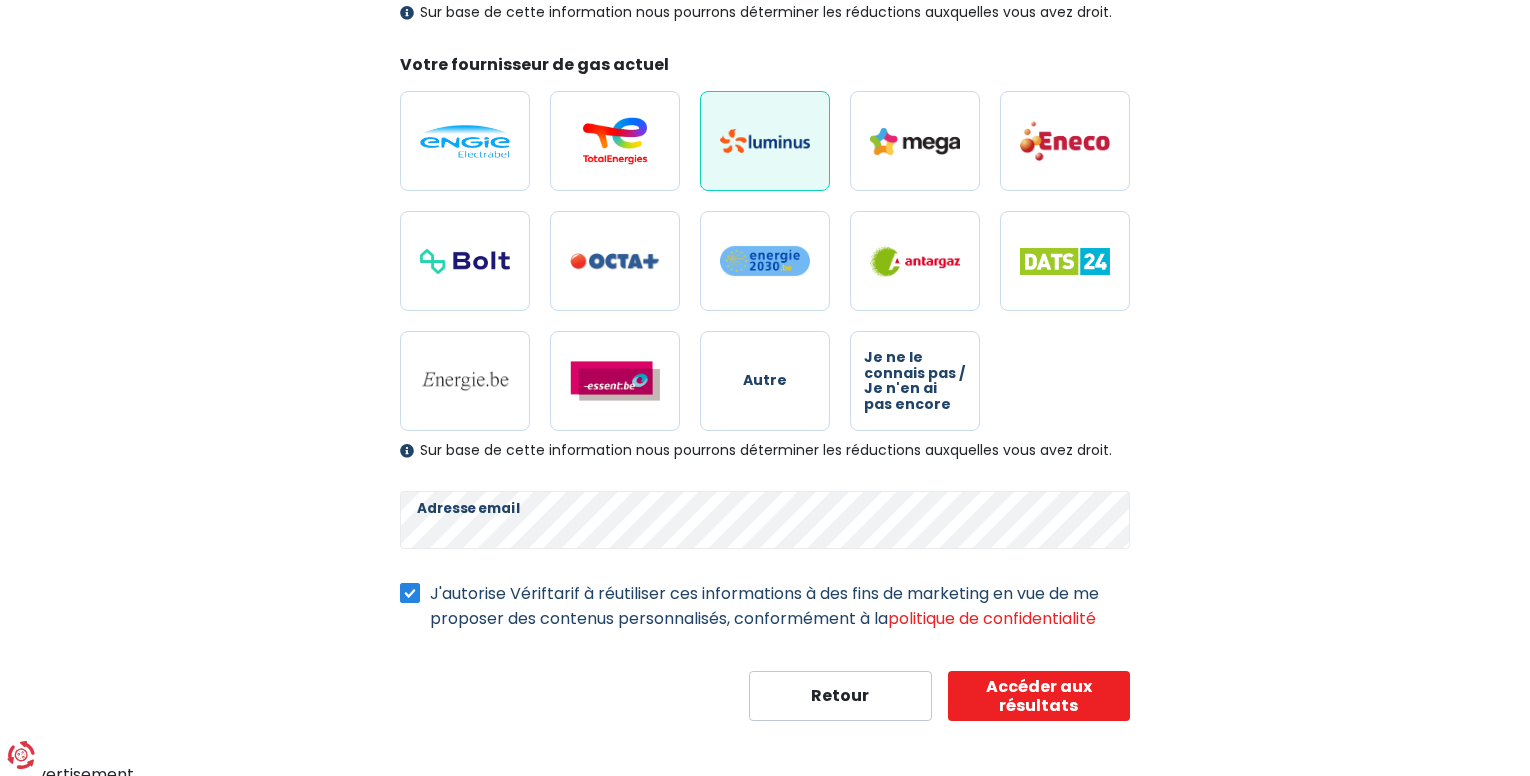 scroll, scrollTop: 547, scrollLeft: 0, axis: vertical 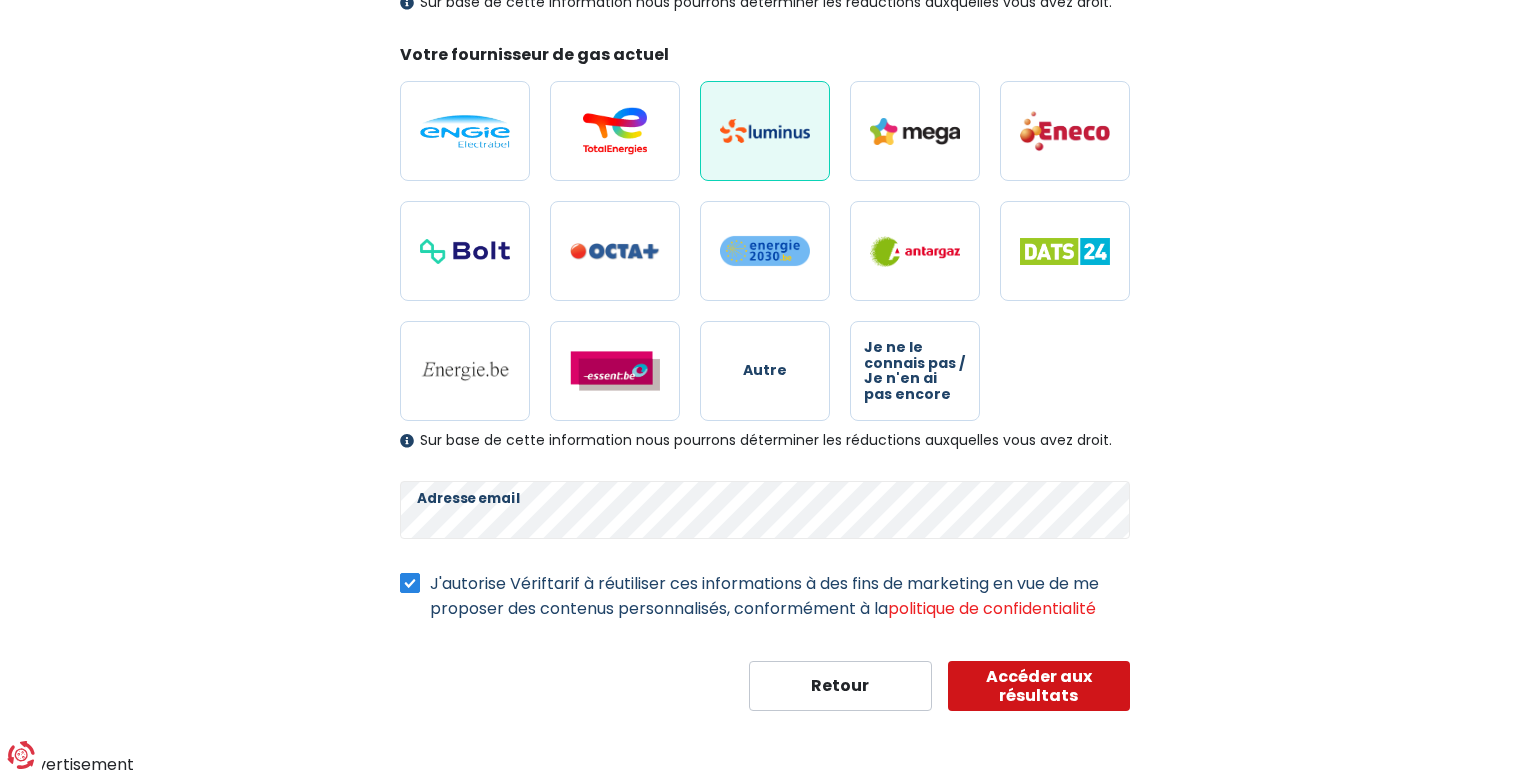 click on "Accéder aux résultats" at bounding box center [1039, 686] 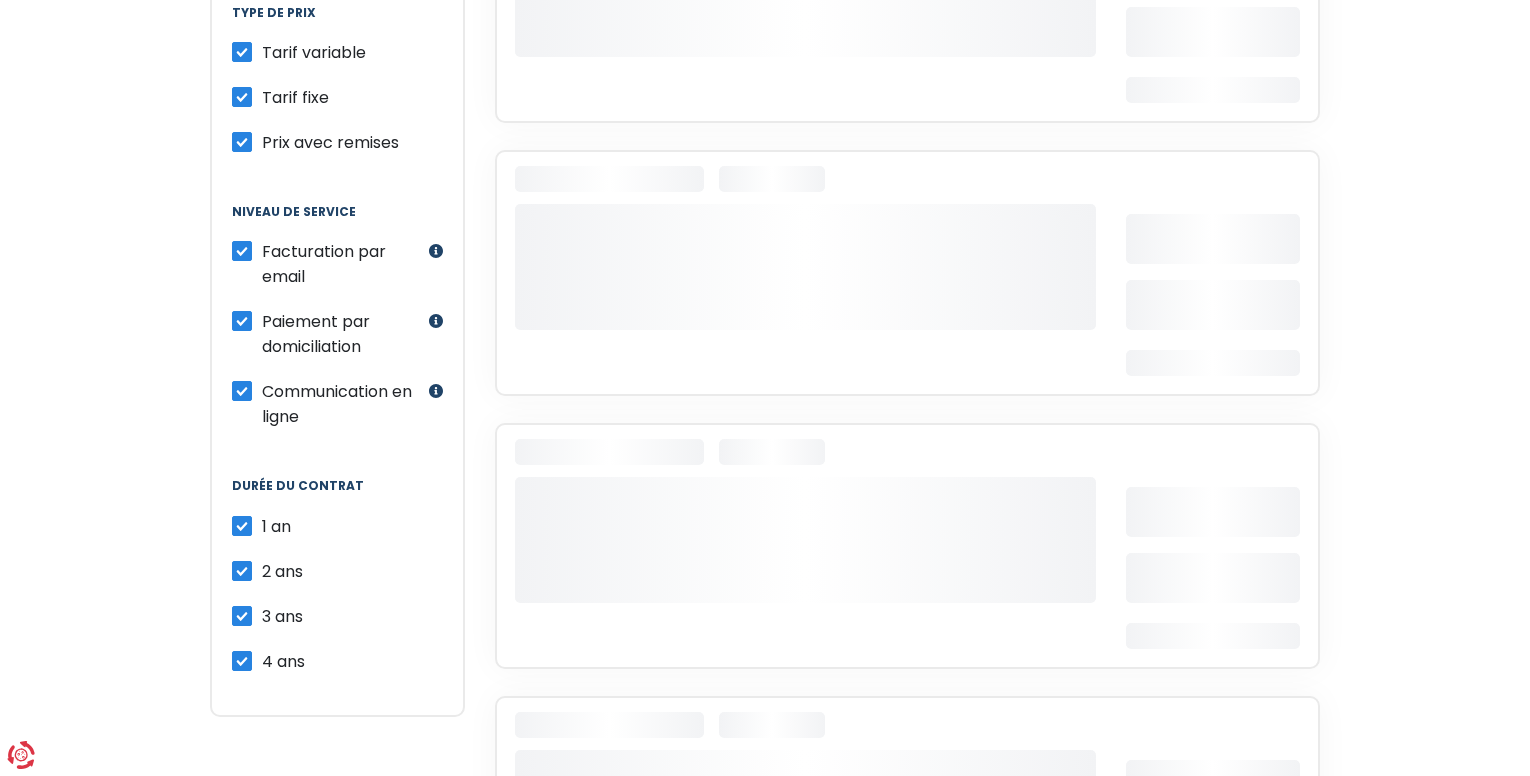 scroll, scrollTop: 0, scrollLeft: 0, axis: both 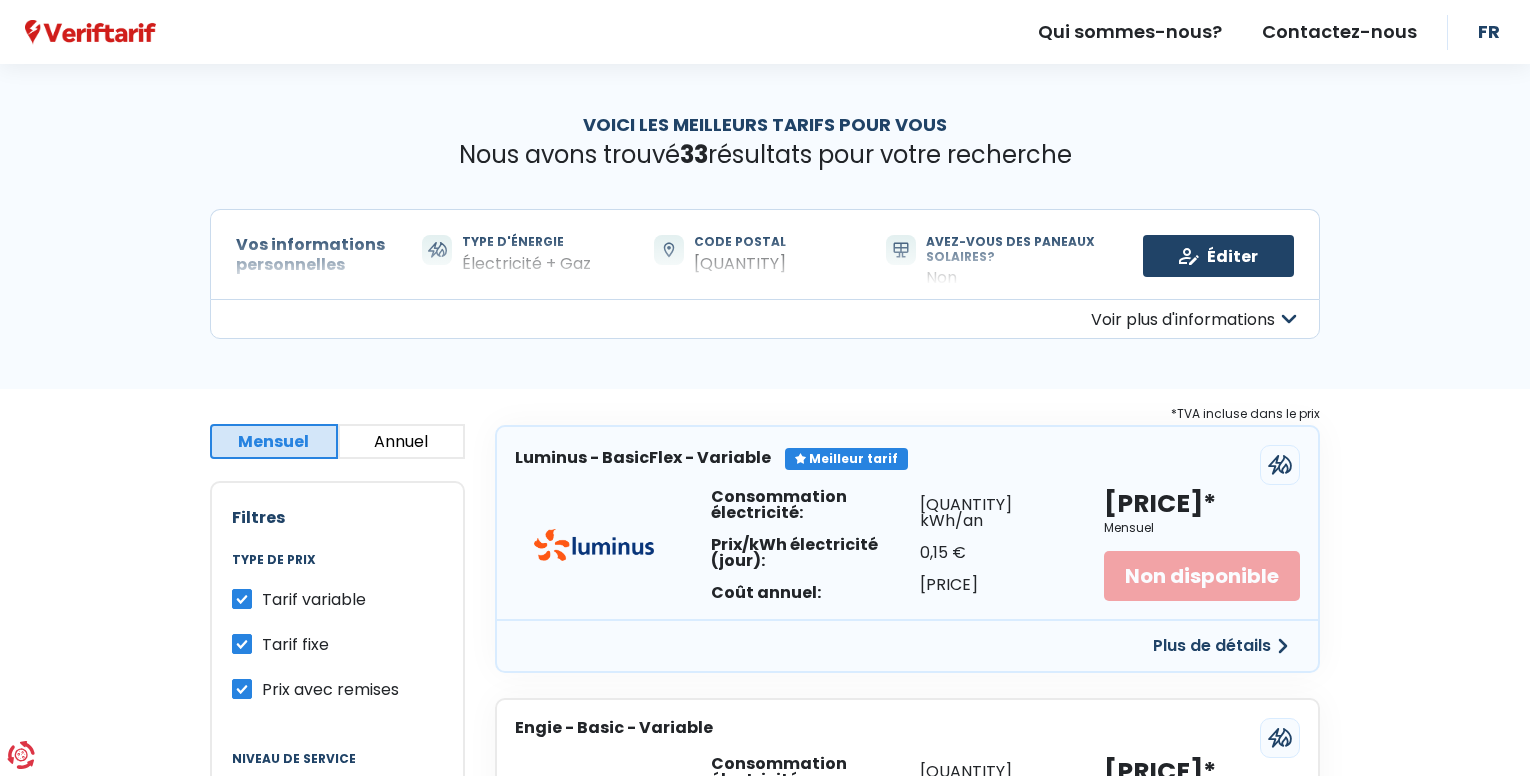click on "Prix avec remises" at bounding box center [330, 689] 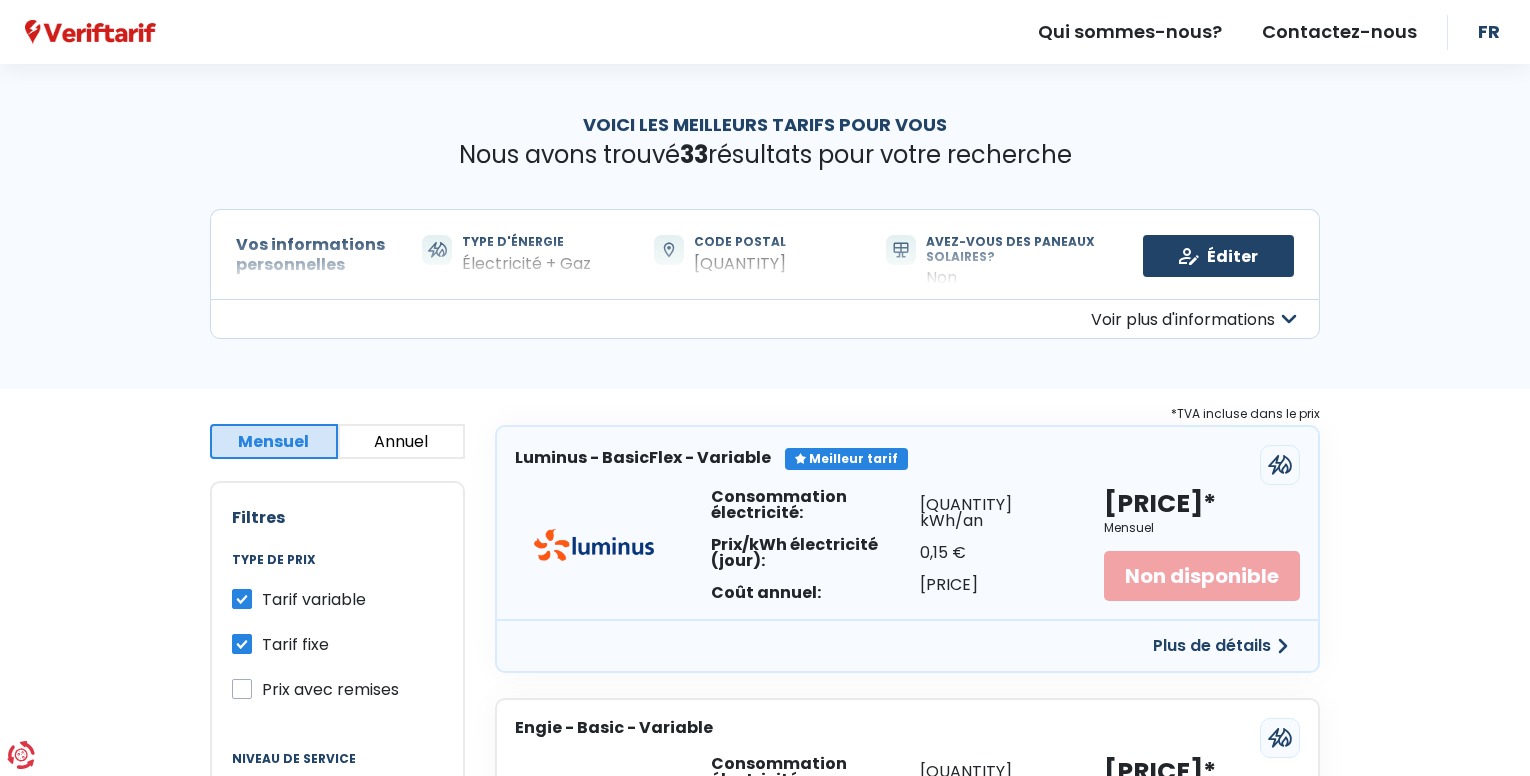 click on "Tarif variable" at bounding box center [314, 599] 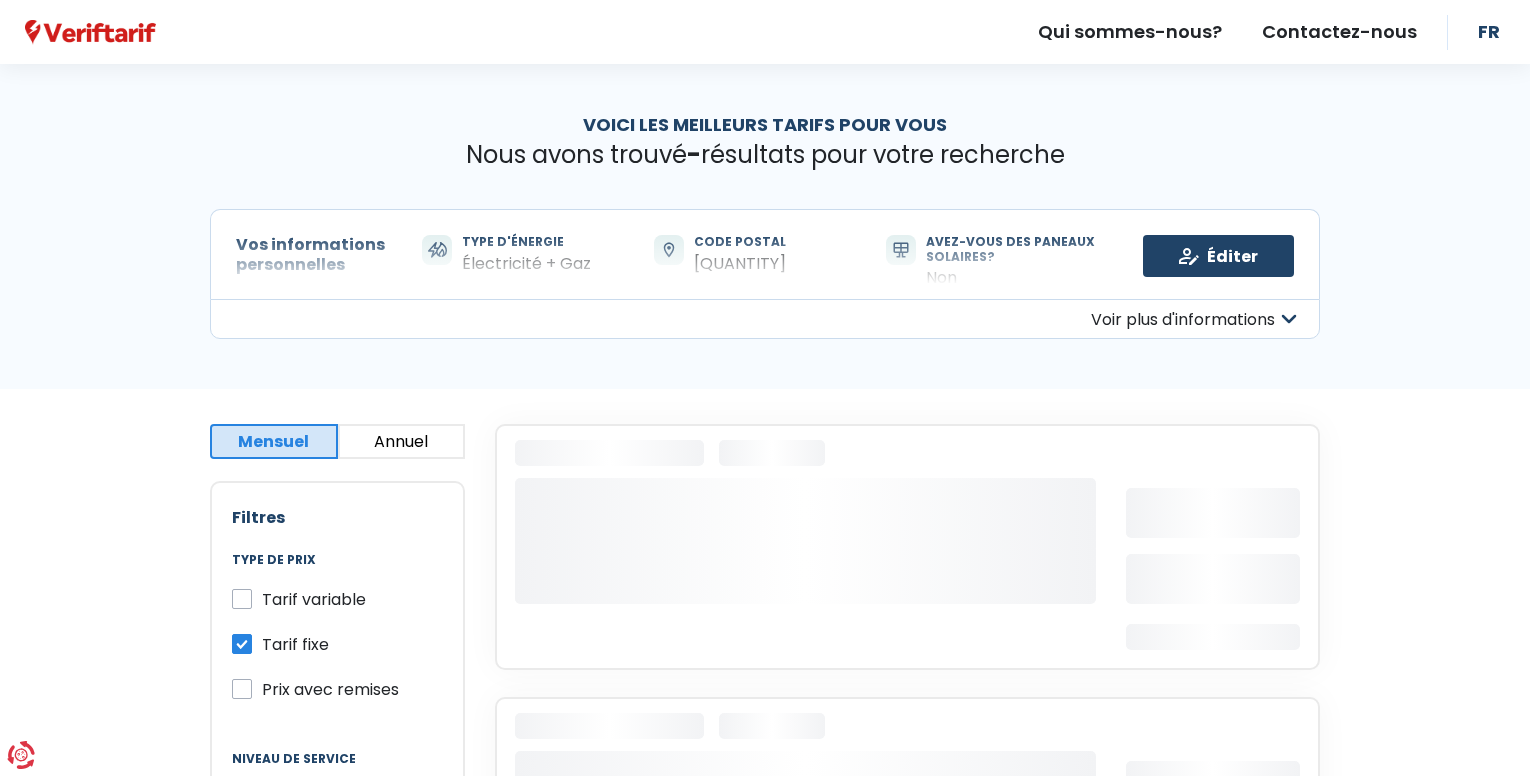 click on "Prix avec remises" at bounding box center (330, 689) 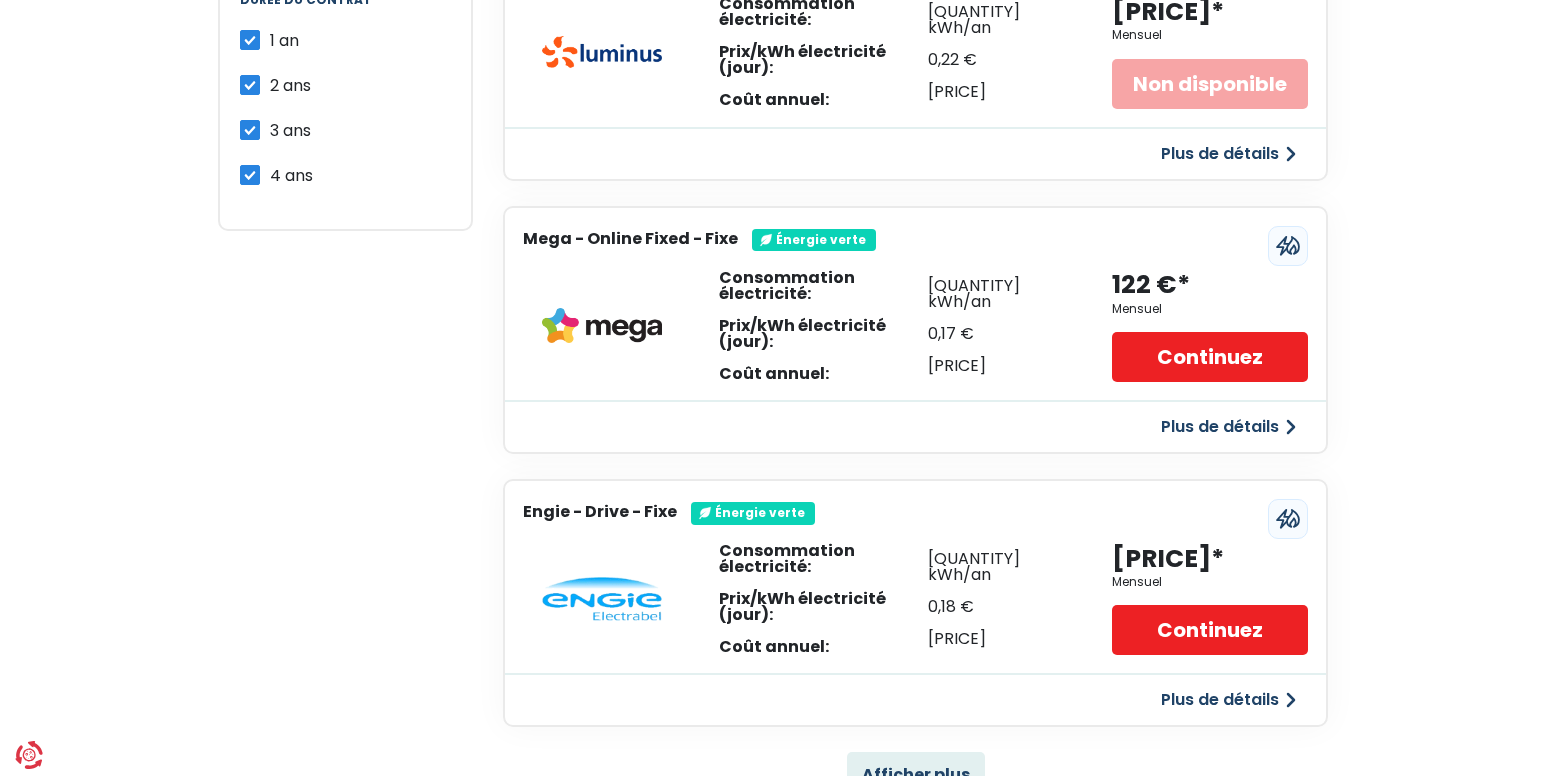 scroll, scrollTop: 1400, scrollLeft: 0, axis: vertical 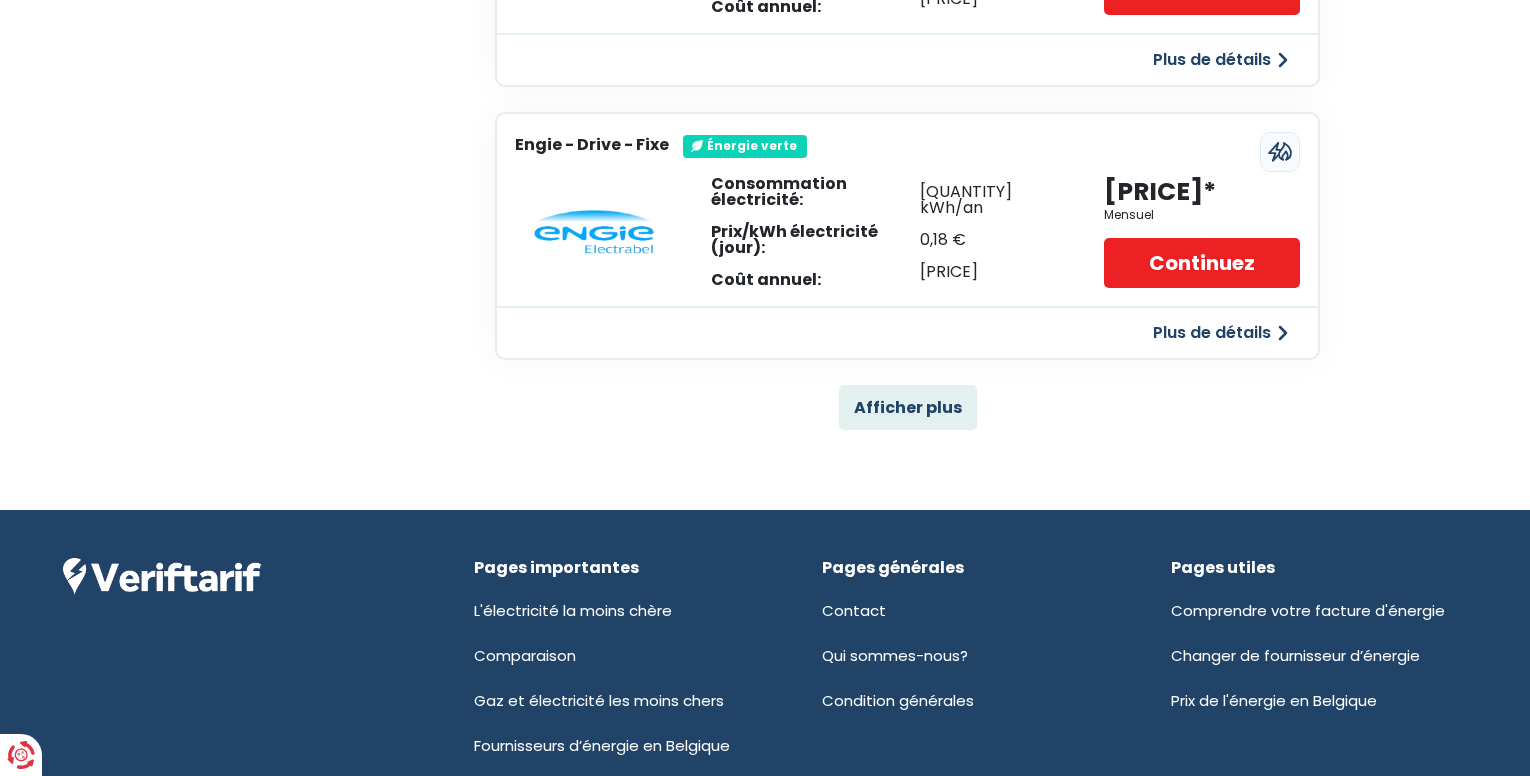 click on "Plus de détails" at bounding box center (1220, 333) 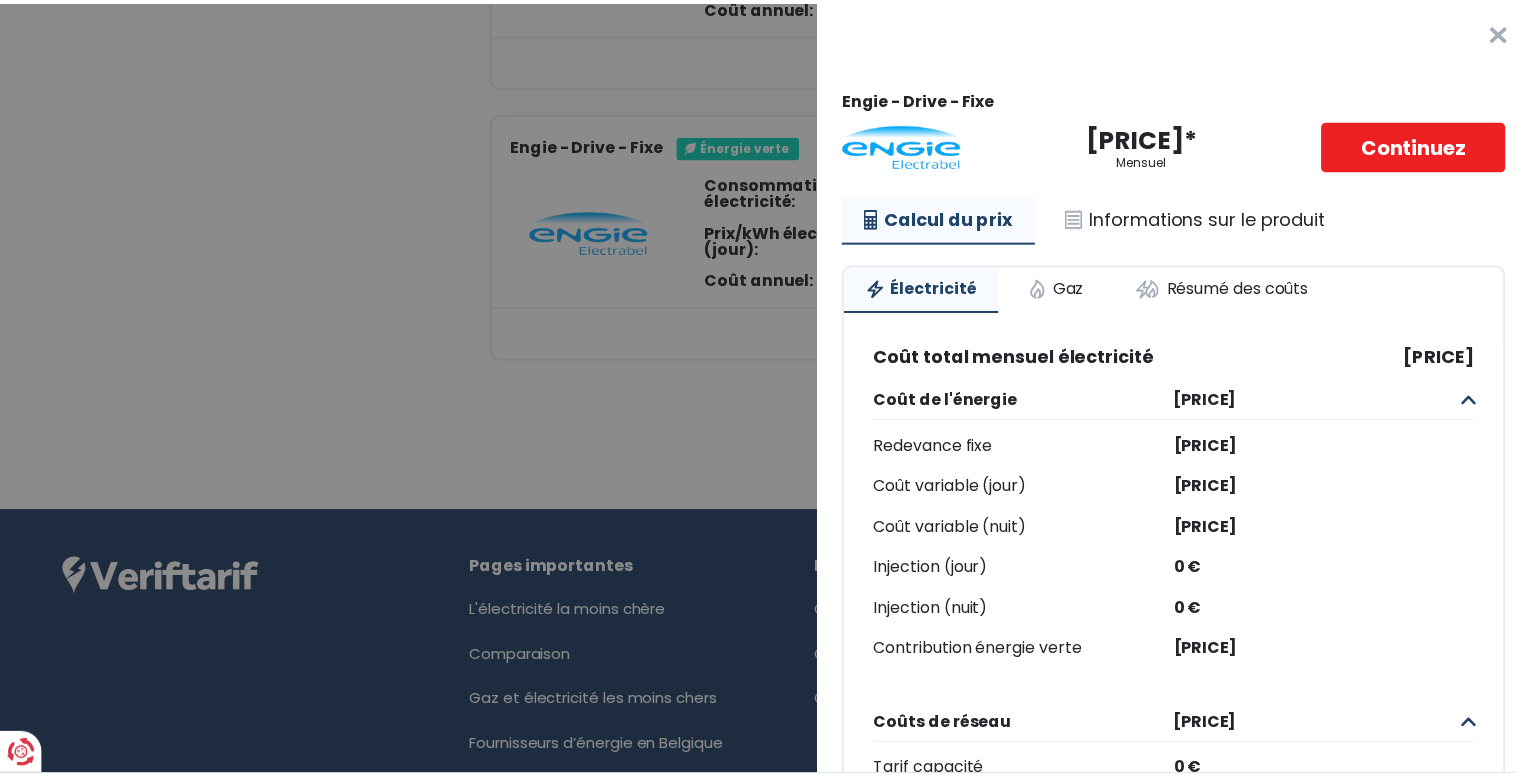 scroll, scrollTop: 100, scrollLeft: 0, axis: vertical 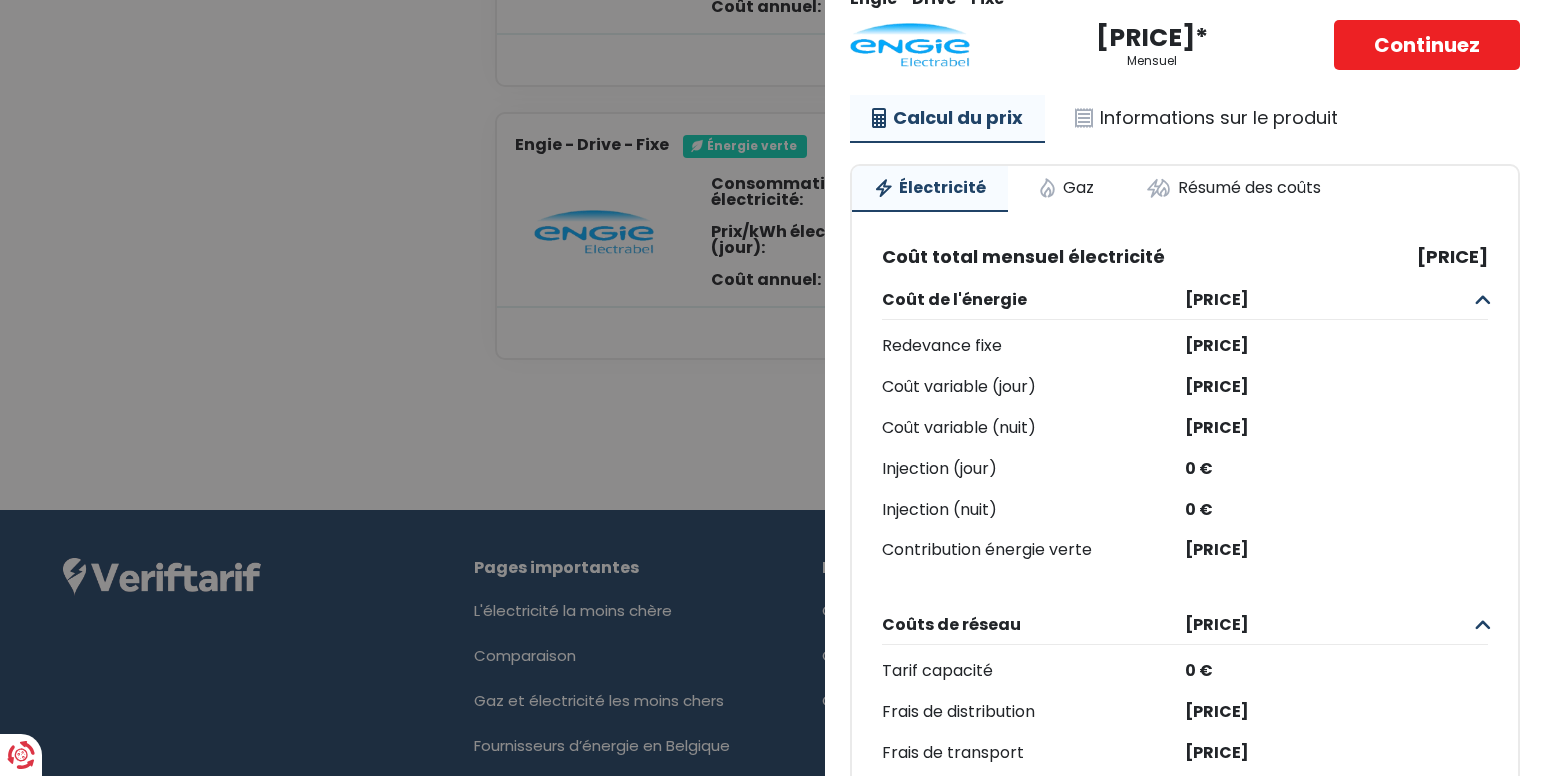 click on "Service complet: choisissez les modalités de paiement et de communication
[PRICE]*
Mensuel
Continuez
Calcul du prix Informations sur le produit Électricité Gaz Résumé des coûts Coût total mensuel électricité
[PRICE]
Coût de l'énergie   [PRICE]
Redevance fixe
[PRICE]
Coût variable (jour)
[PRICE]
Coût variable (nuit)
[PRICE]
Injection (jour)
0 €
Injection (nuit)
0 €
Contribution énergie verte
[PRICE]
Coûts de réseau   [PRICE]
Tarif capacité
0 €
Frais de distribution
[PRICE]
Frais de transport
[PRICE]
Frais de location de compteur
[PRICE]
Tarif prosumer
0 €
Impôts   [PRICE]
Cotisation sur l'énergie" at bounding box center [772, 388] 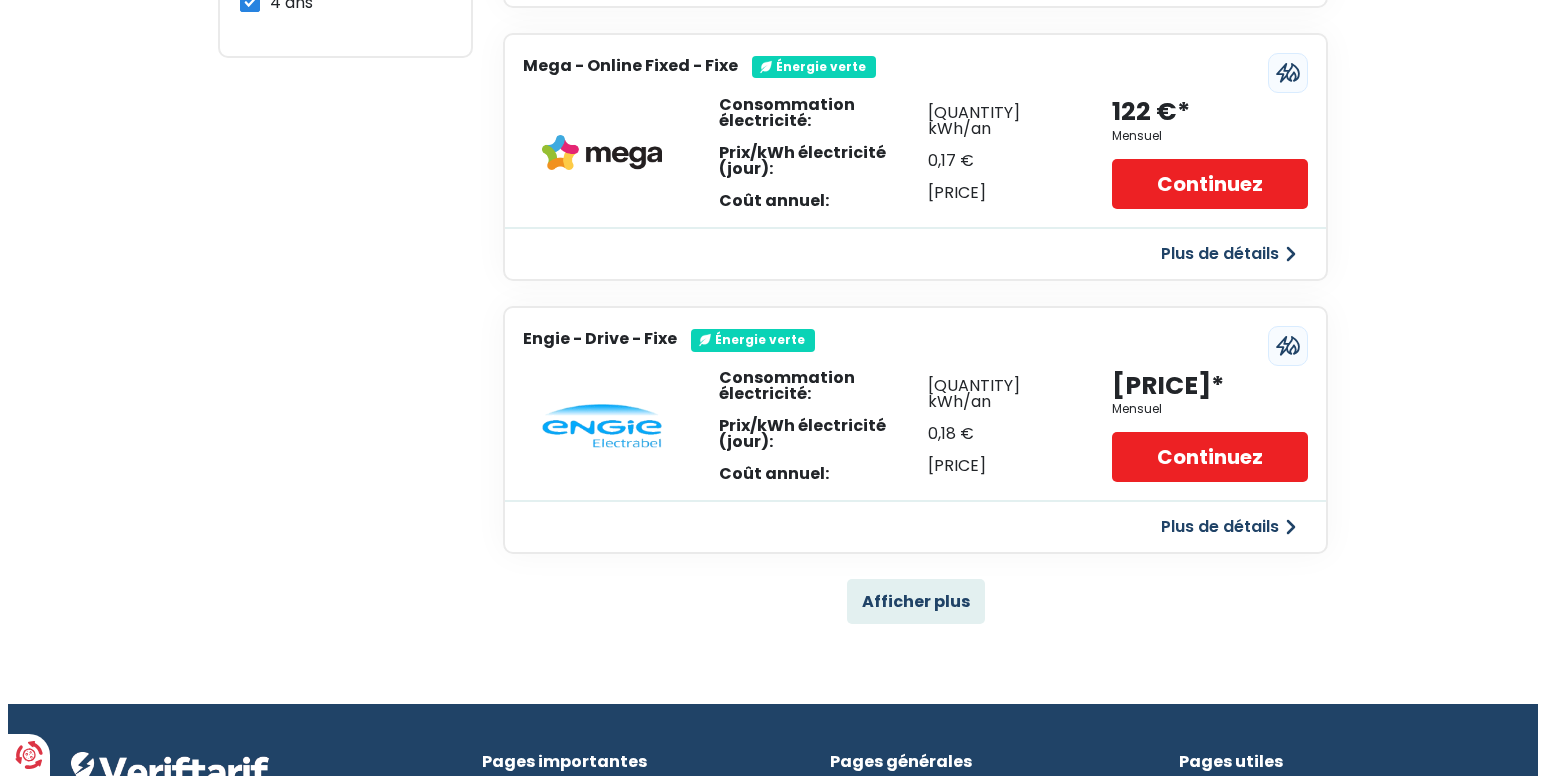 scroll, scrollTop: 1200, scrollLeft: 0, axis: vertical 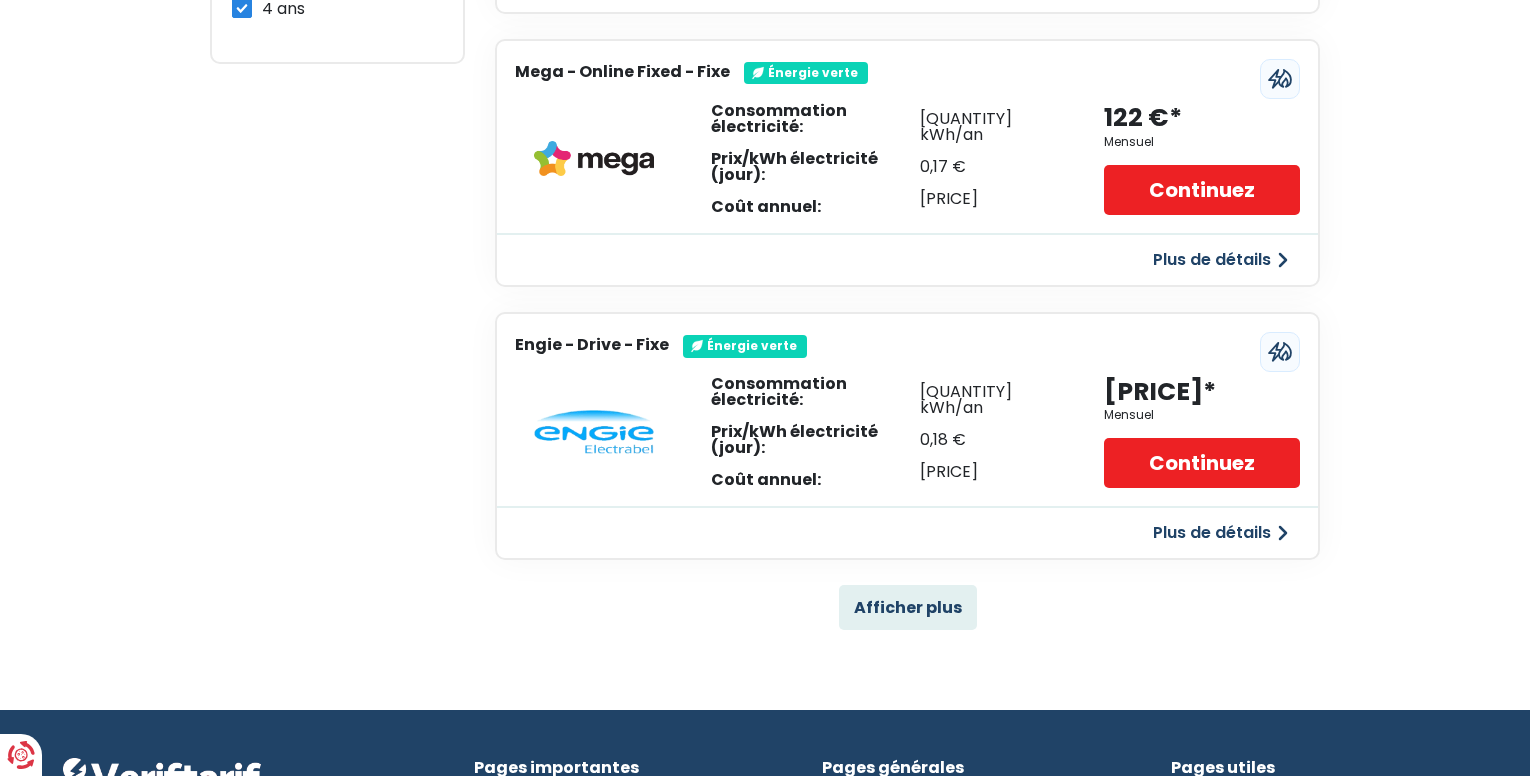 click on "Plus de détails" at bounding box center [1220, 533] 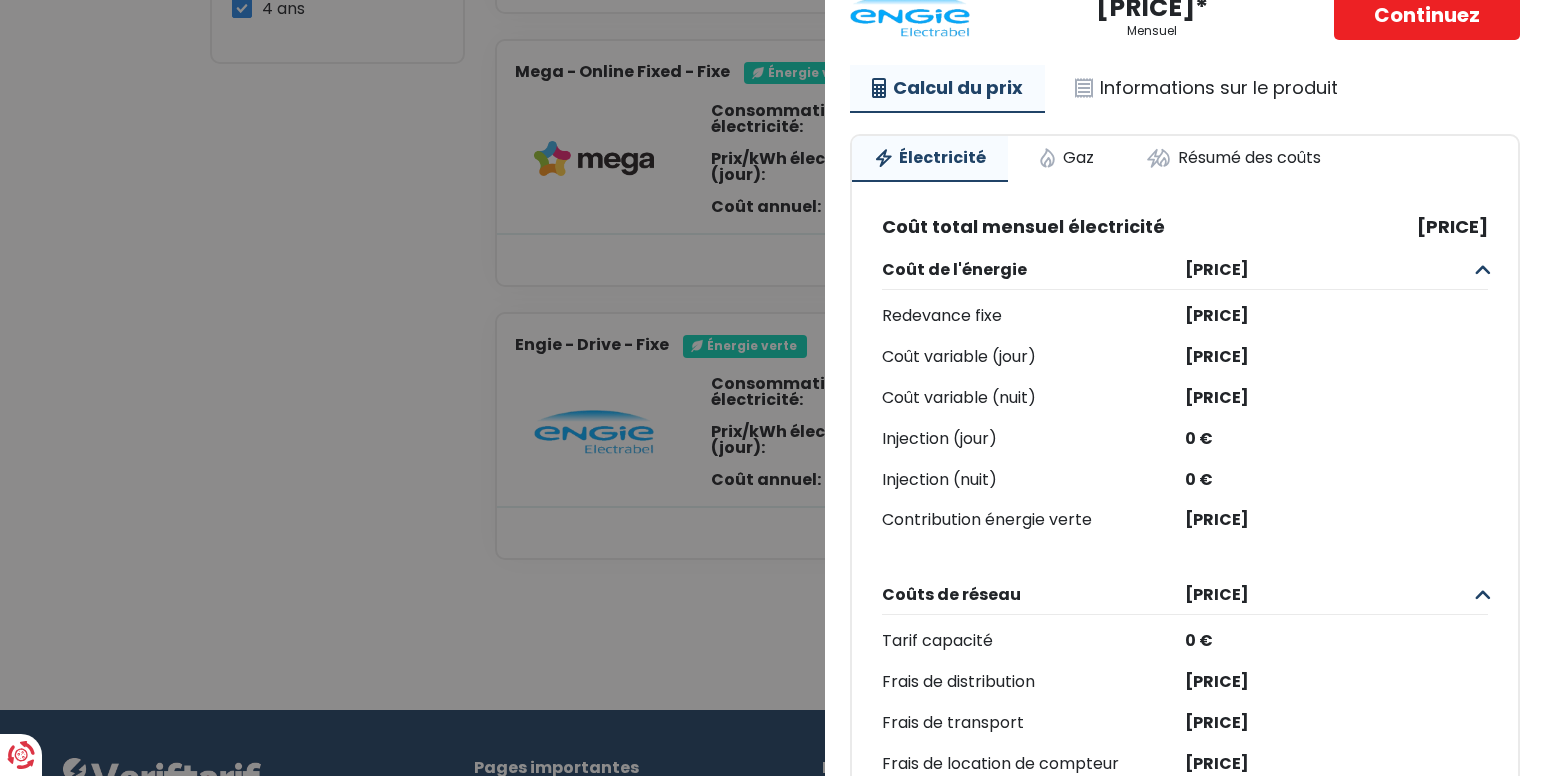 scroll, scrollTop: 129, scrollLeft: 0, axis: vertical 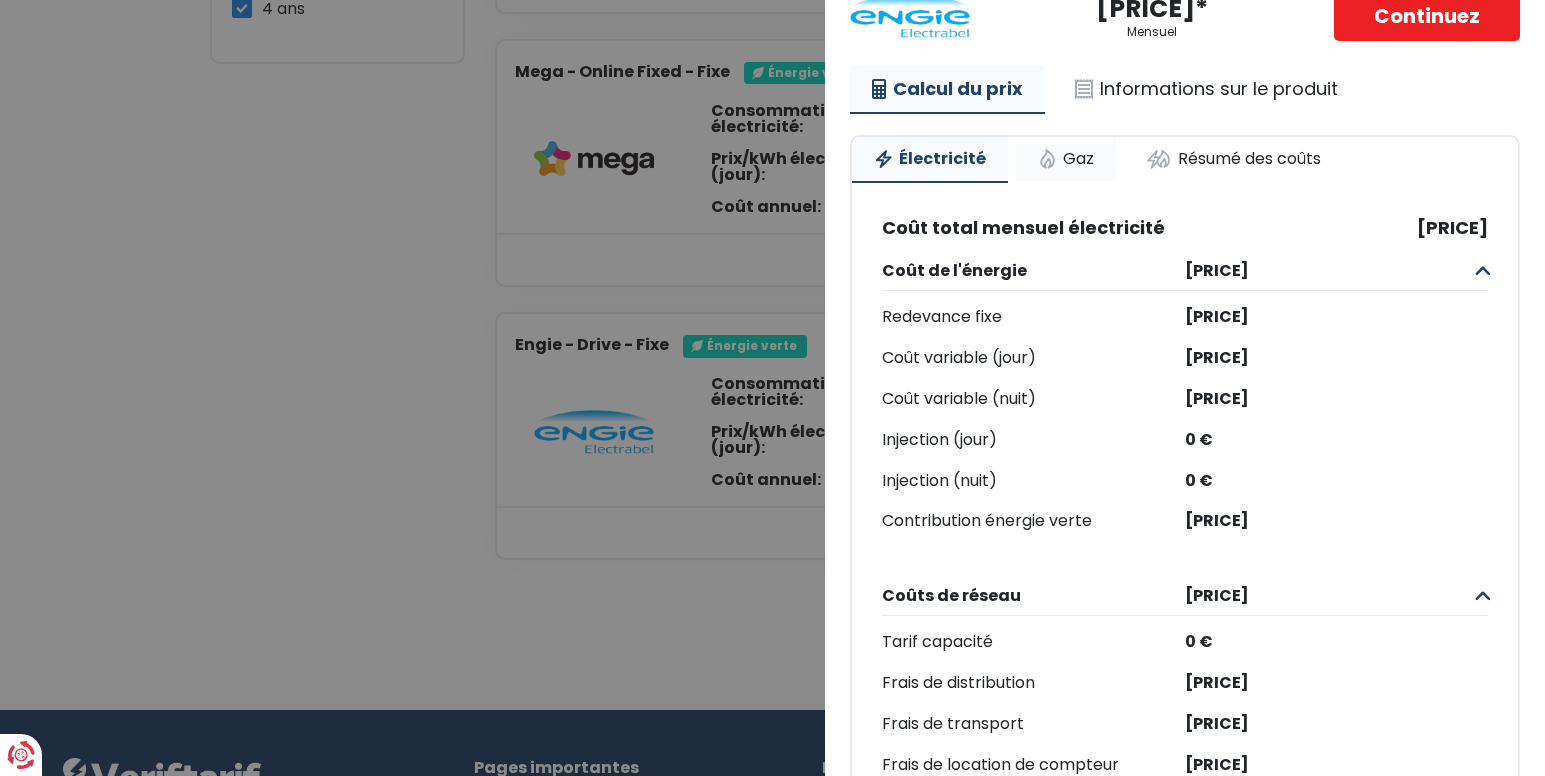 click on "Gaz" at bounding box center [1066, 159] 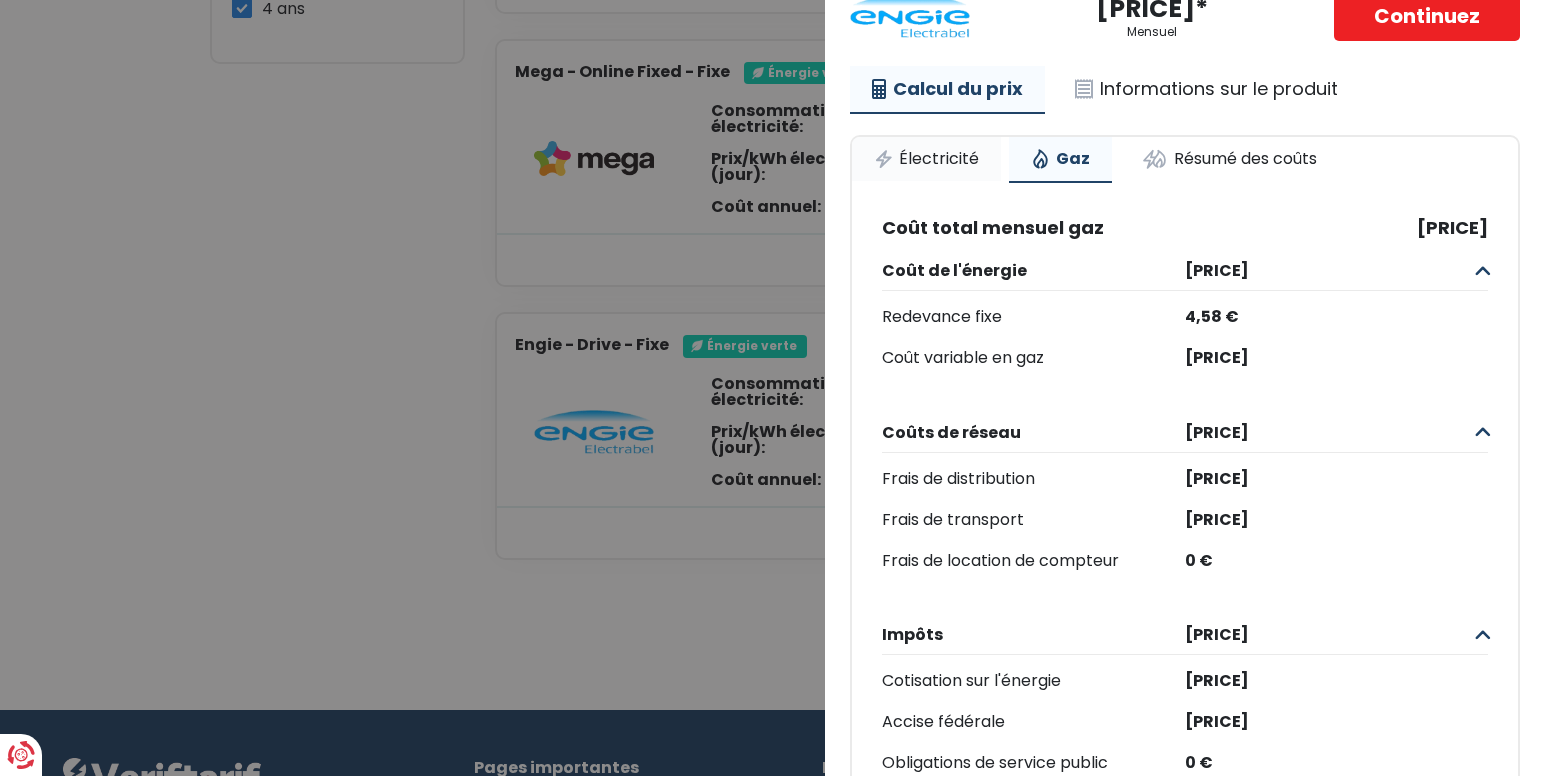 click on "Électricité" at bounding box center [926, 159] 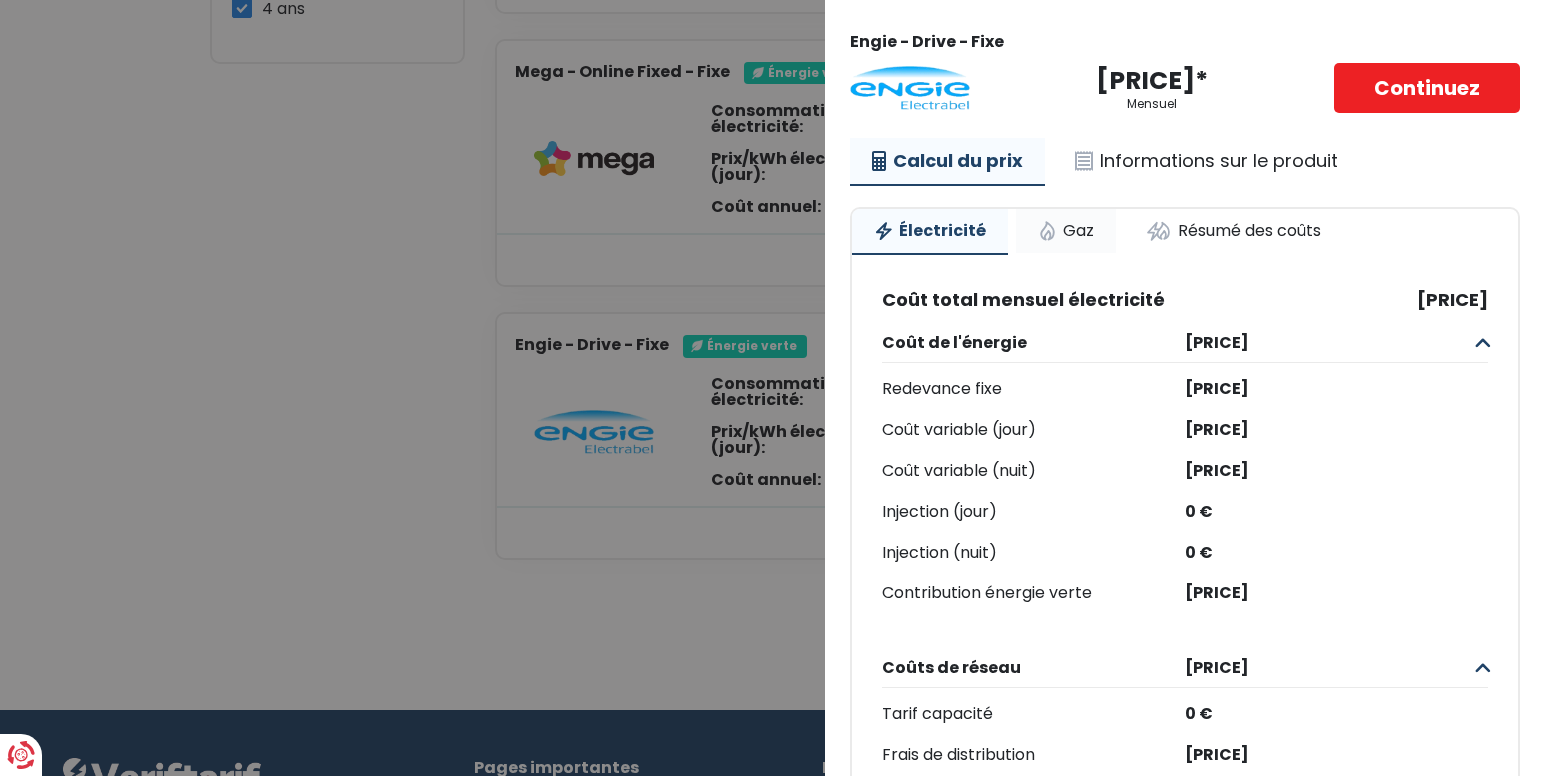 scroll, scrollTop: 0, scrollLeft: 0, axis: both 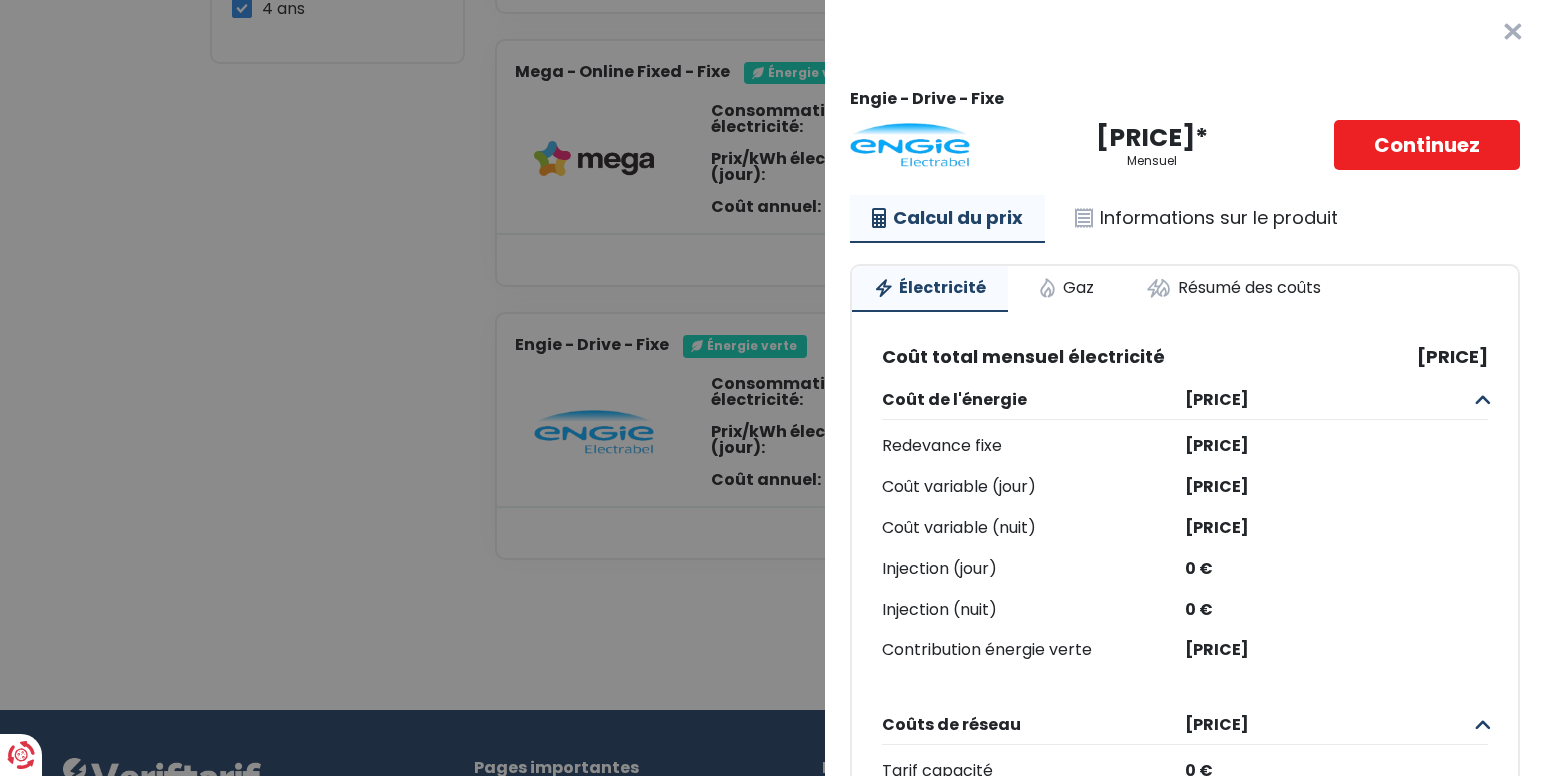click on "Mensuel" at bounding box center (1152, 161) 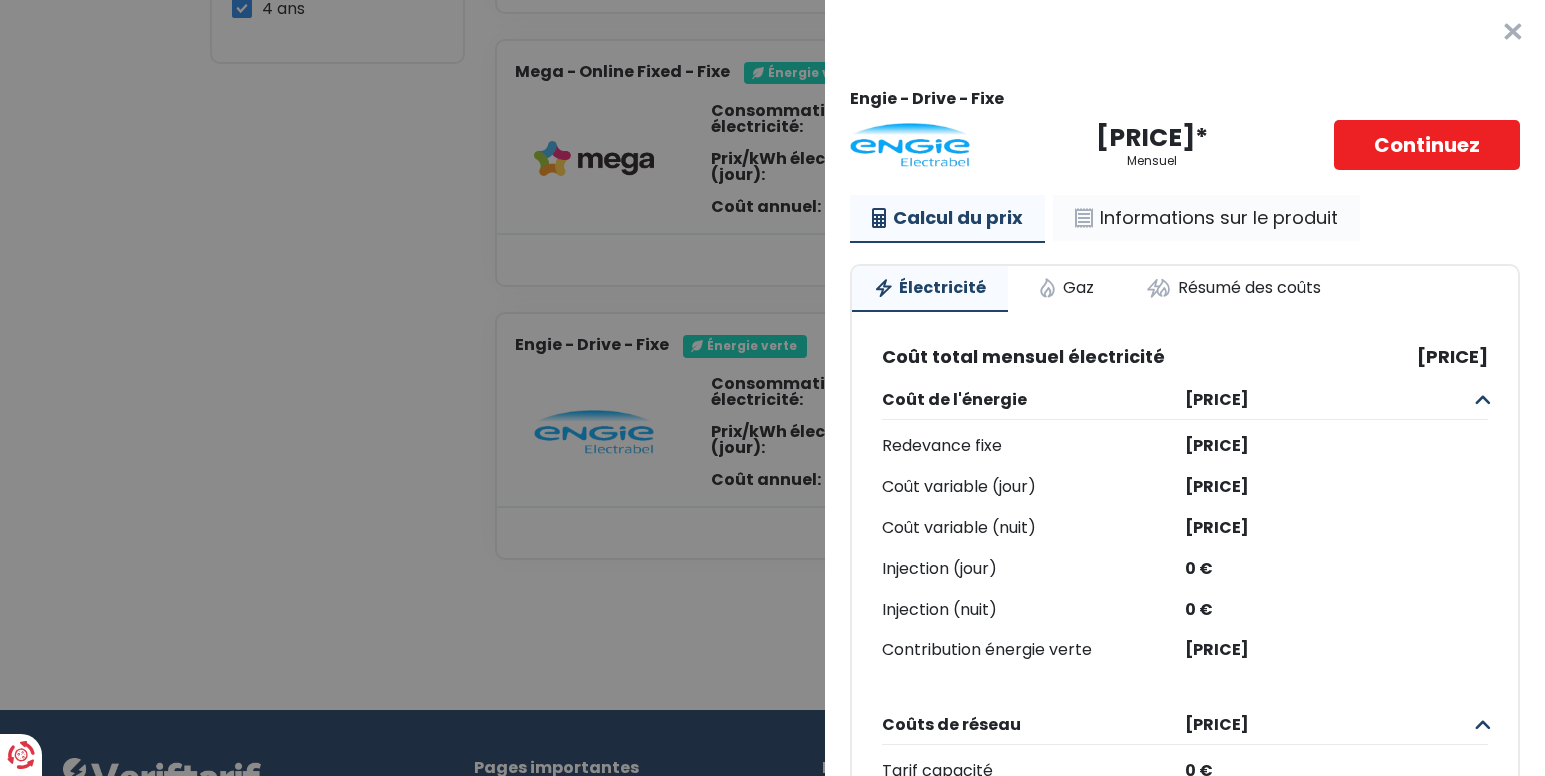 click on "Informations sur le produit" at bounding box center (1206, 218) 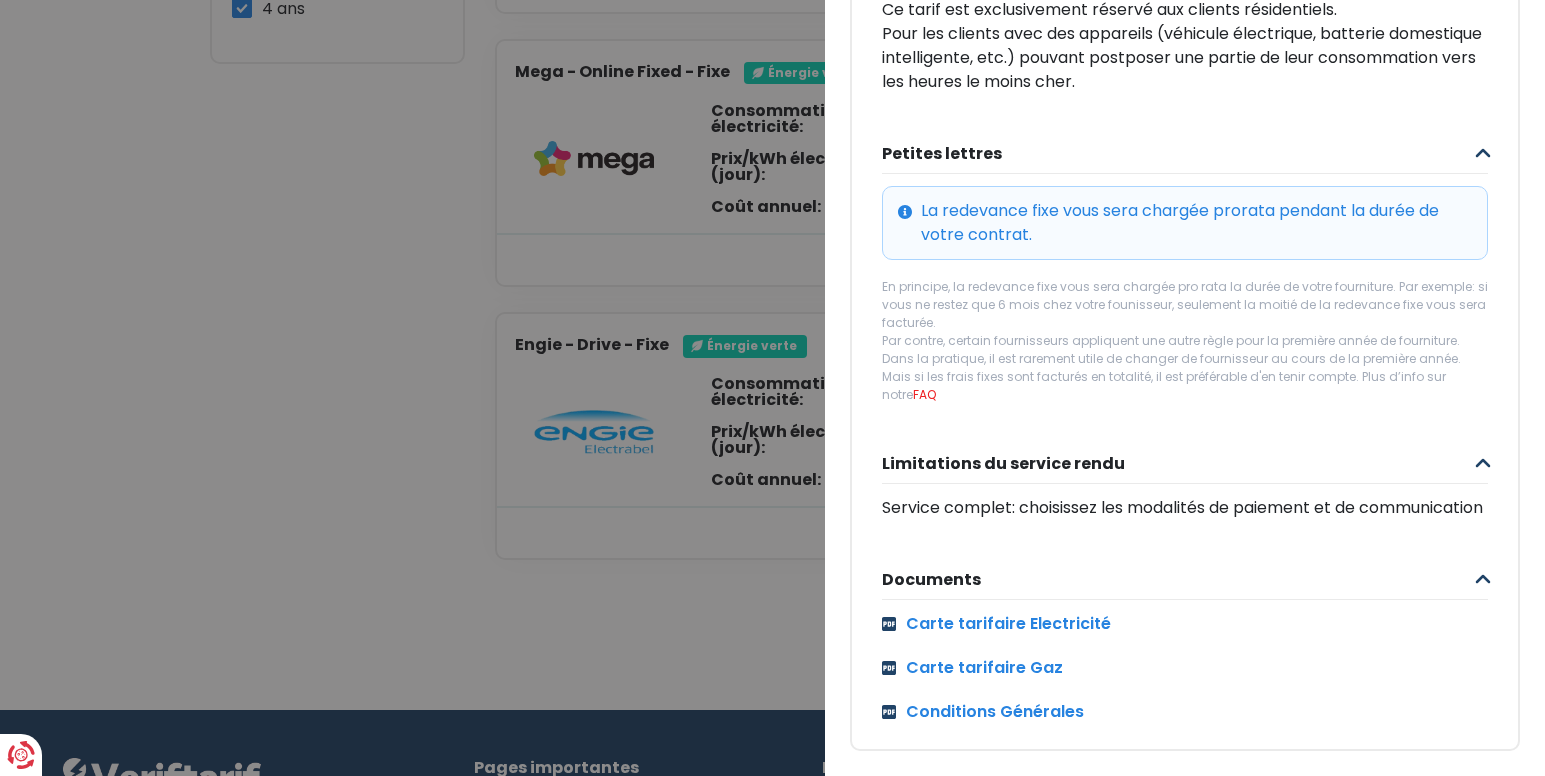 scroll, scrollTop: 793, scrollLeft: 0, axis: vertical 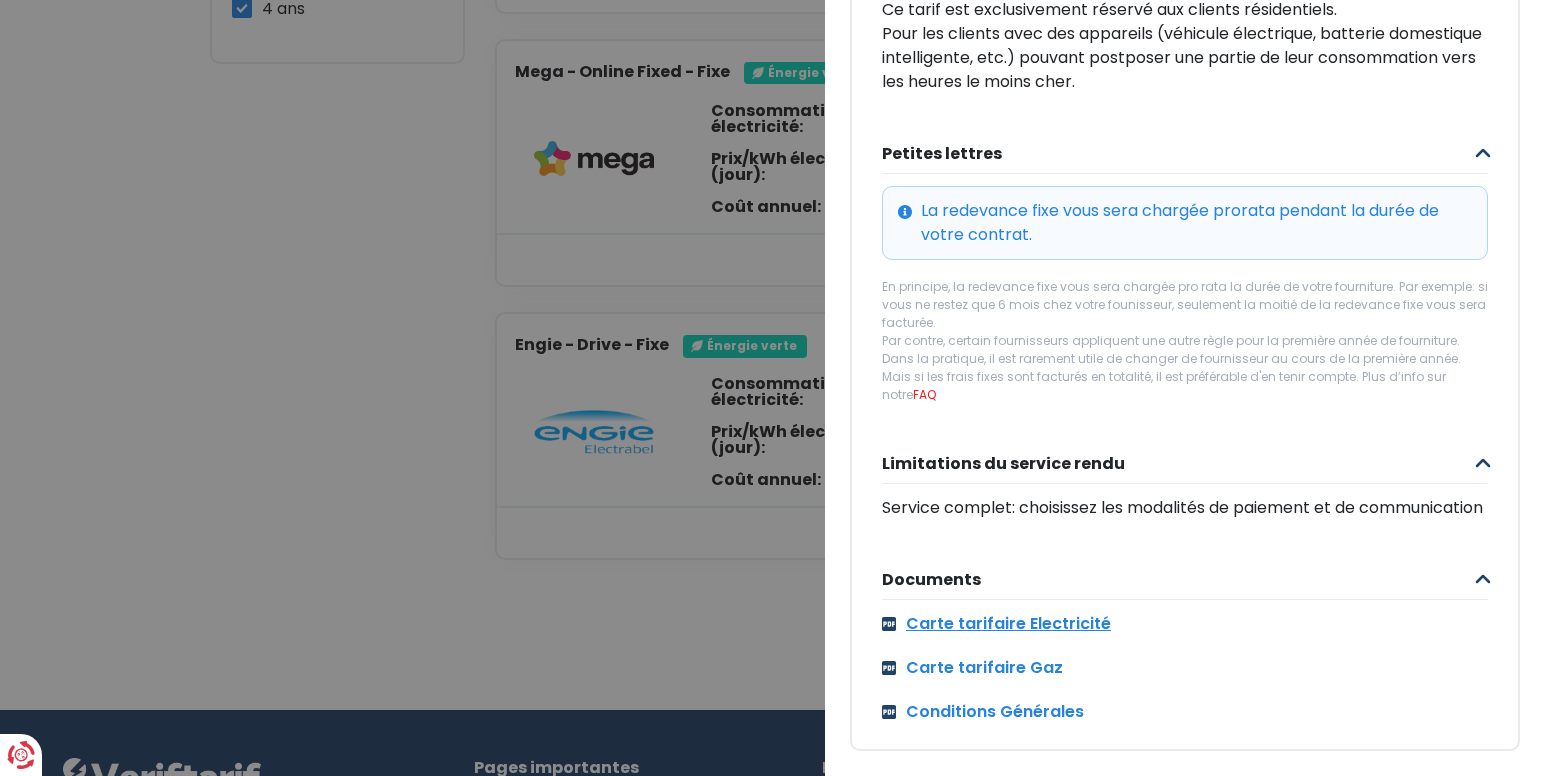 click on "Carte tarifaire Electricité" at bounding box center [1185, 624] 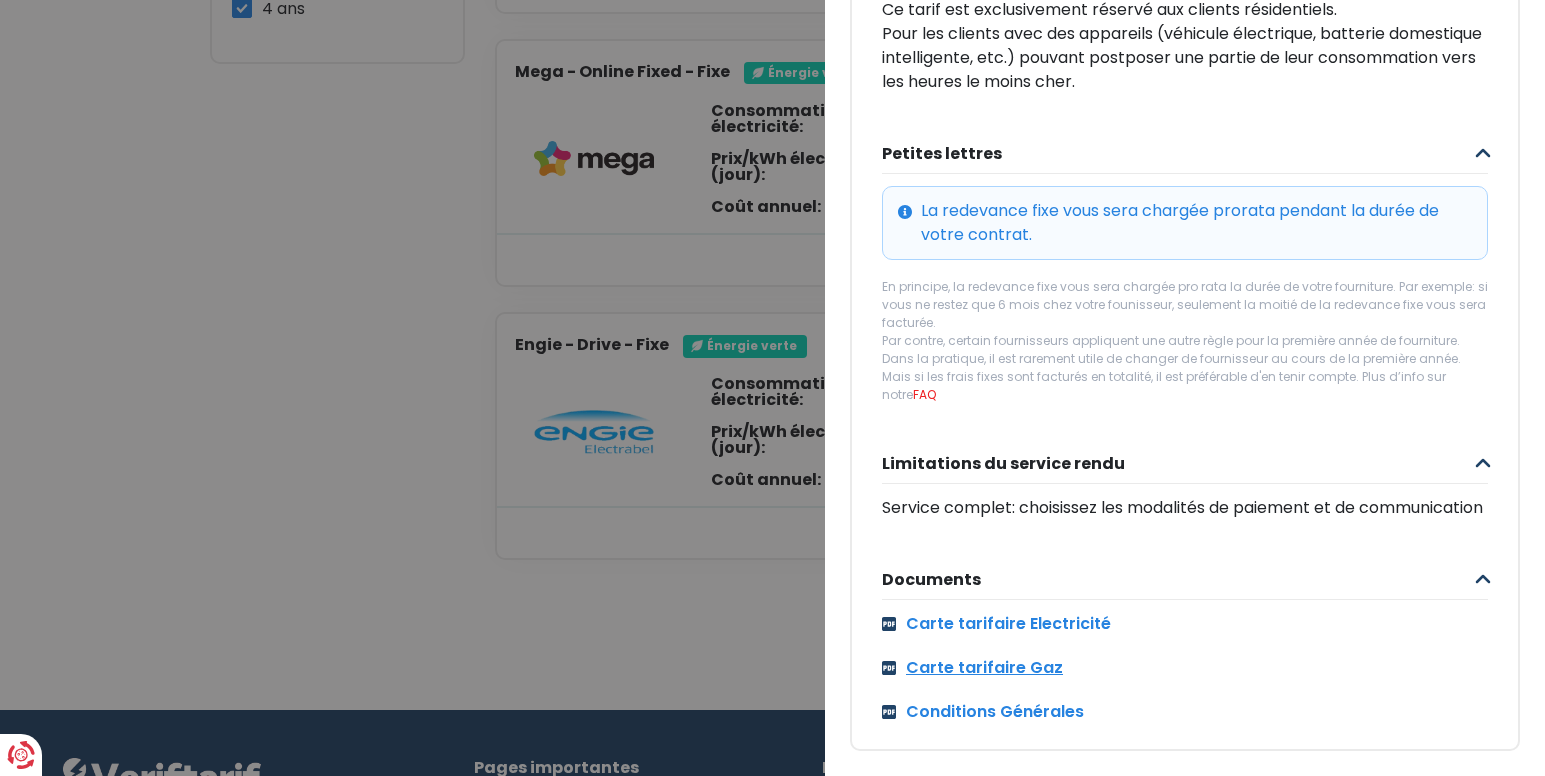 click on "Carte tarifaire Gaz" at bounding box center (1185, 668) 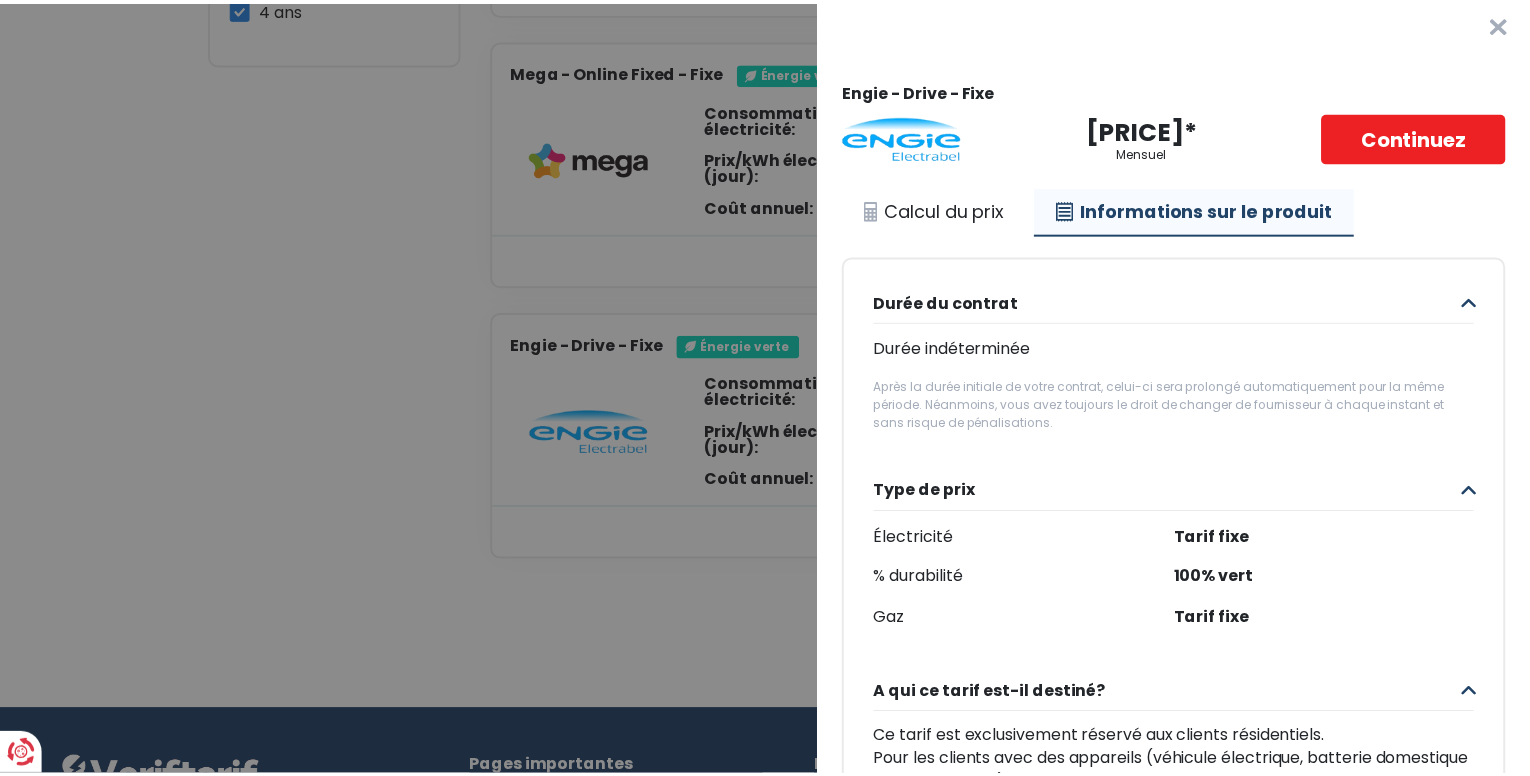 scroll, scrollTop: 0, scrollLeft: 0, axis: both 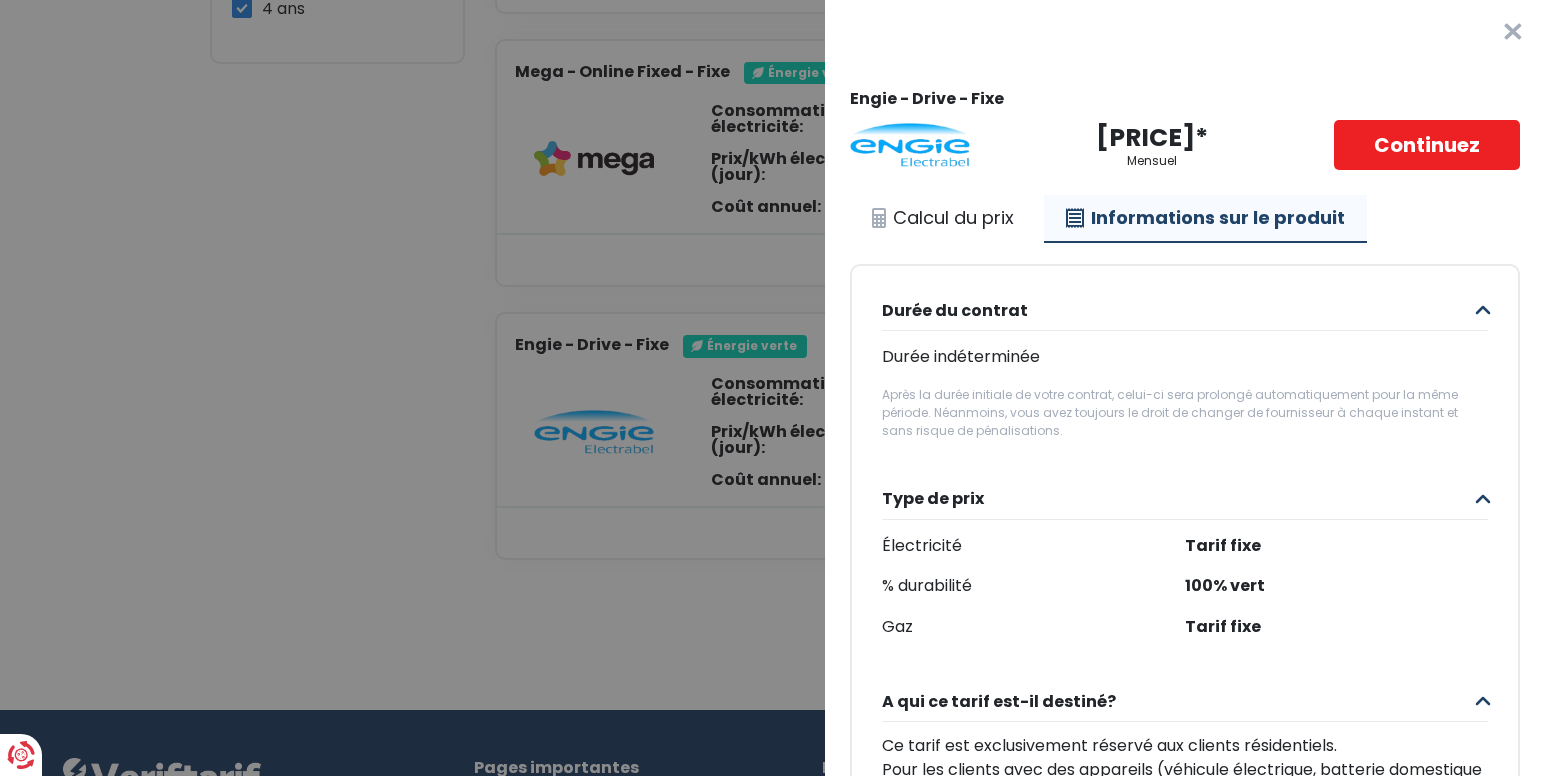 click on "×" at bounding box center [1513, 32] 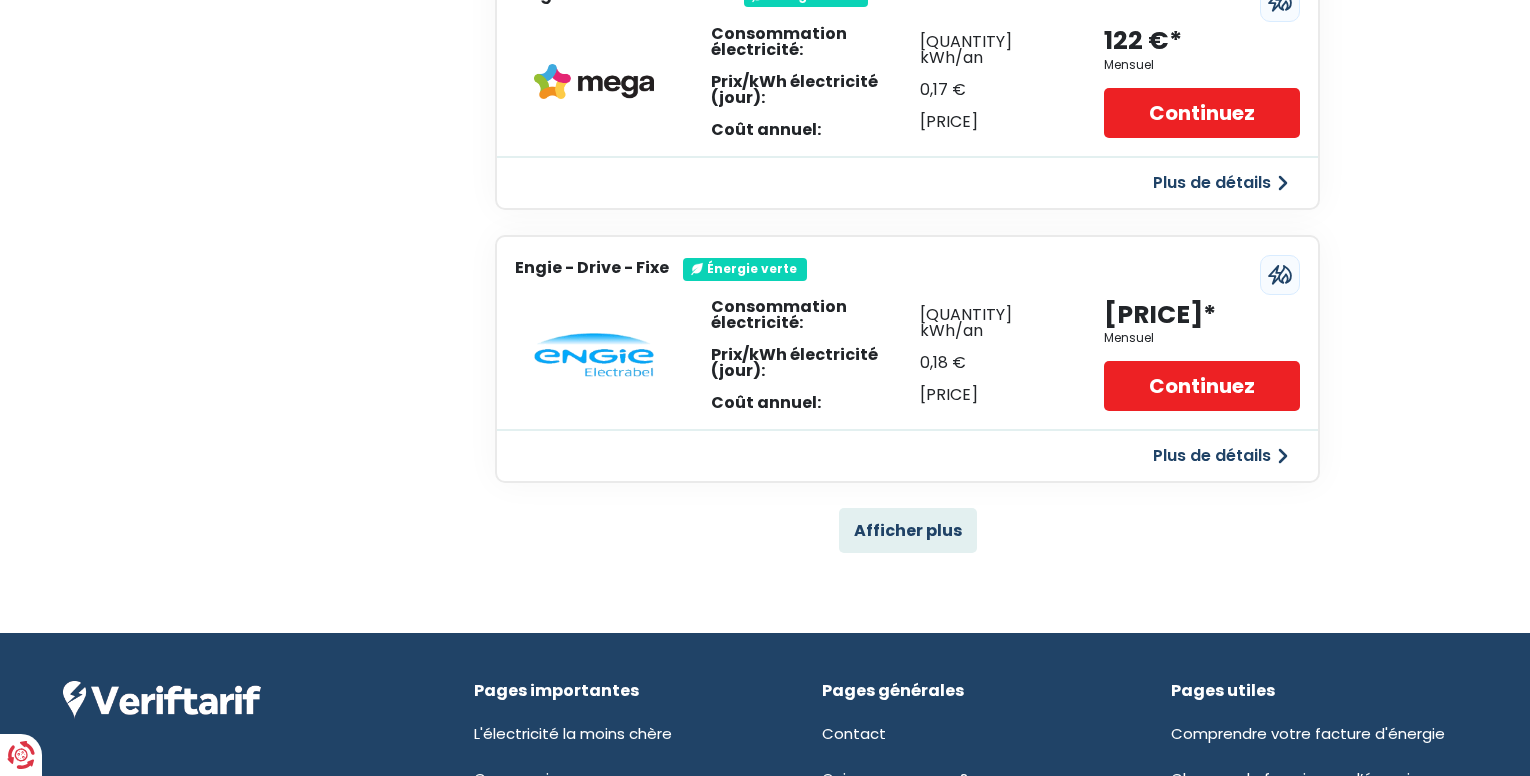 scroll, scrollTop: 1275, scrollLeft: 0, axis: vertical 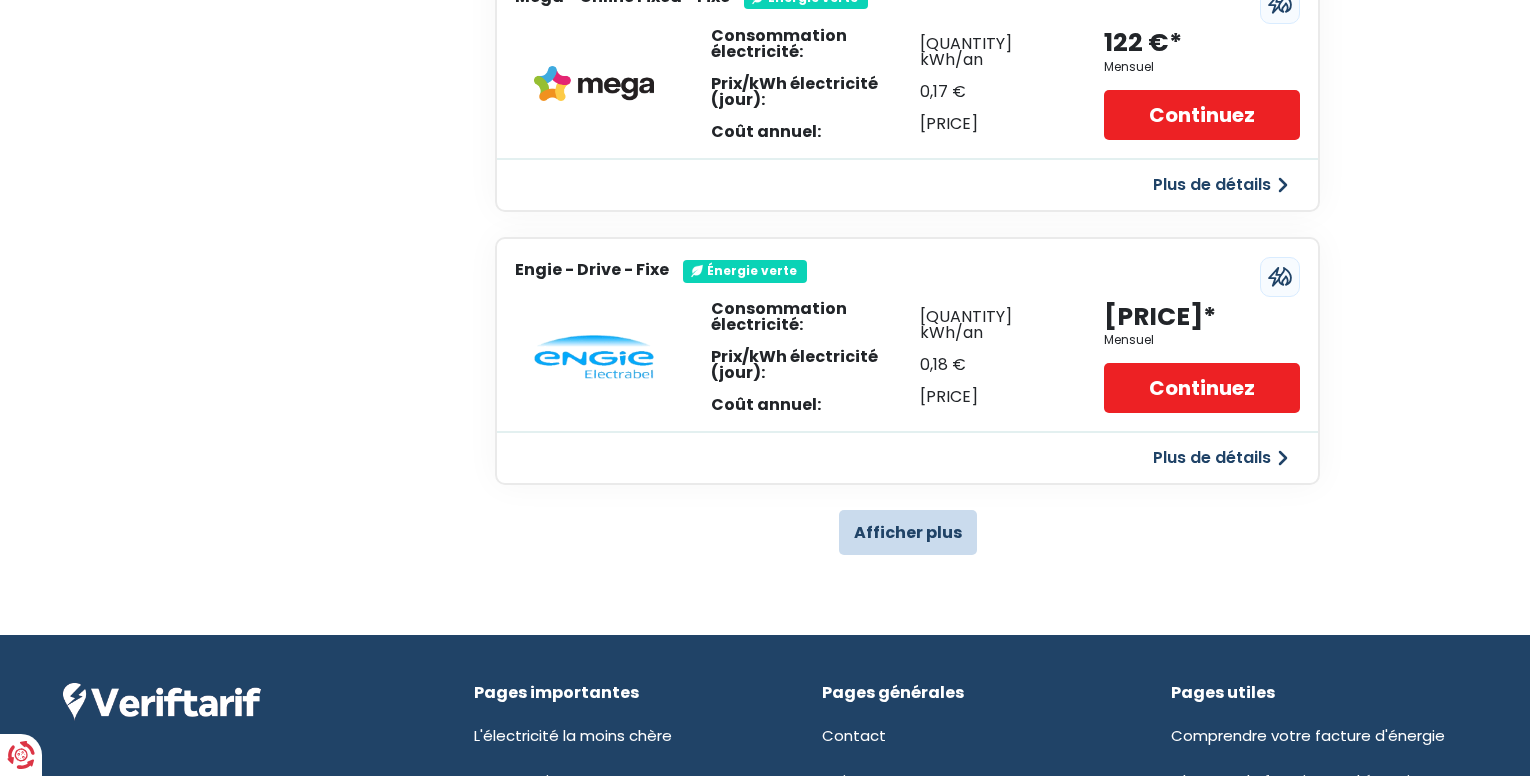 click on "Afficher plus" at bounding box center (908, 532) 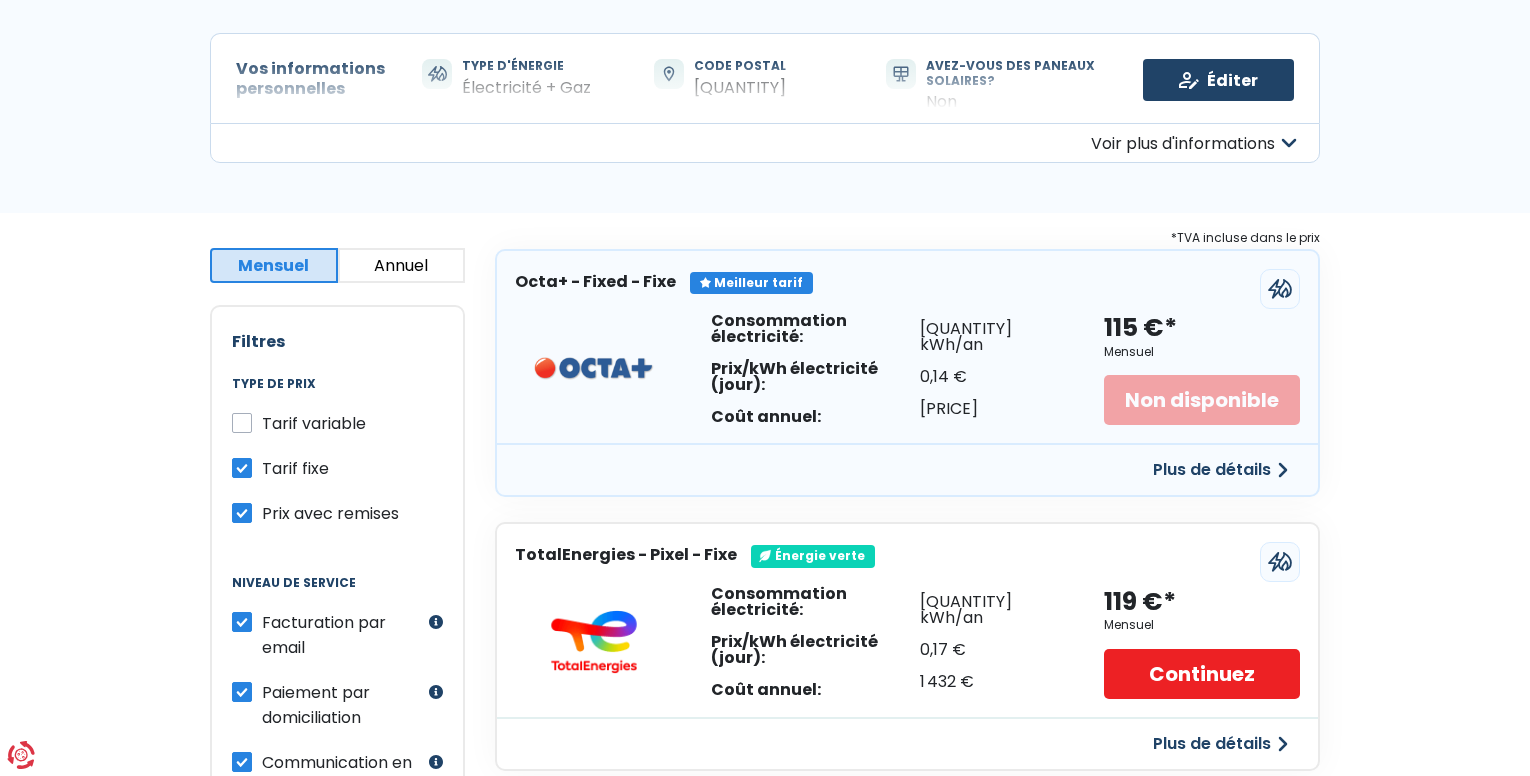 scroll, scrollTop: 175, scrollLeft: 0, axis: vertical 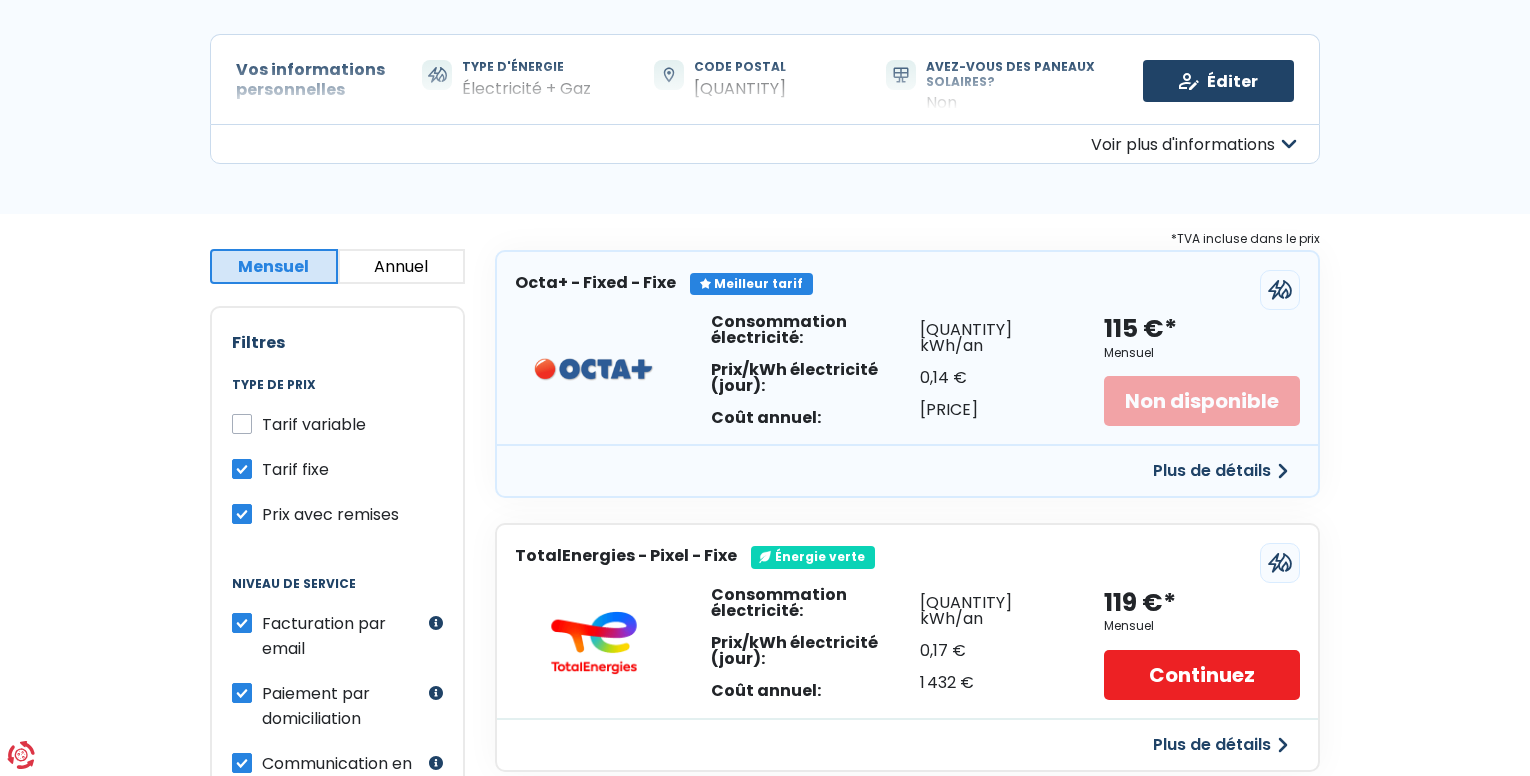 click on "Tarif variable" at bounding box center [314, 424] 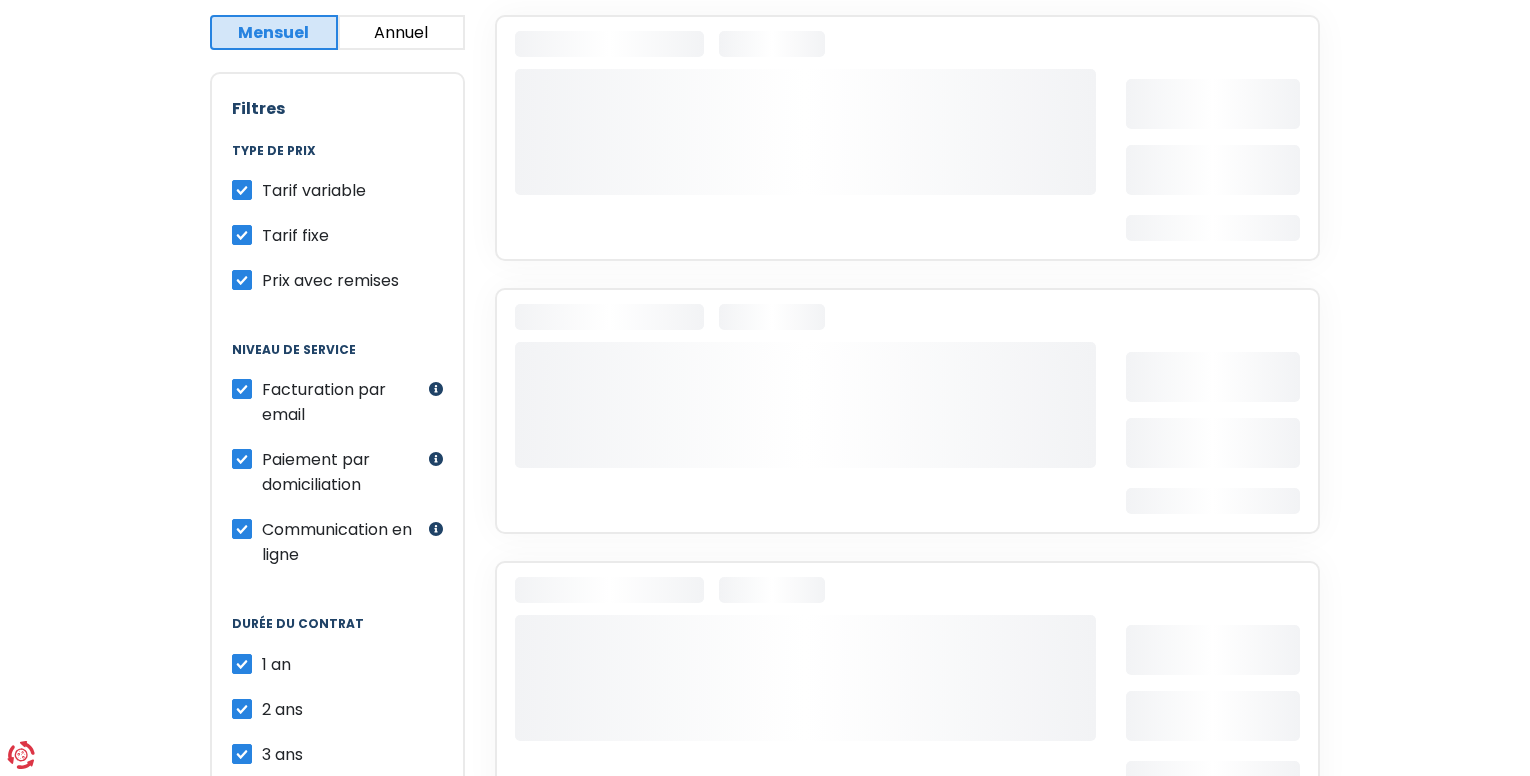 scroll, scrollTop: 0, scrollLeft: 0, axis: both 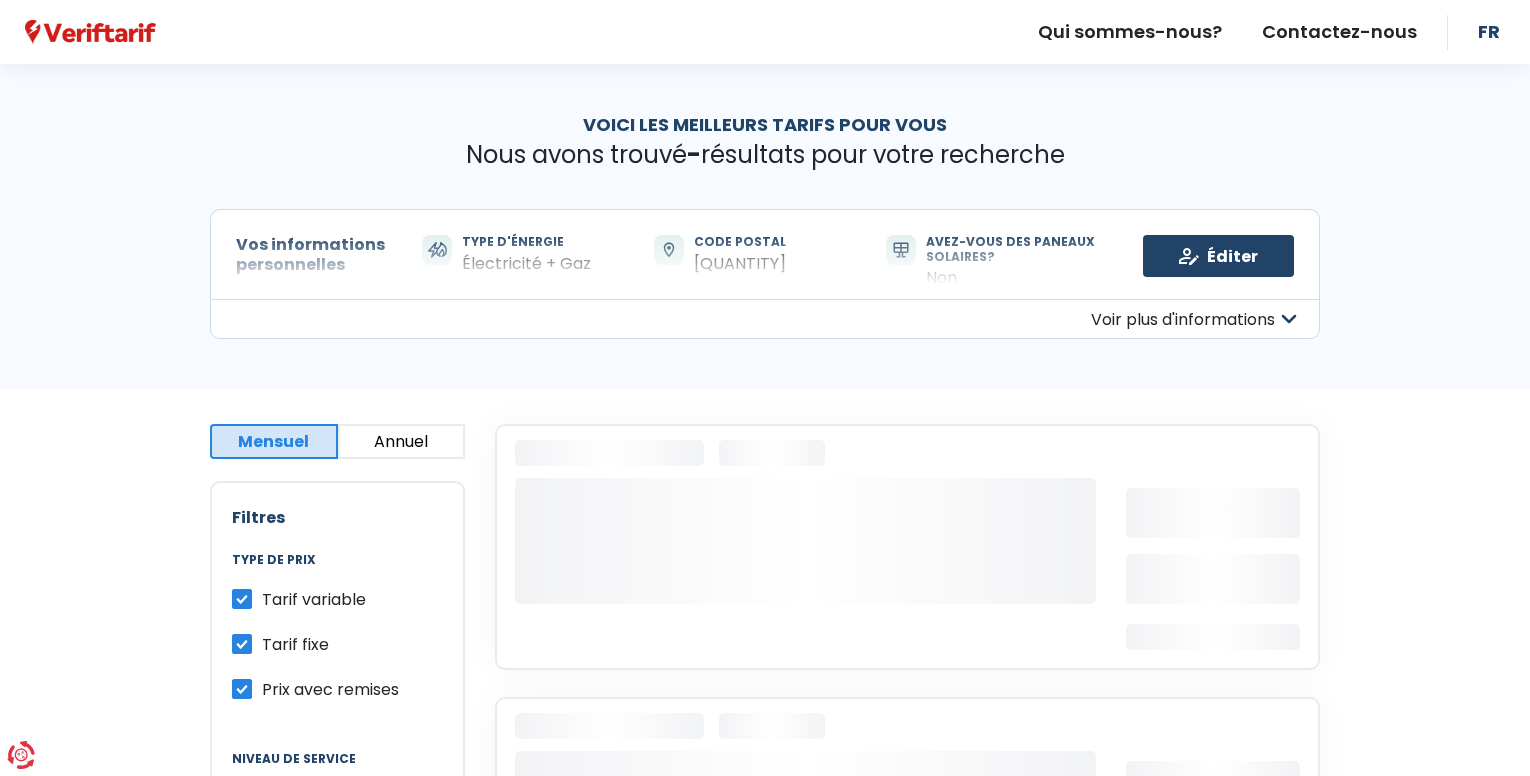click on "Annuel" at bounding box center [402, 441] 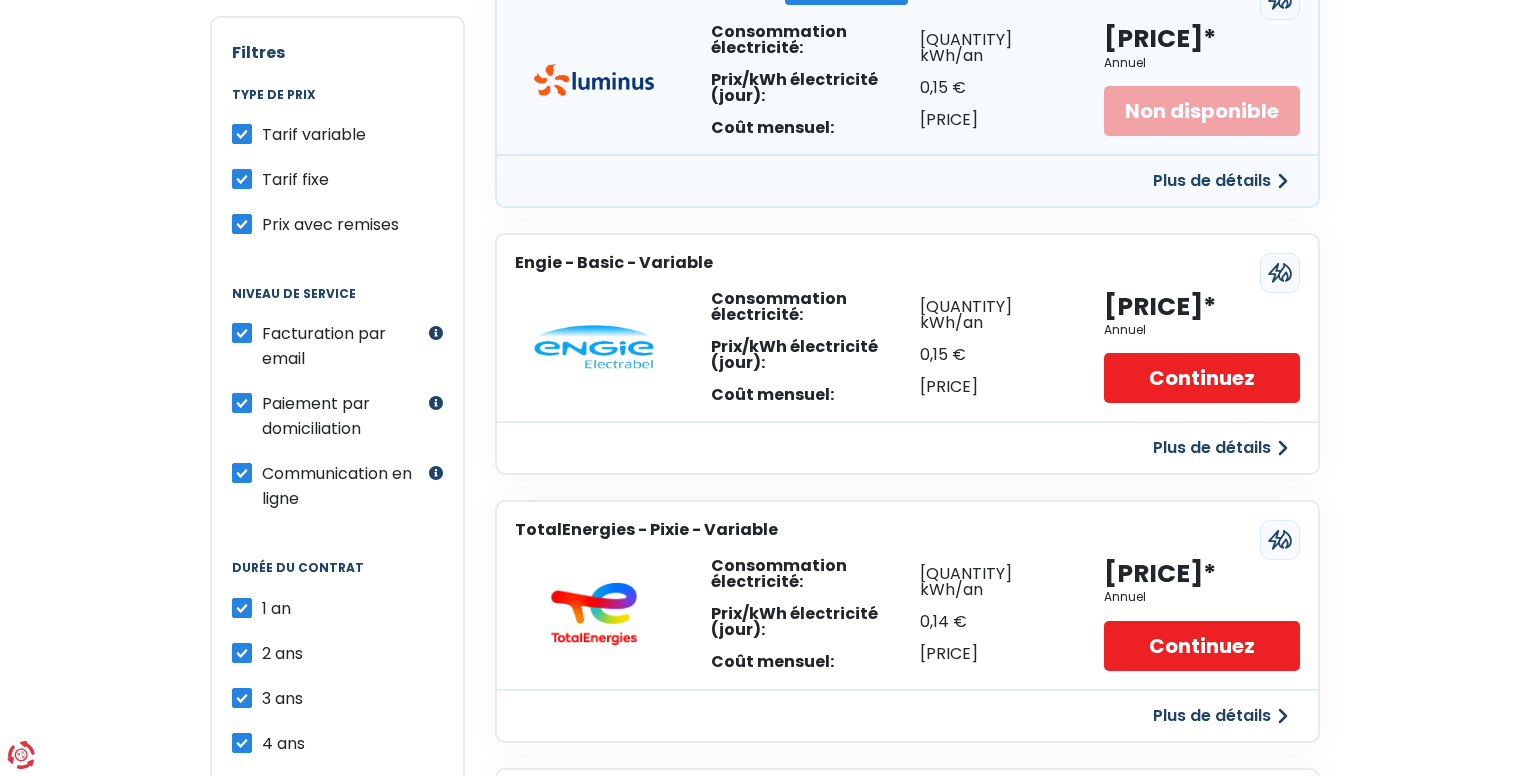 scroll, scrollTop: 600, scrollLeft: 0, axis: vertical 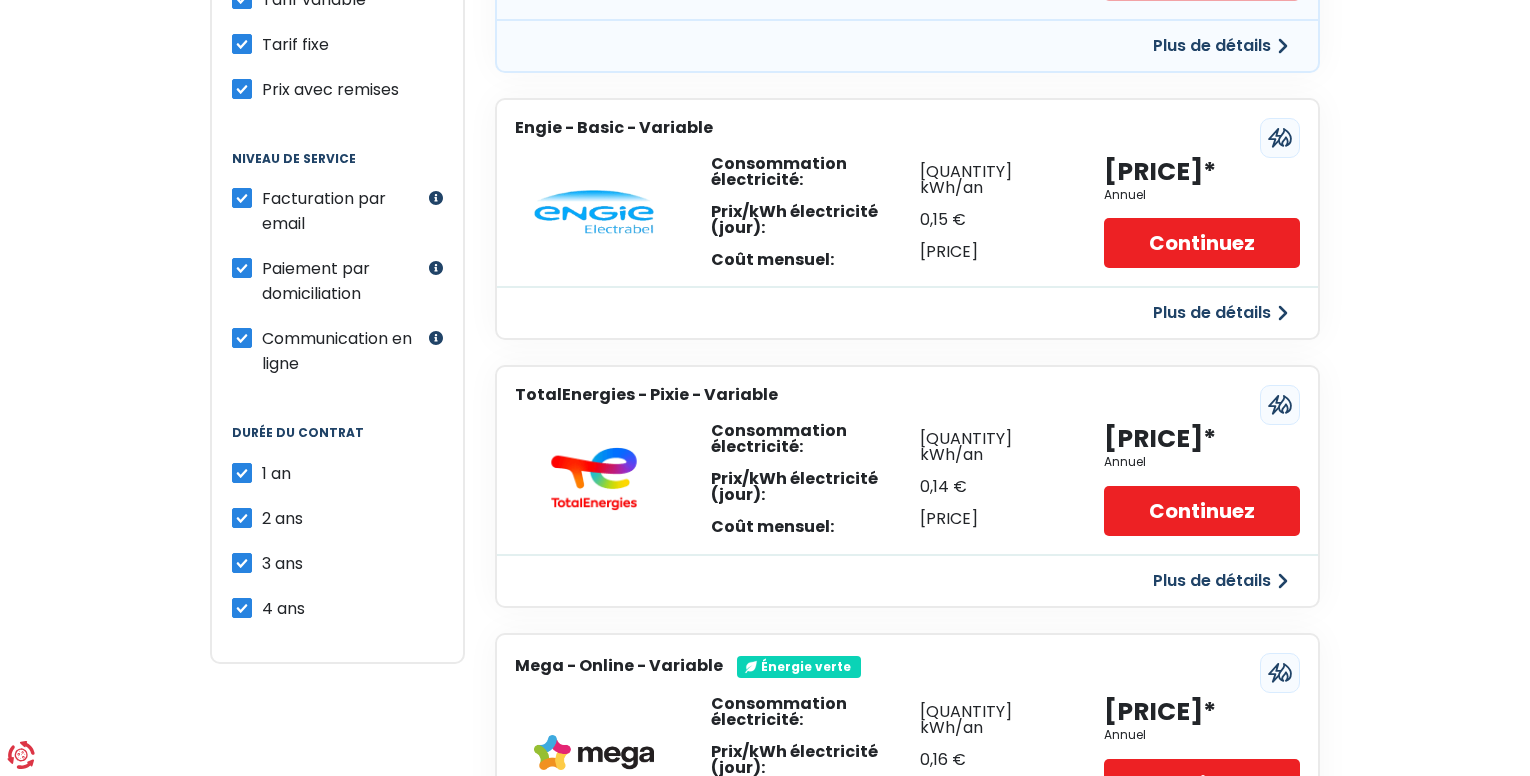 click on "3 ans" at bounding box center (282, 563) 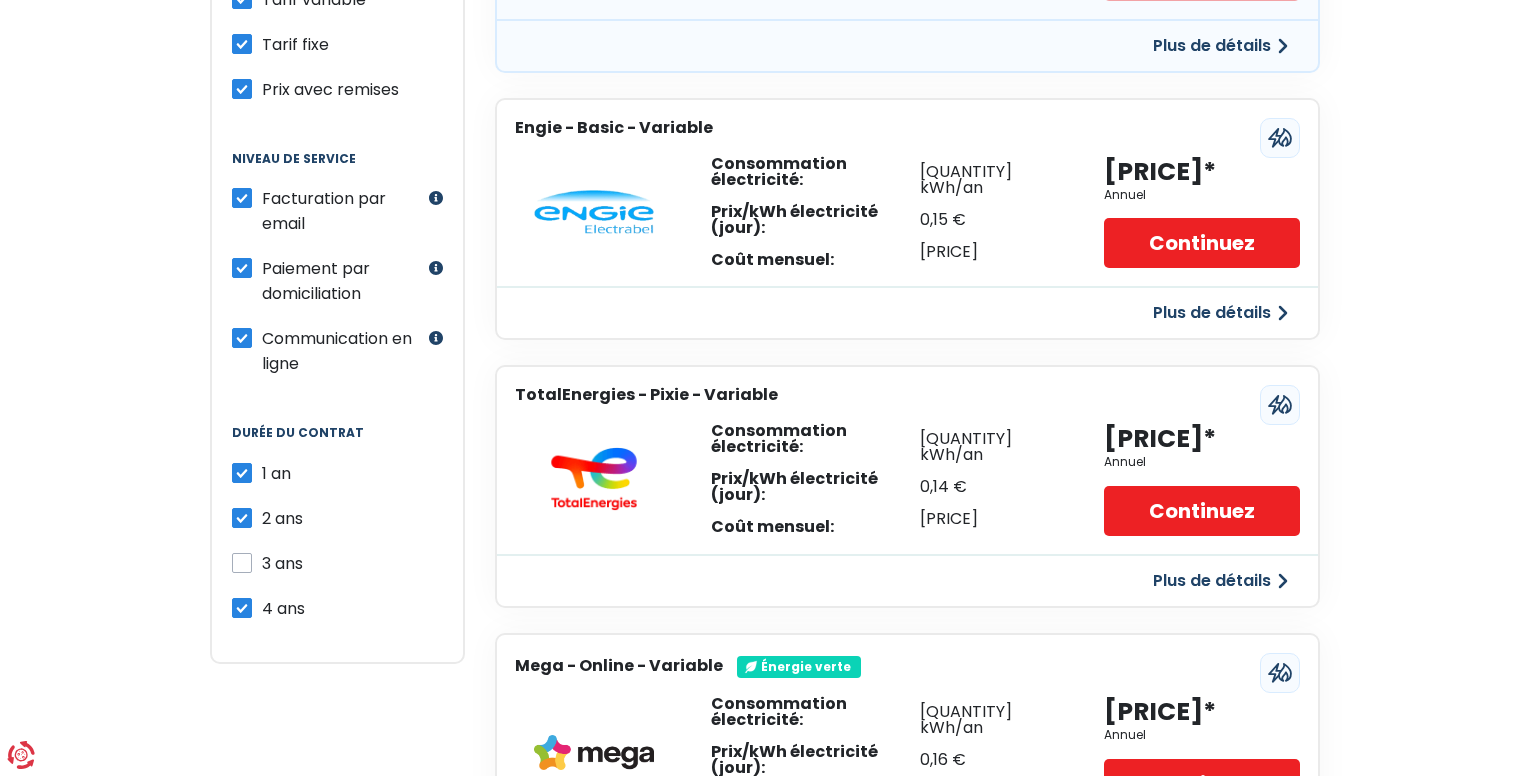 click on "Filtres
Type de prix Tarif variable Tarif fixe Prix avec remises   Niveau de service
Facturation par email
Inclure les offres pour lesquelles la facturation se fait uniquement par email
Paiement par domiciliation
Inclure les offres pour lesquelles le paiement par domiciliation est obligatoire
Communication en ligne
Inclure les offres pour lesquelles la communication se fait uniquement par voie électronique
Durée du contrat [DURATION] [DURATION] [DURATION] [DURATION]" at bounding box center [337, 272] 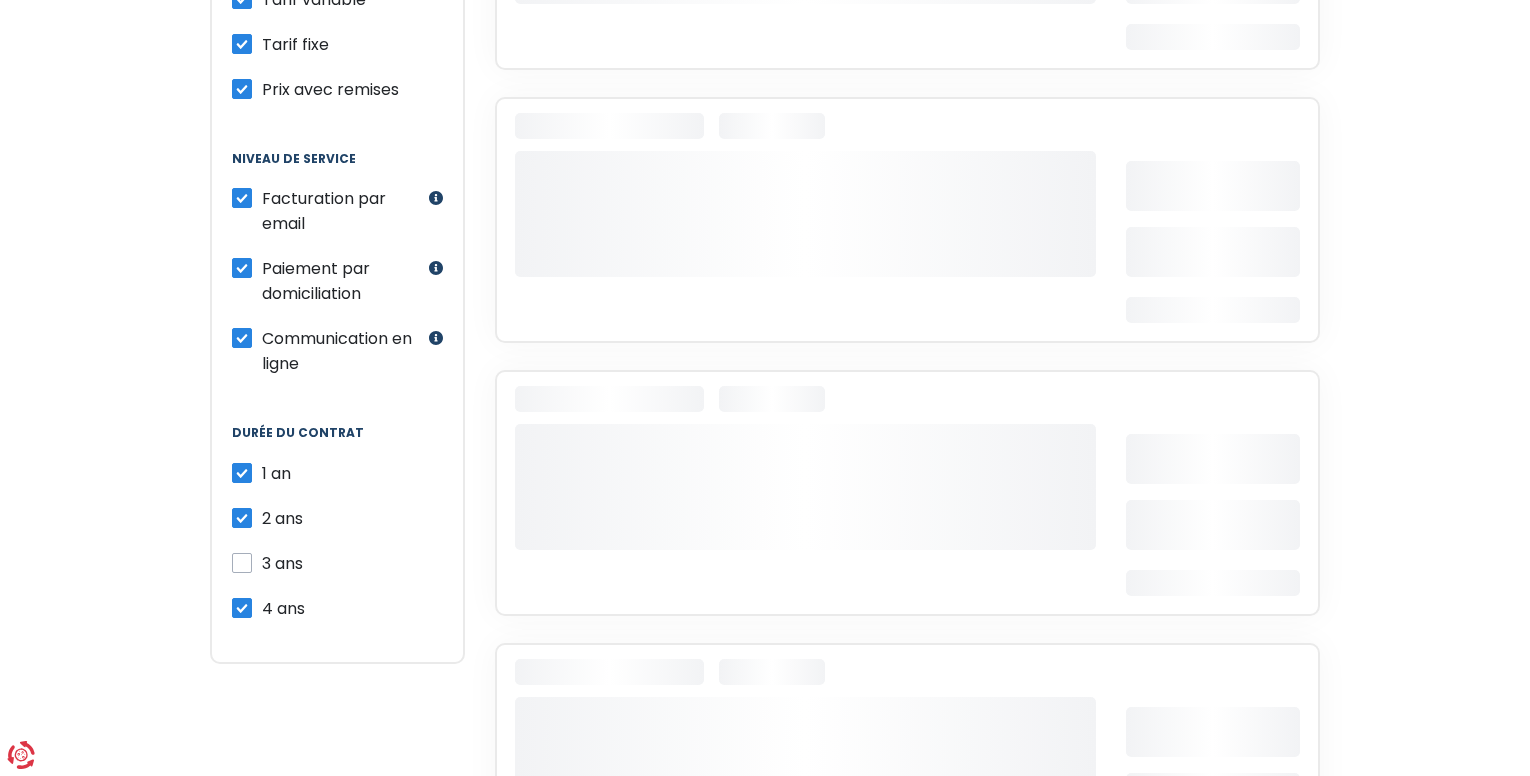 click on "4 ans" at bounding box center (283, 608) 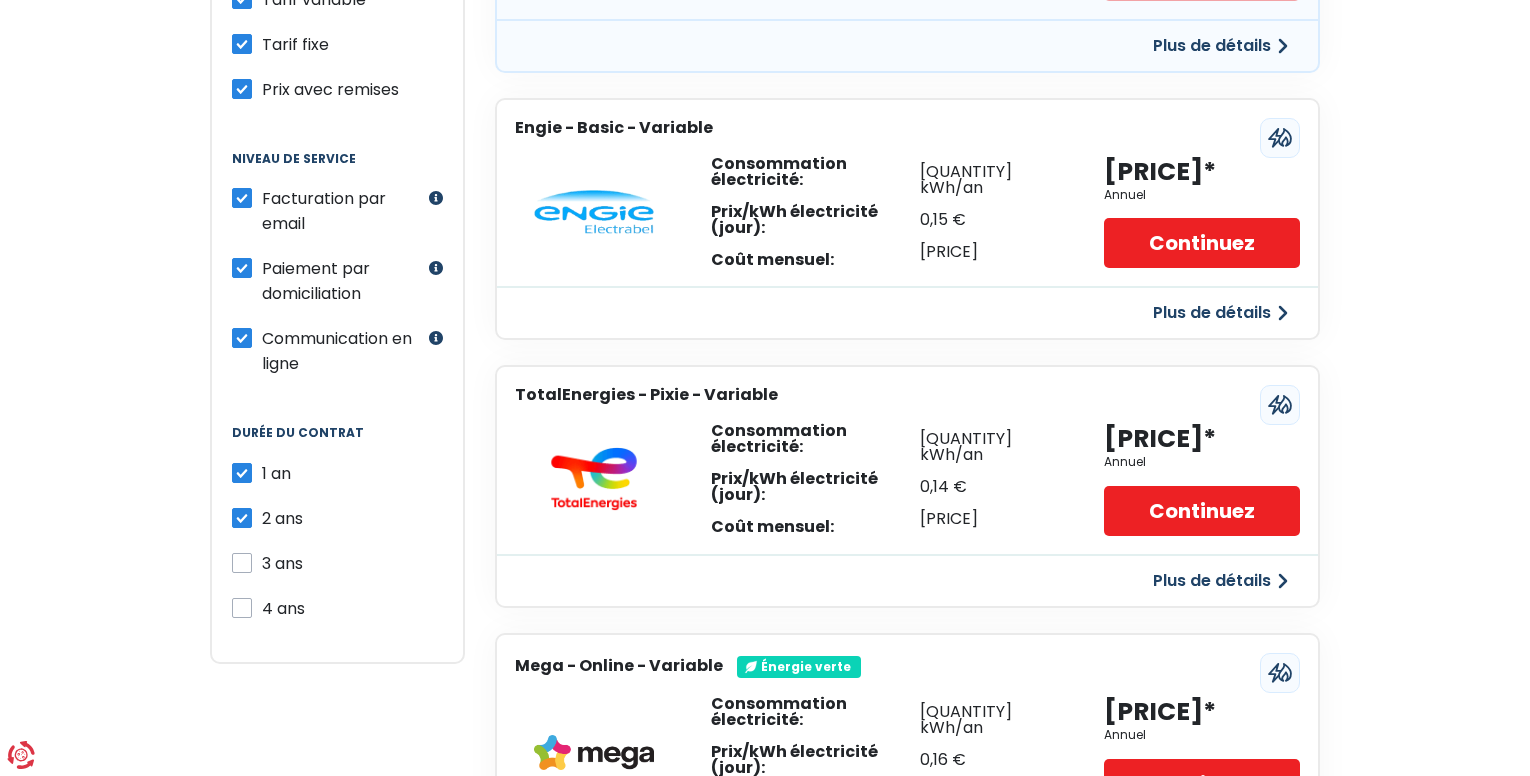 click on "Paiement par domiciliation" at bounding box center (242, 266) 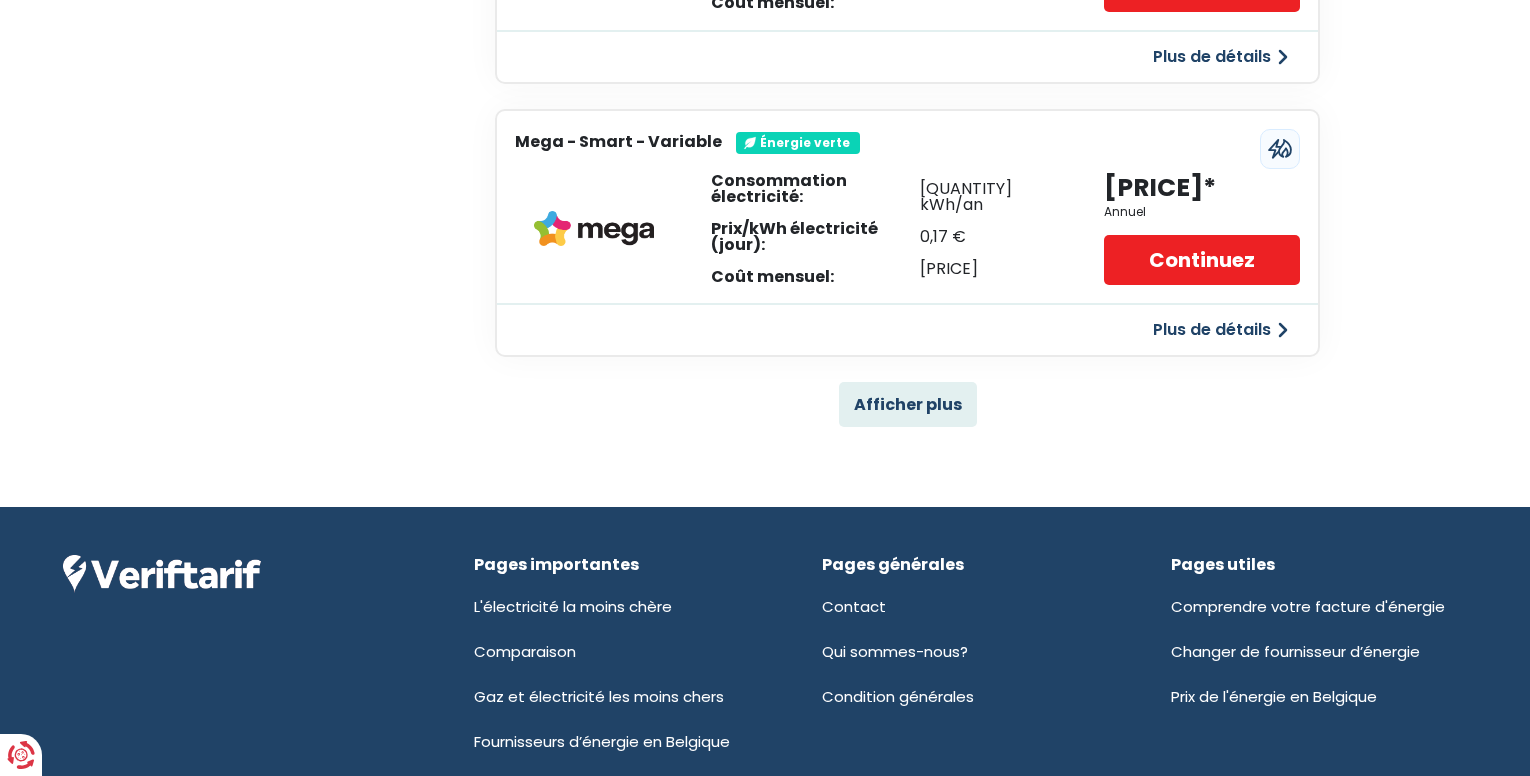 scroll, scrollTop: 4189, scrollLeft: 0, axis: vertical 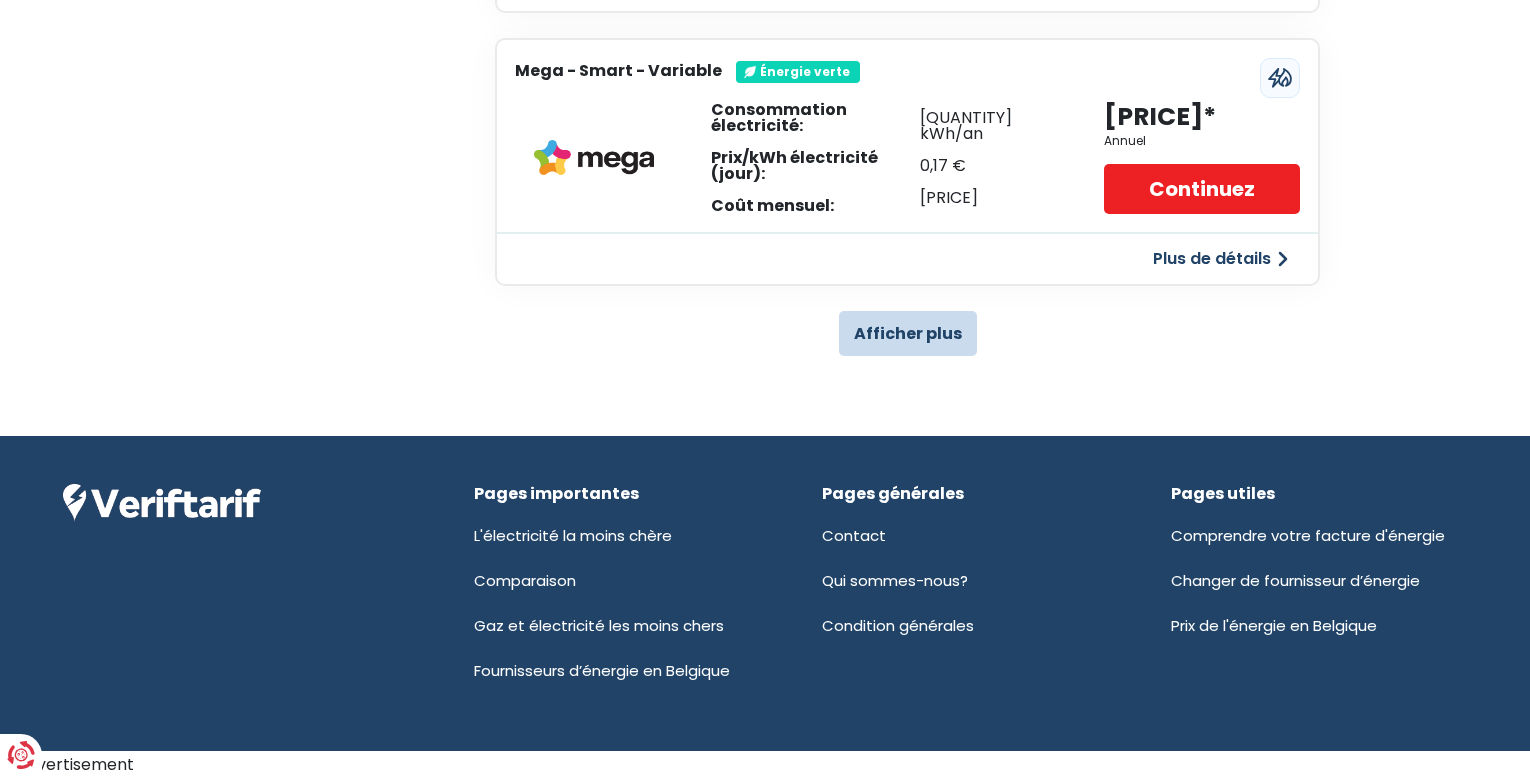 click on "Afficher plus" at bounding box center [908, 333] 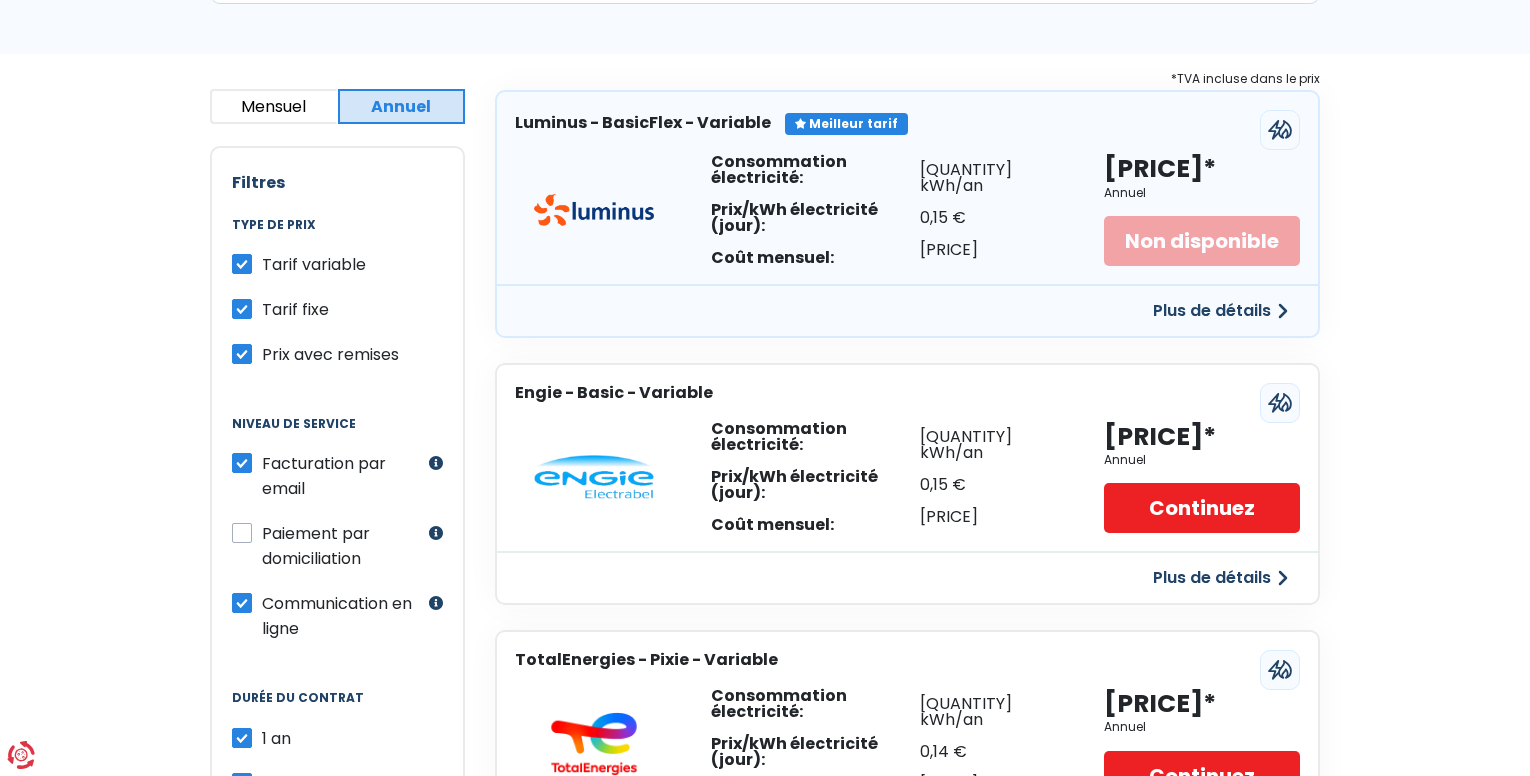 scroll, scrollTop: 300, scrollLeft: 0, axis: vertical 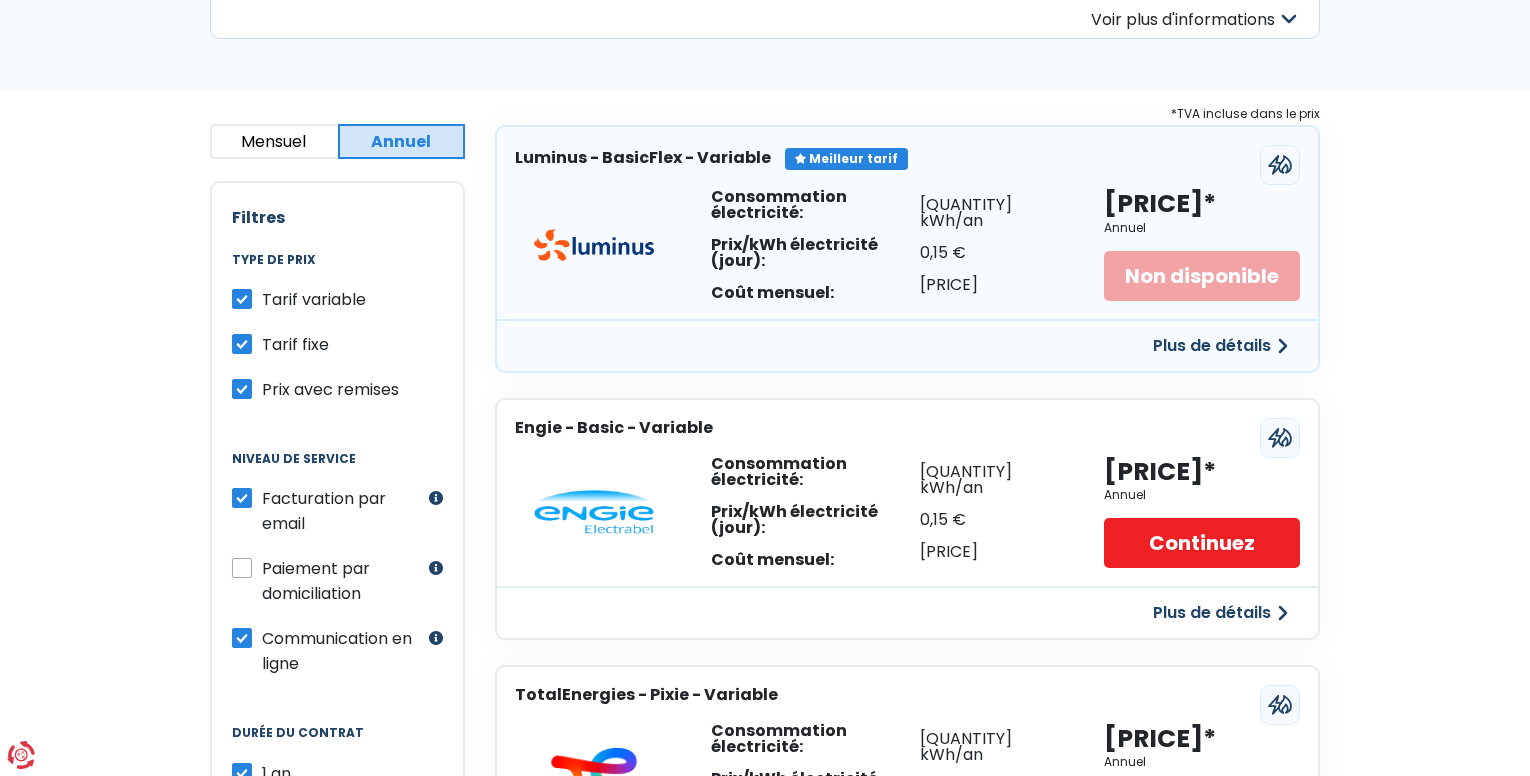 click on "Tarif variable" at bounding box center (314, 299) 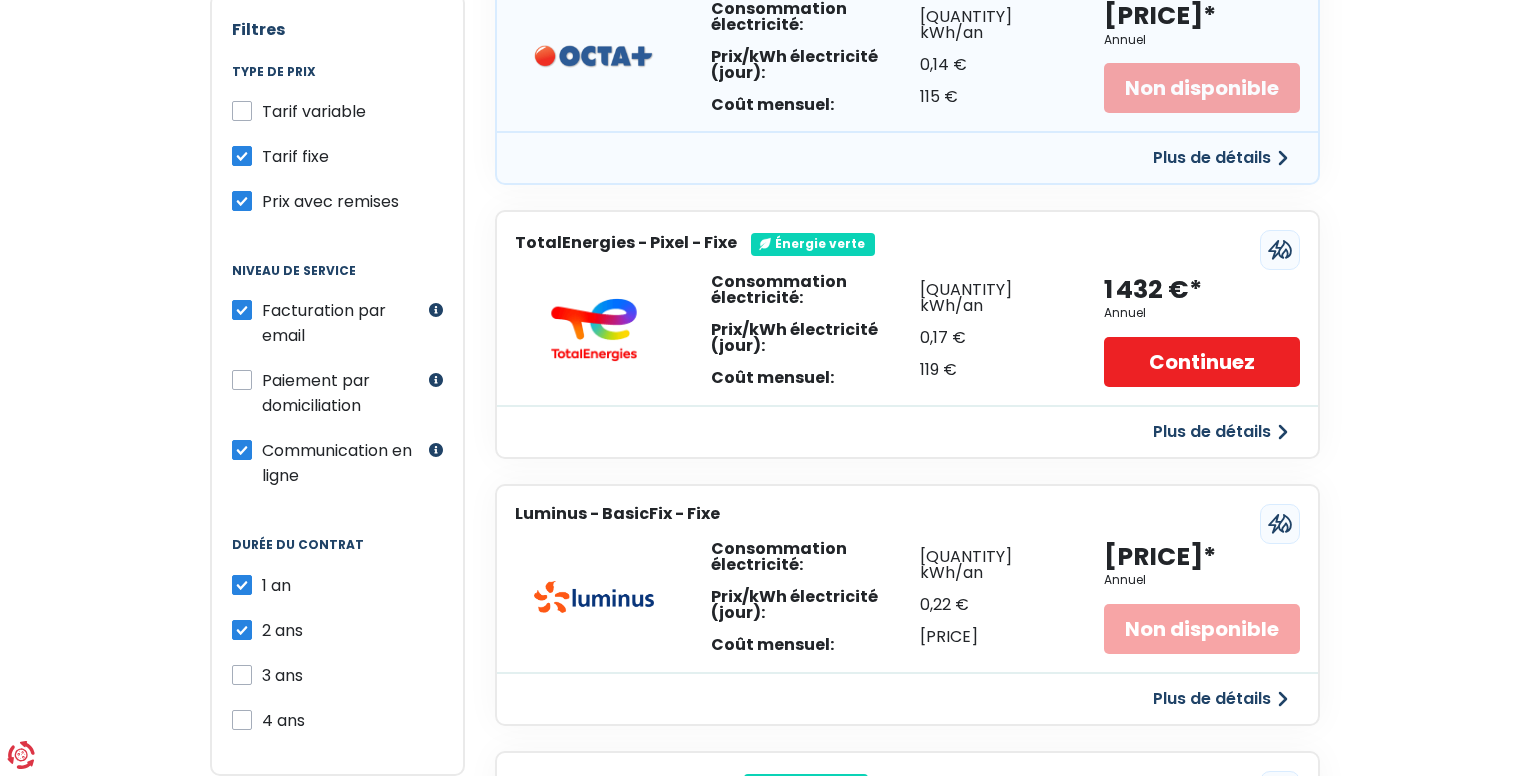 scroll, scrollTop: 500, scrollLeft: 0, axis: vertical 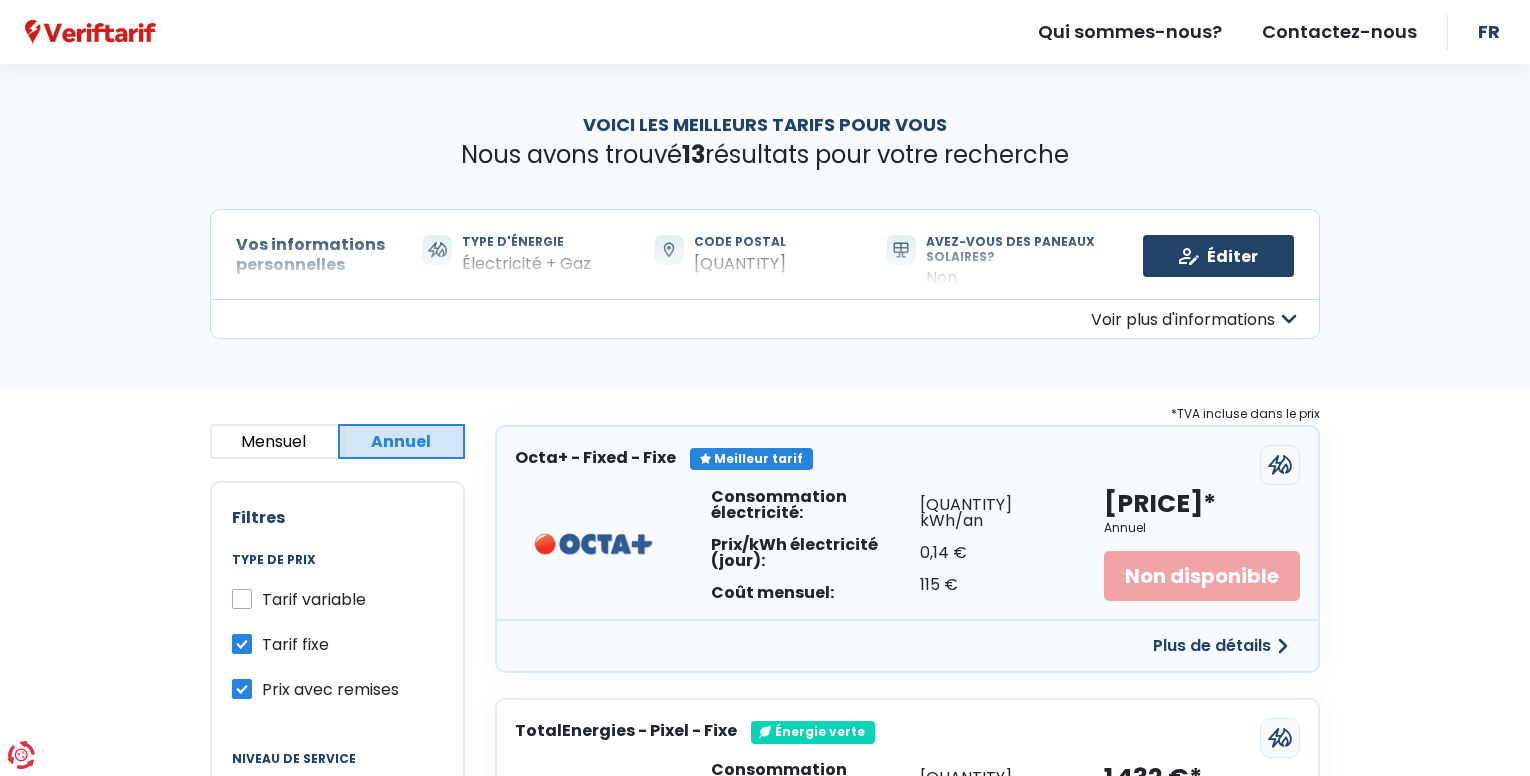 click on "Voir plus d'informations" at bounding box center (765, 319) 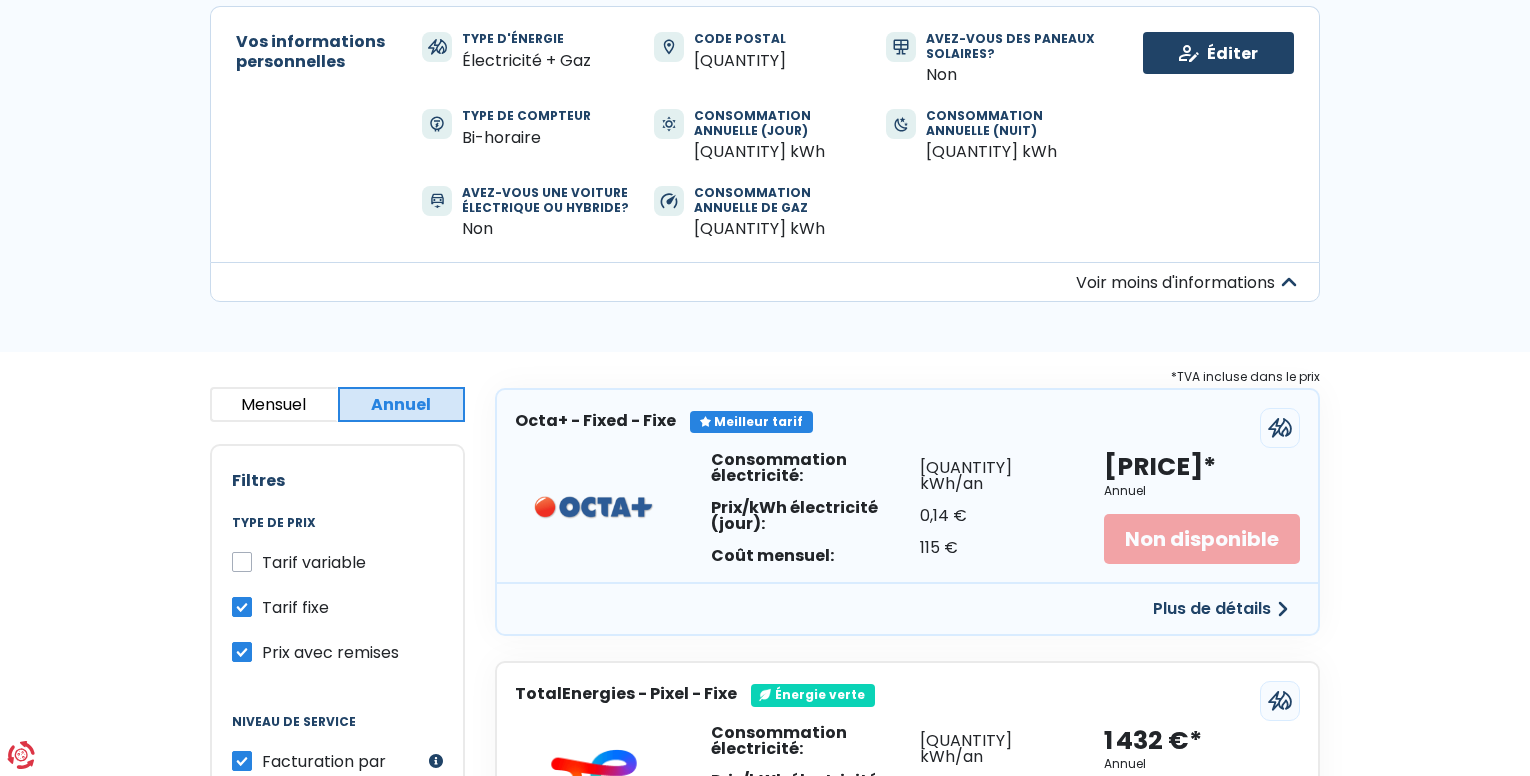 scroll, scrollTop: 0, scrollLeft: 0, axis: both 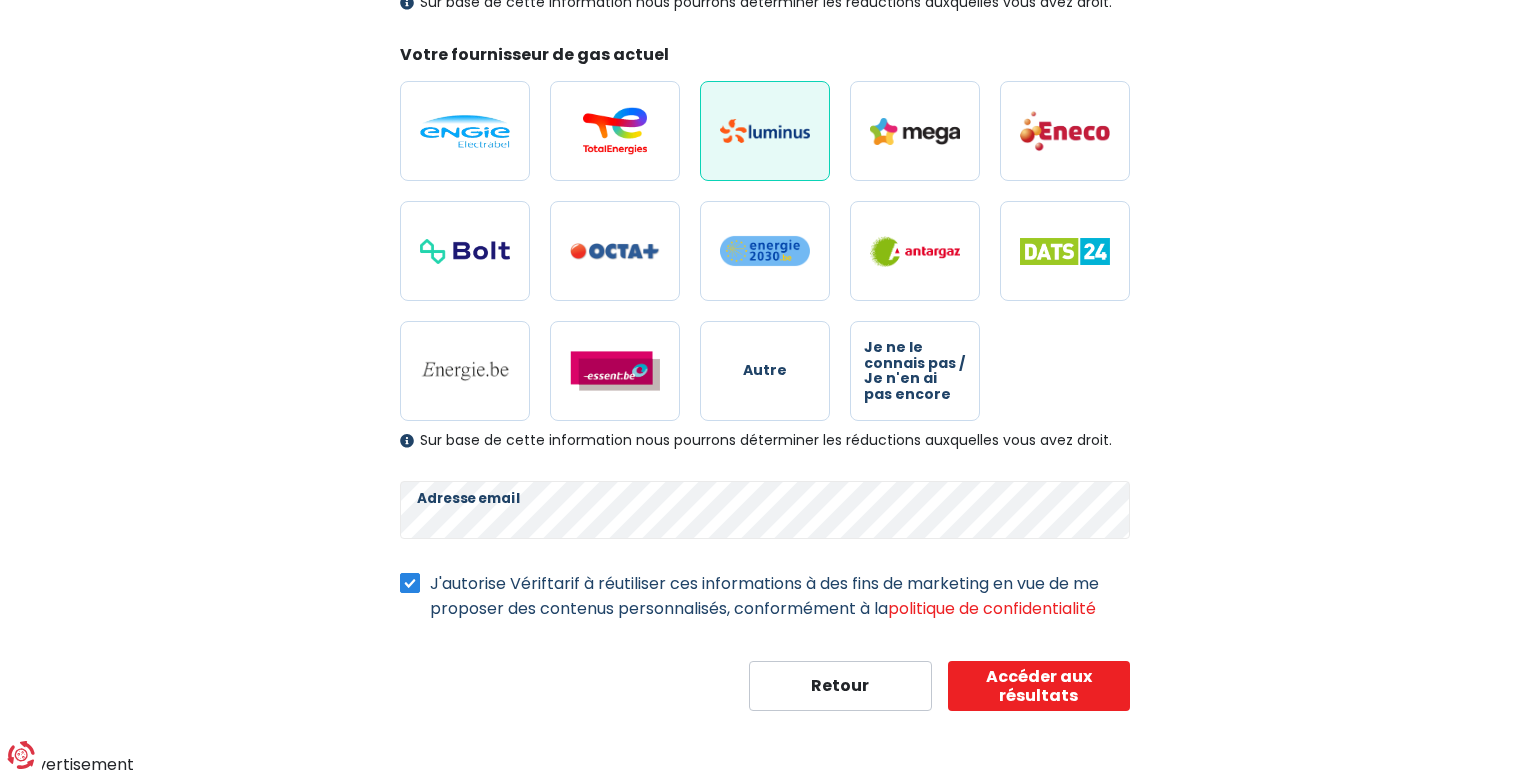 select on "day_night_bi_hourly" 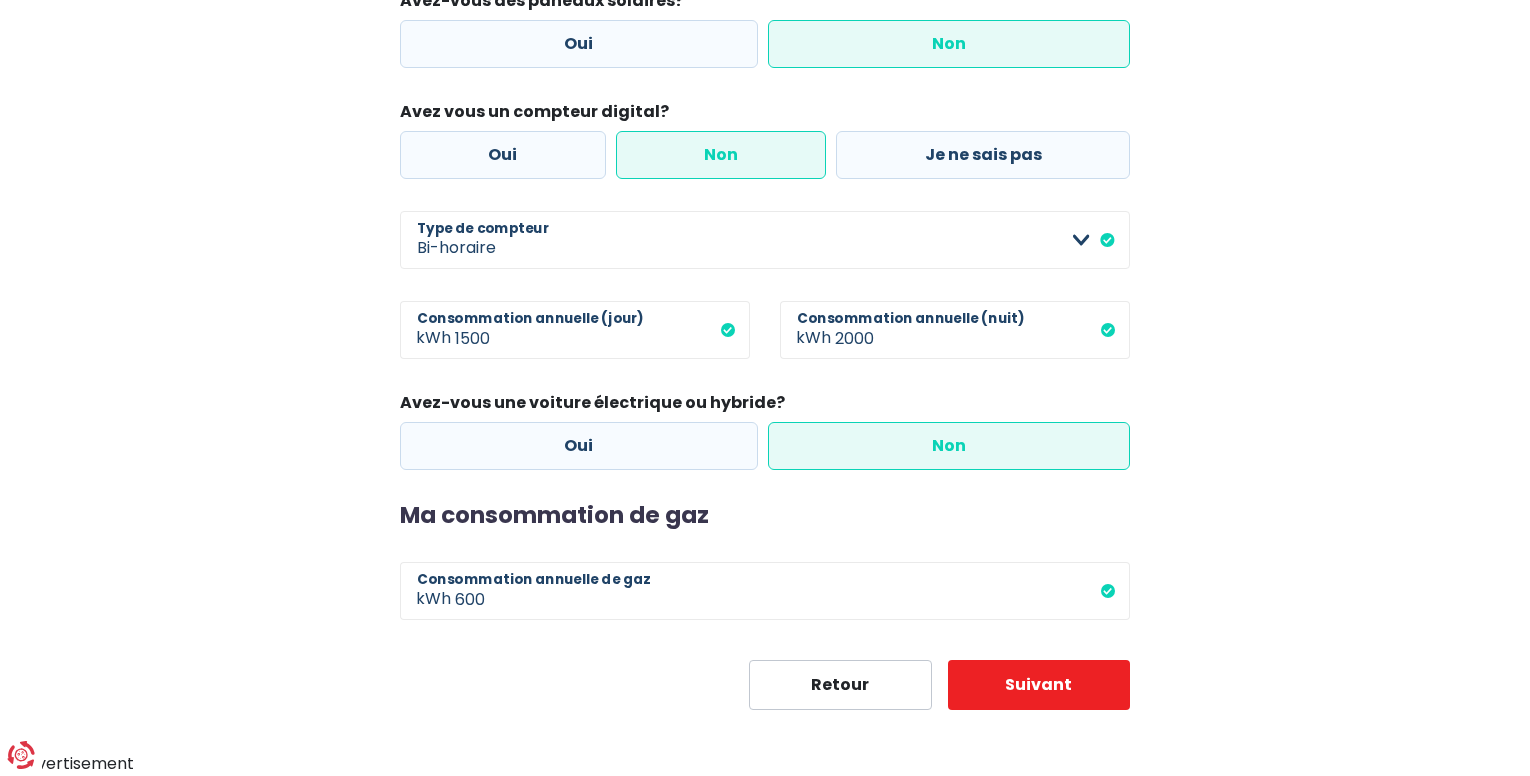 scroll, scrollTop: 369, scrollLeft: 0, axis: vertical 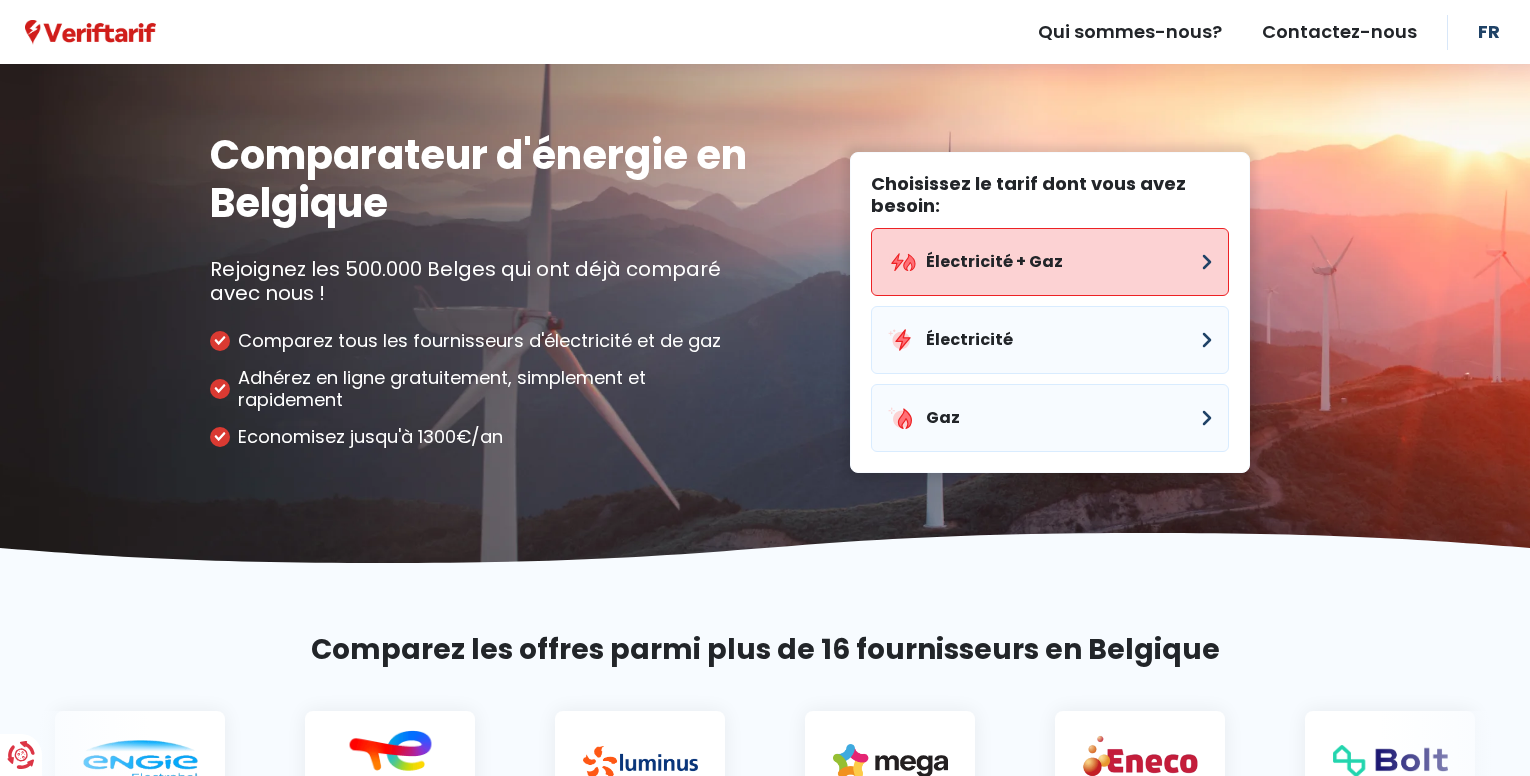 click on "Électricité + Gaz" at bounding box center (1050, 262) 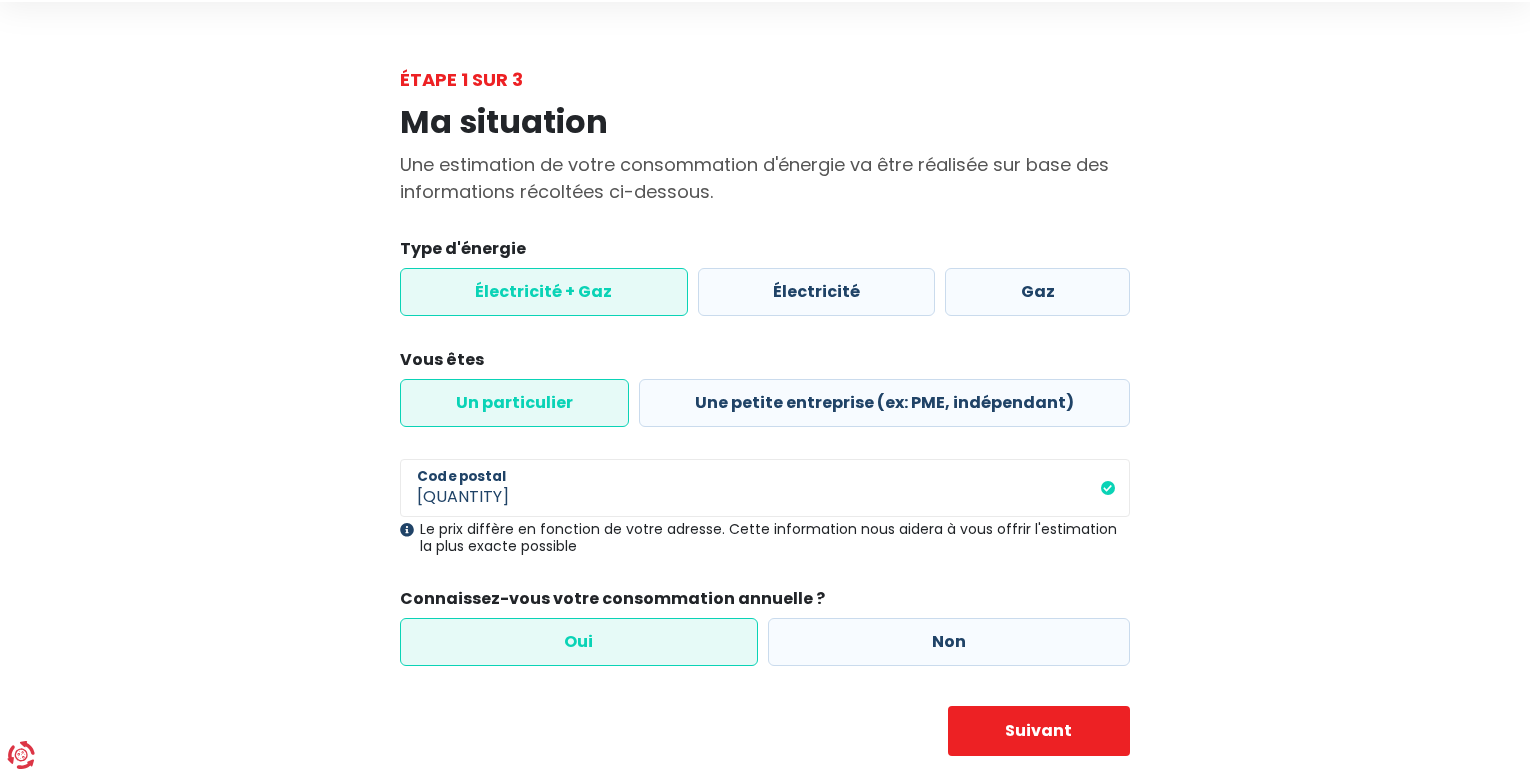 scroll, scrollTop: 107, scrollLeft: 0, axis: vertical 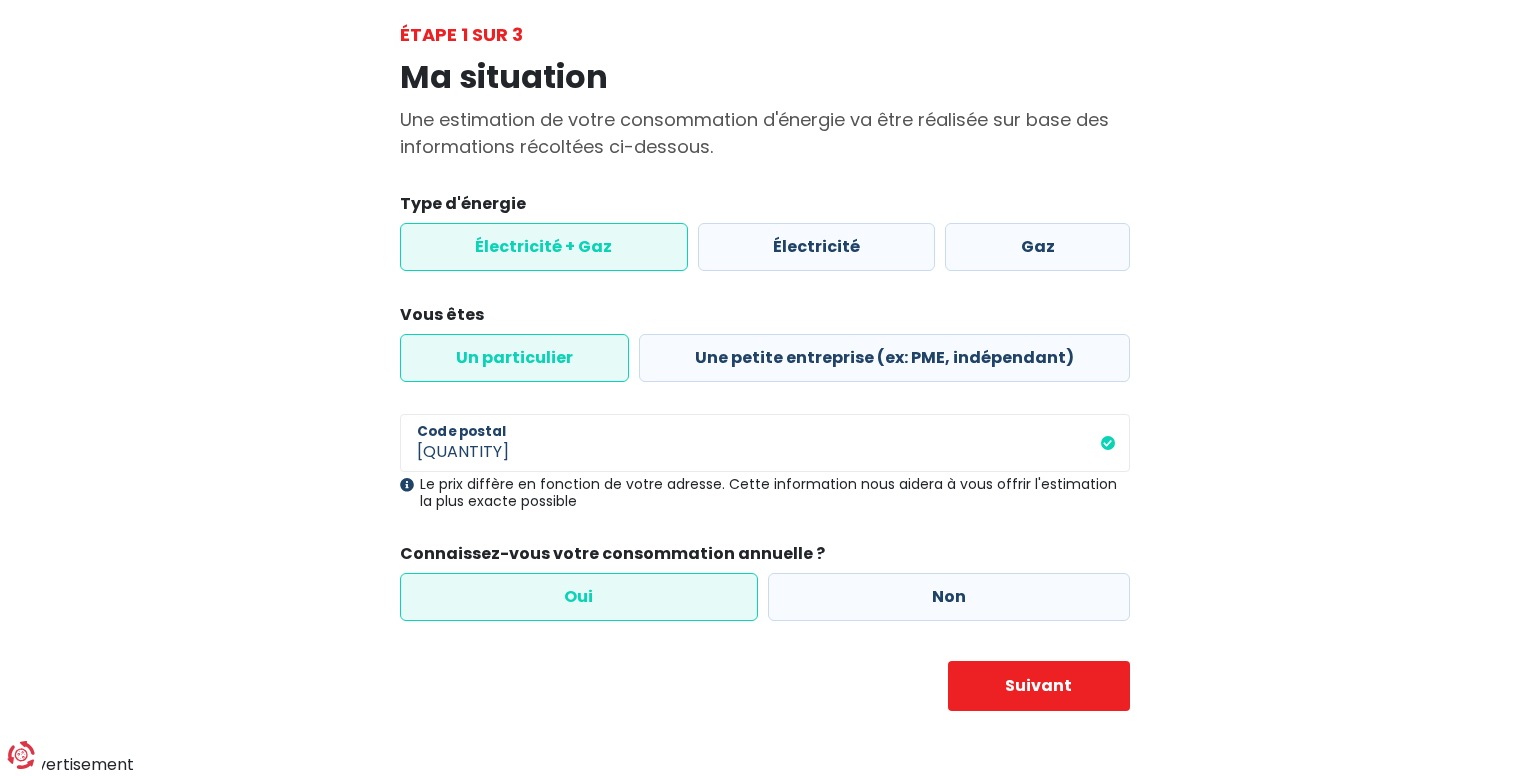 click on "Oui" at bounding box center [579, 597] 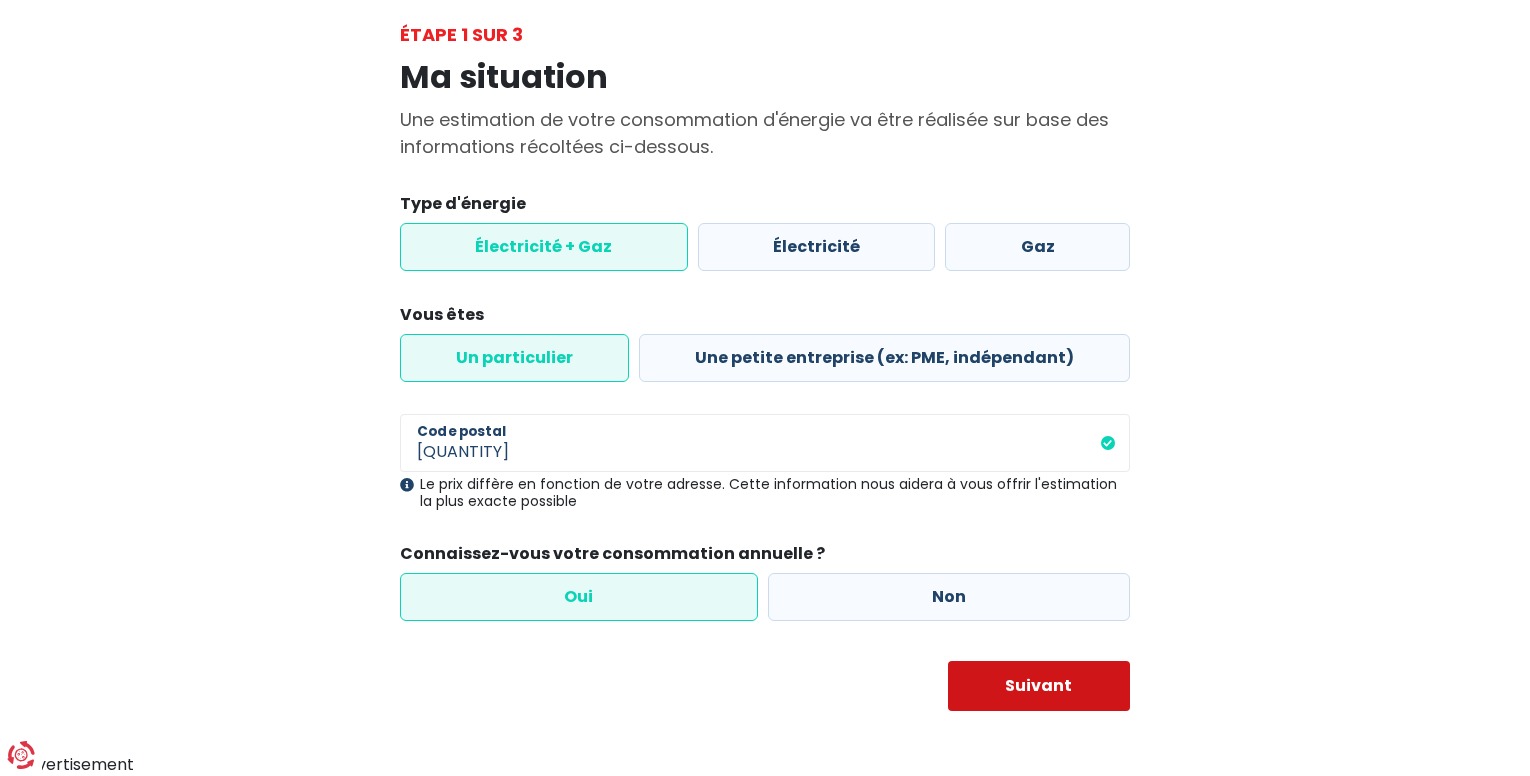 click on "Suivant" at bounding box center [1039, 686] 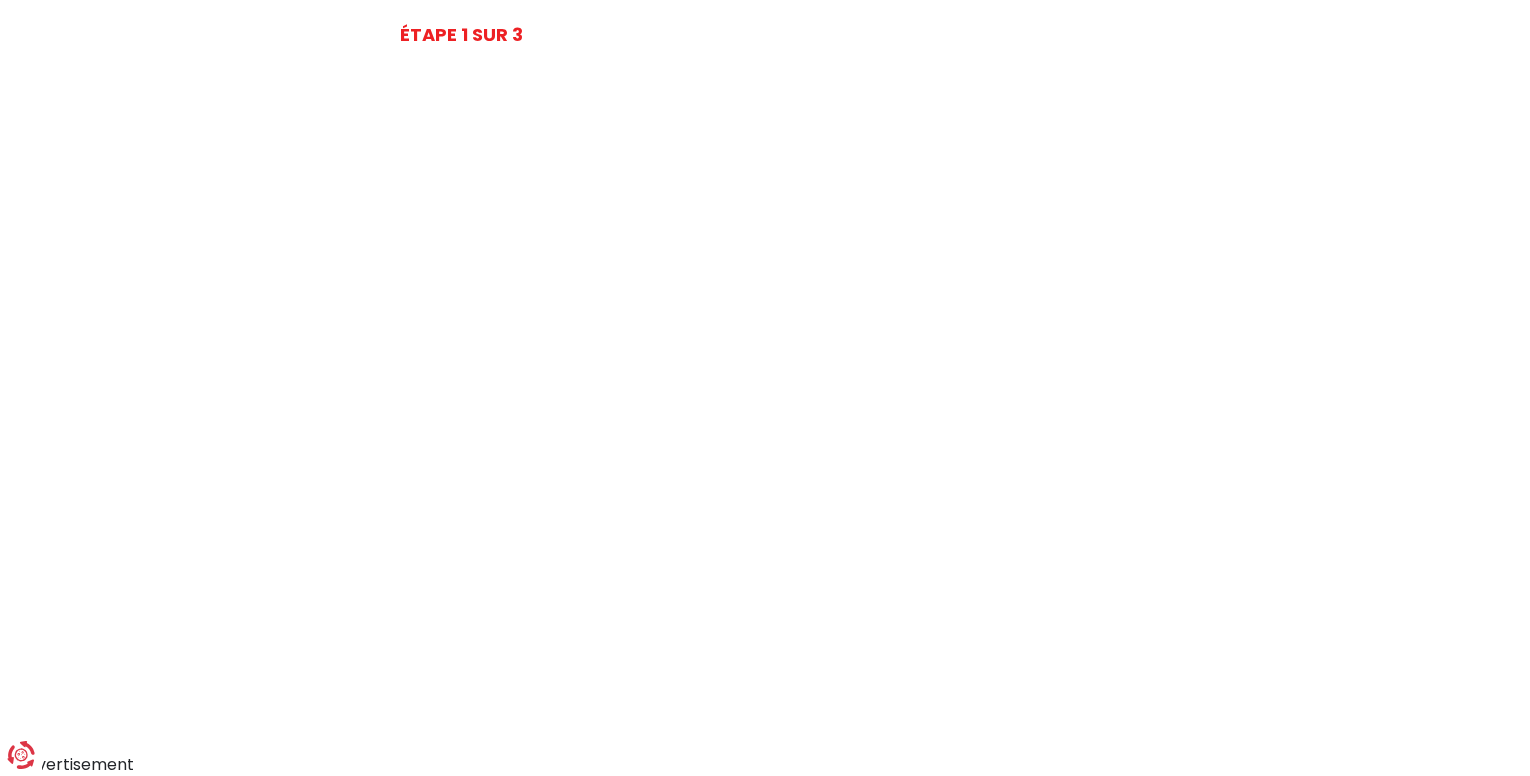 select on "day_night_bi_hourly" 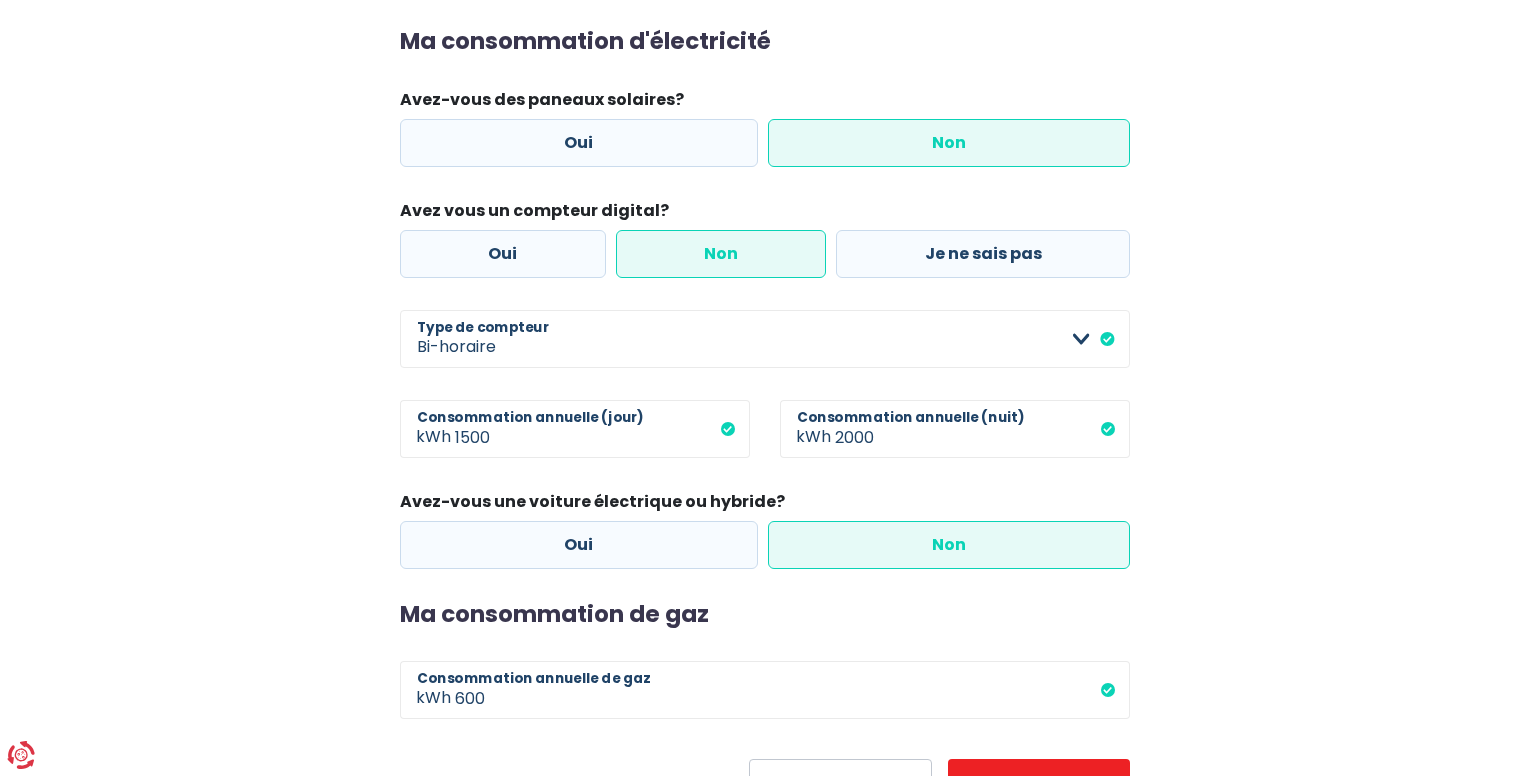 scroll, scrollTop: 300, scrollLeft: 0, axis: vertical 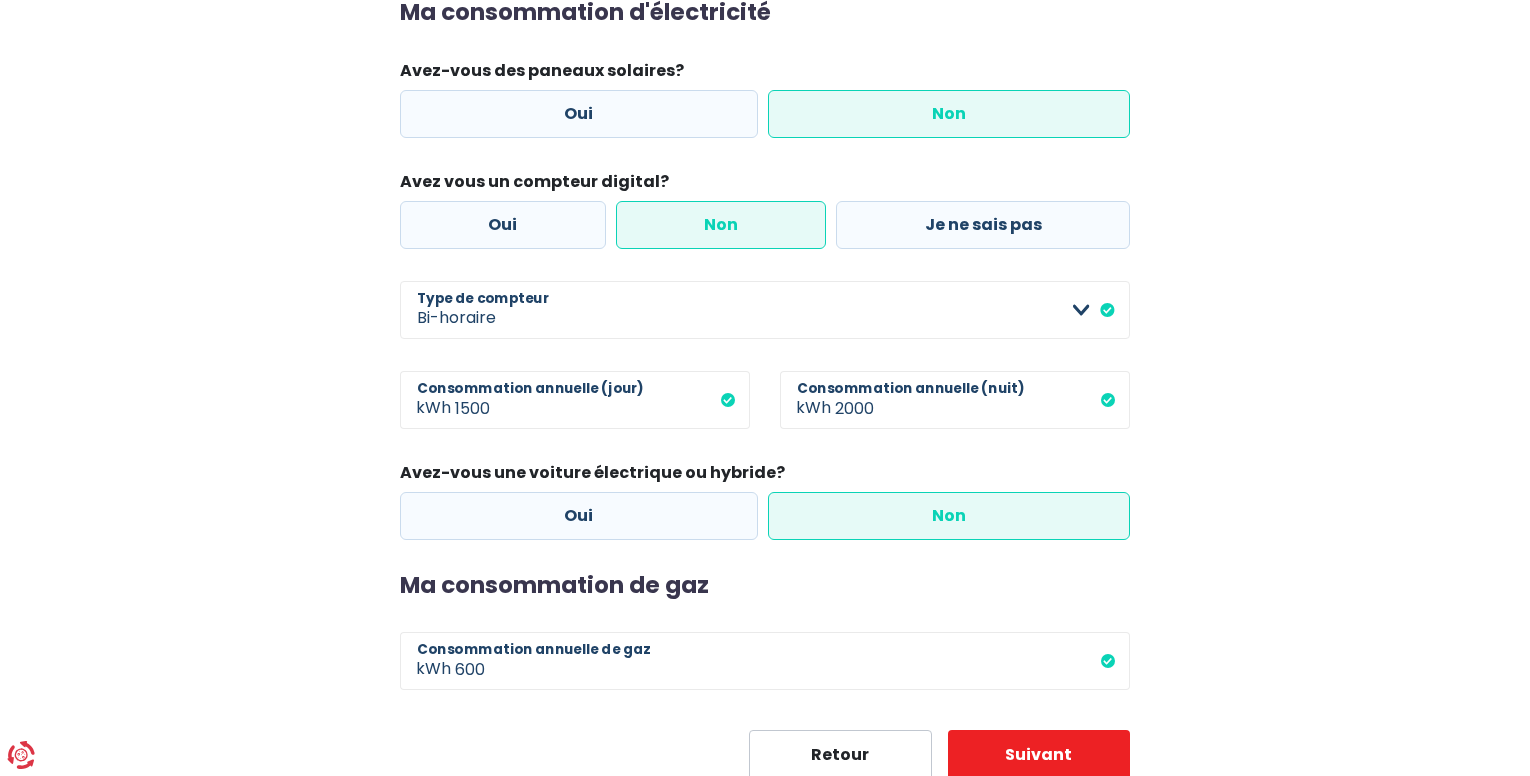 click on "Non" at bounding box center (721, 225) 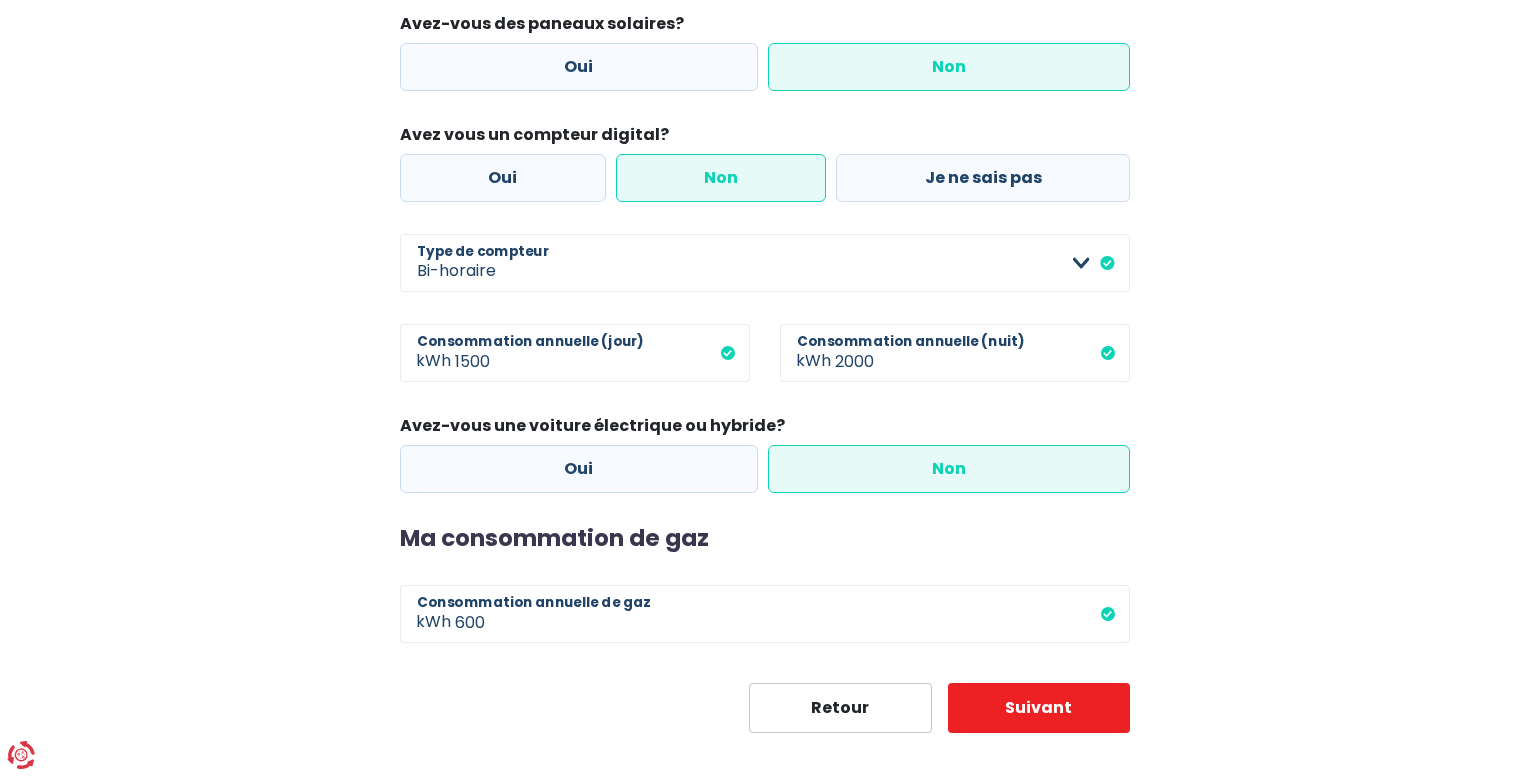scroll, scrollTop: 369, scrollLeft: 0, axis: vertical 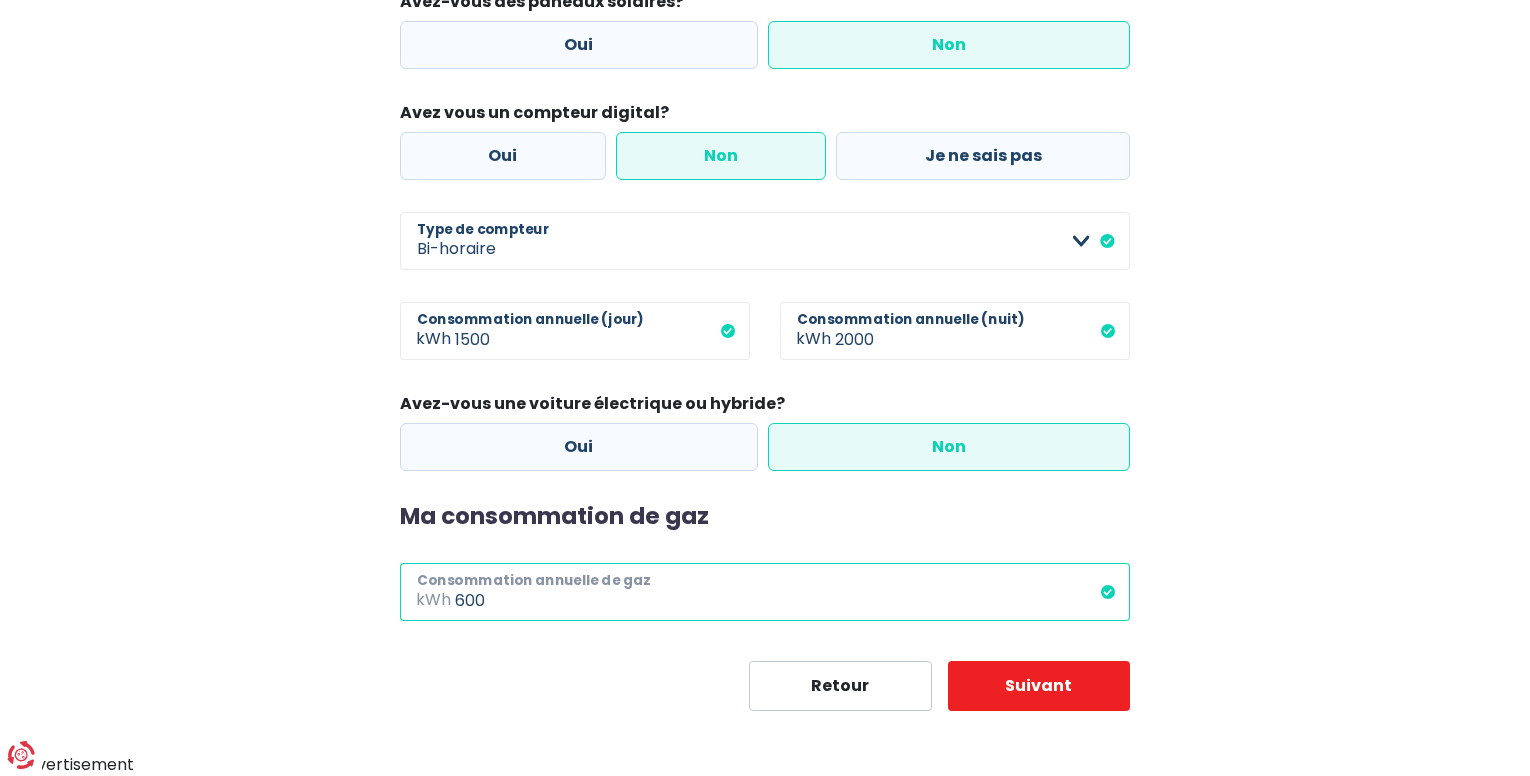 click on "600" at bounding box center [792, 592] 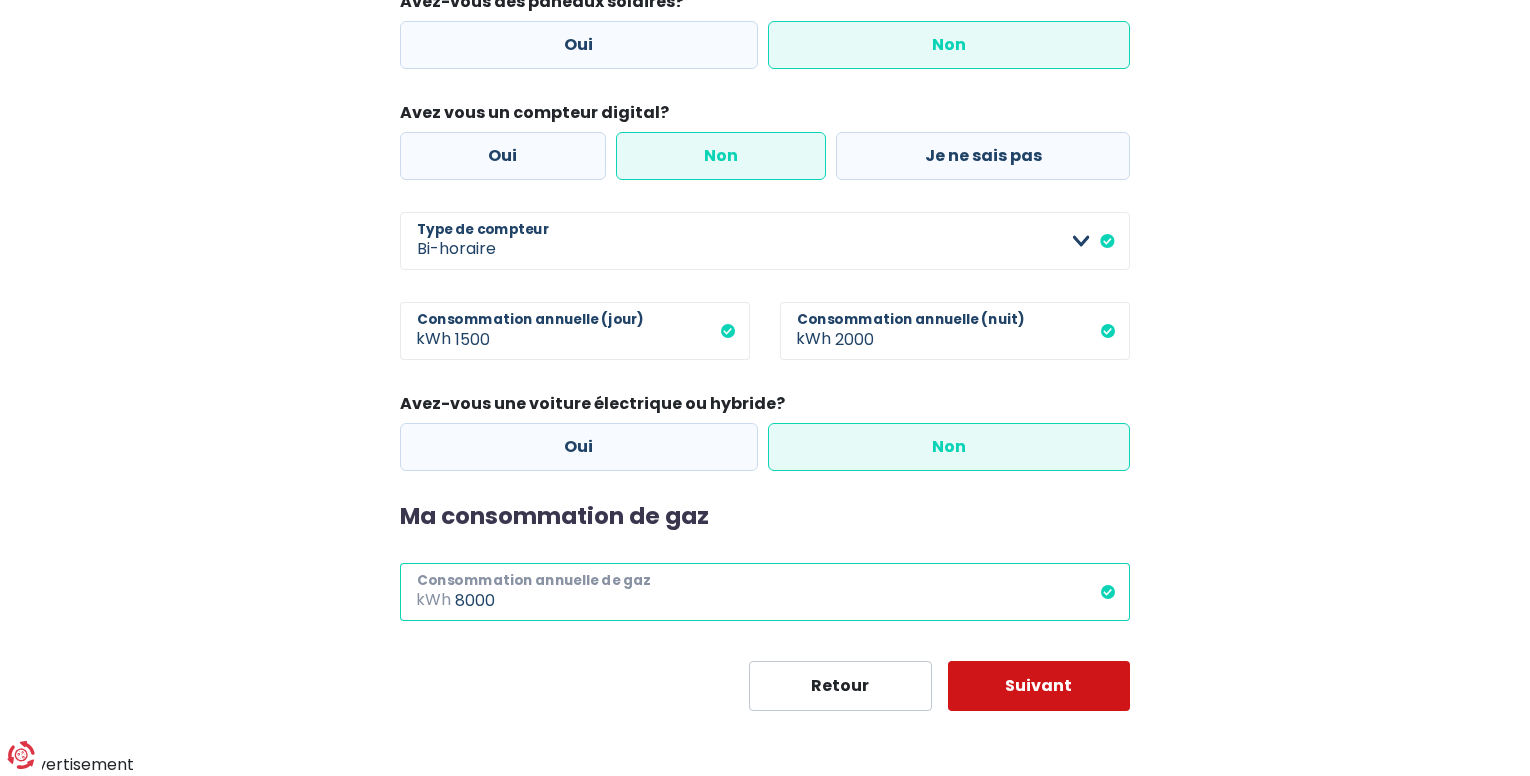 type on "8000" 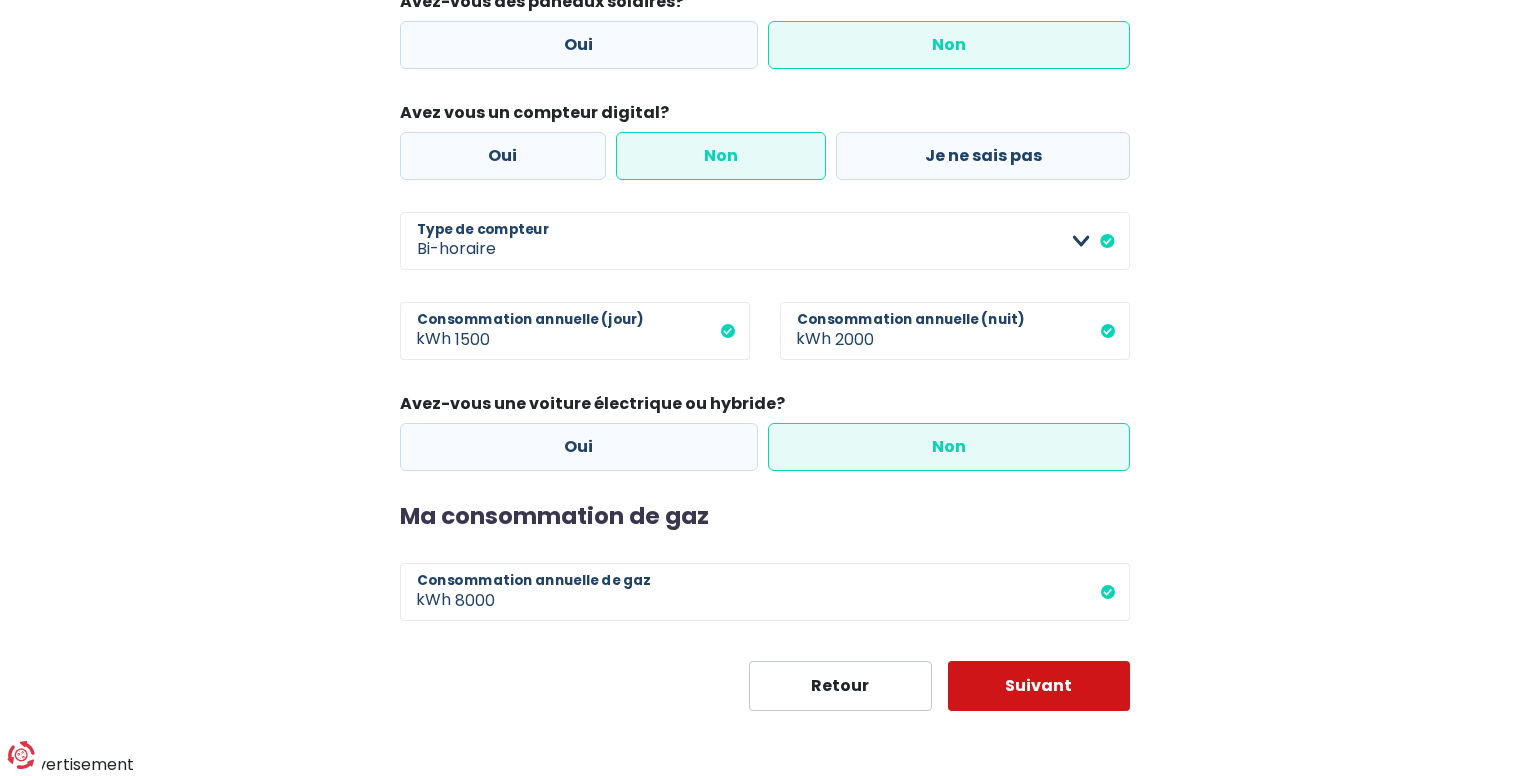 click on "Suivant" at bounding box center (1039, 686) 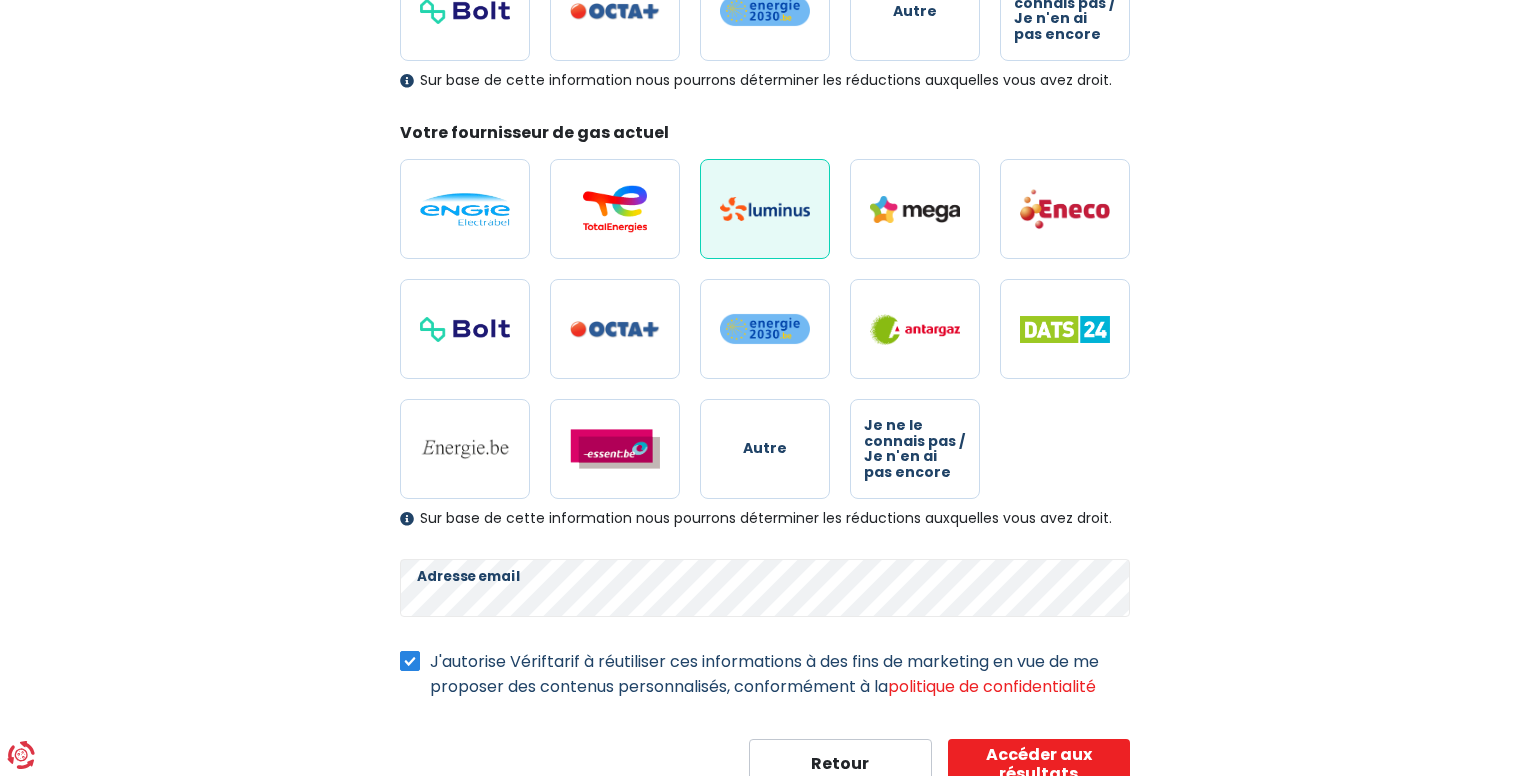 scroll, scrollTop: 547, scrollLeft: 0, axis: vertical 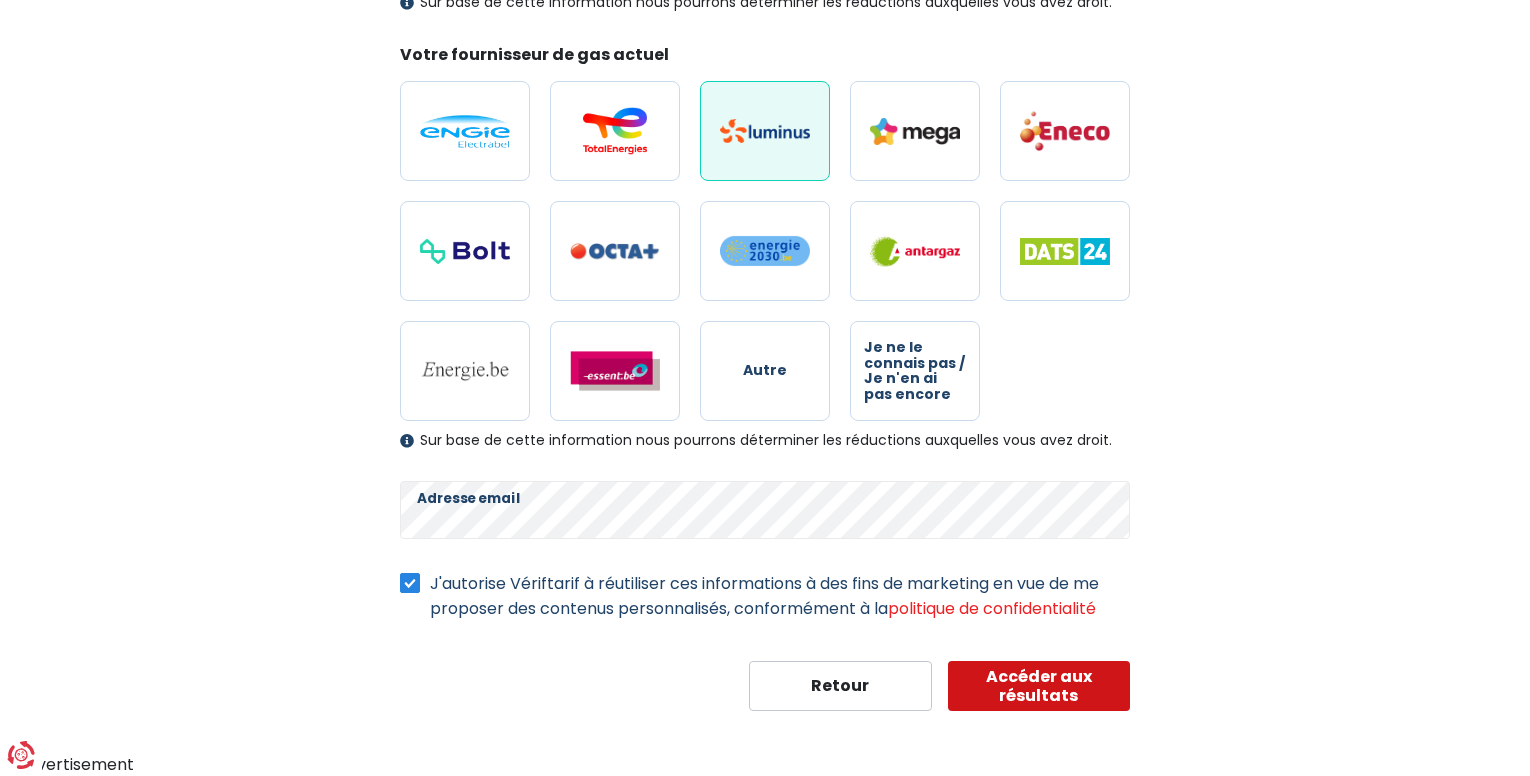 click on "Accéder aux résultats" at bounding box center (1039, 686) 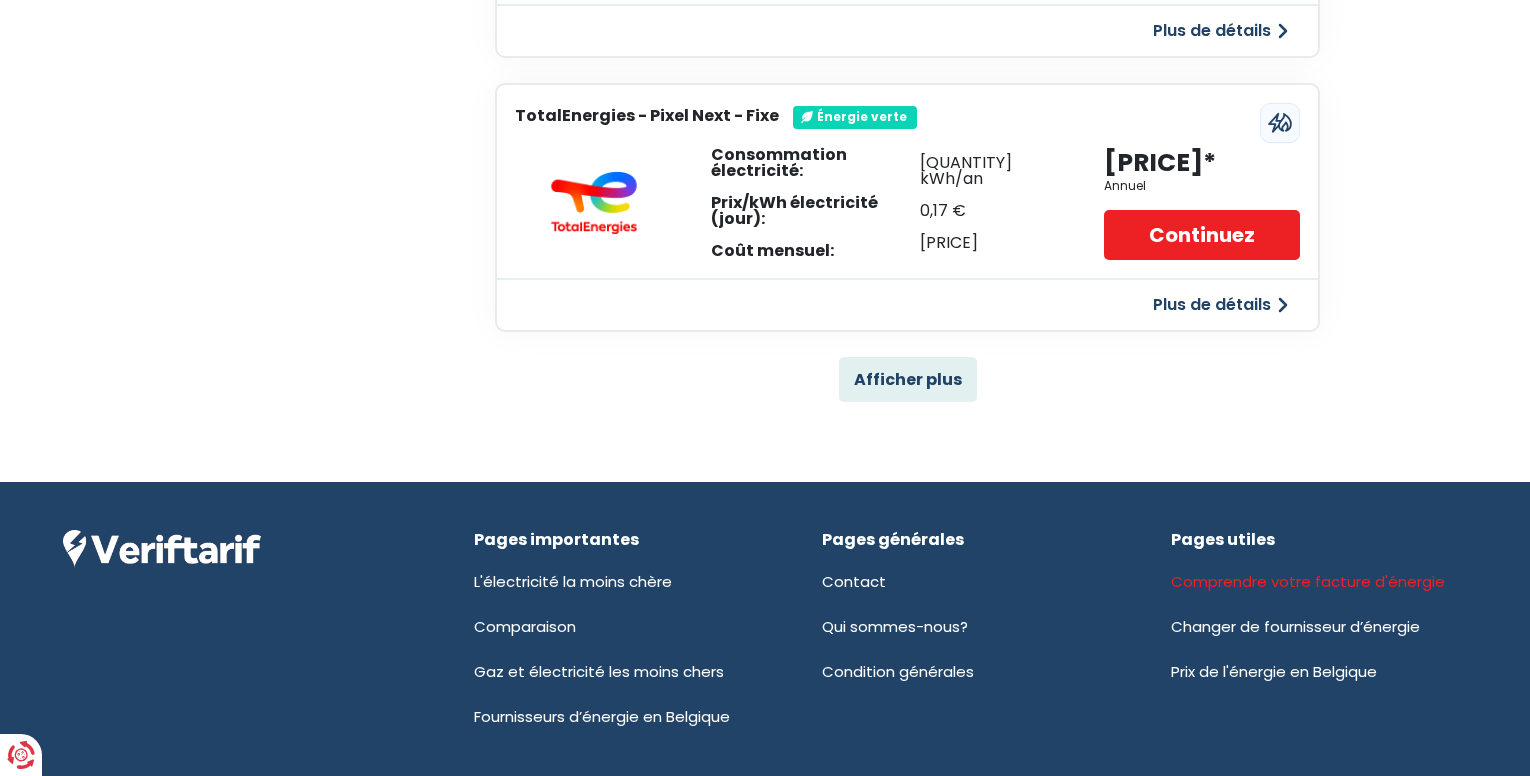 scroll, scrollTop: 1481, scrollLeft: 0, axis: vertical 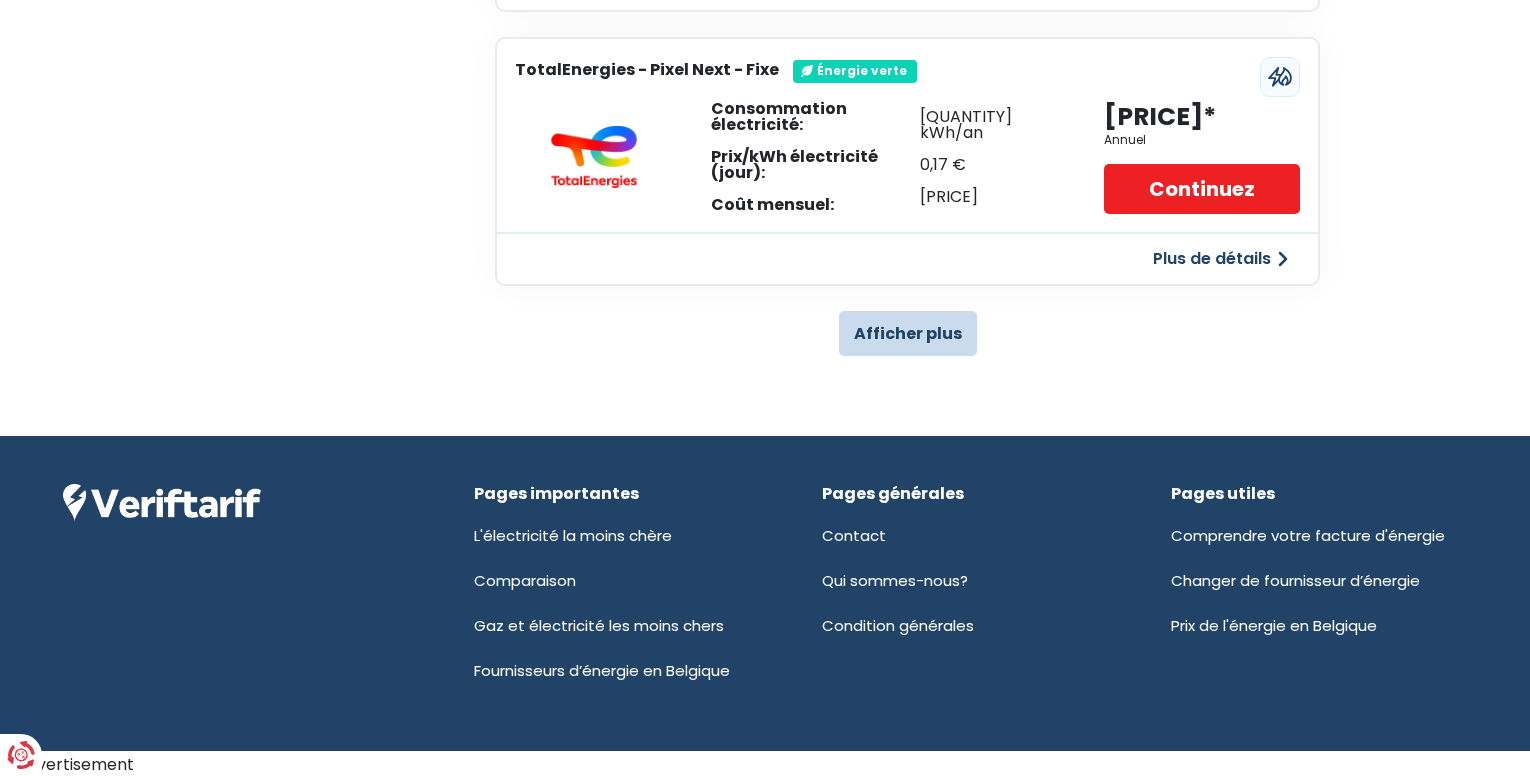 click on "Afficher plus" at bounding box center (908, 333) 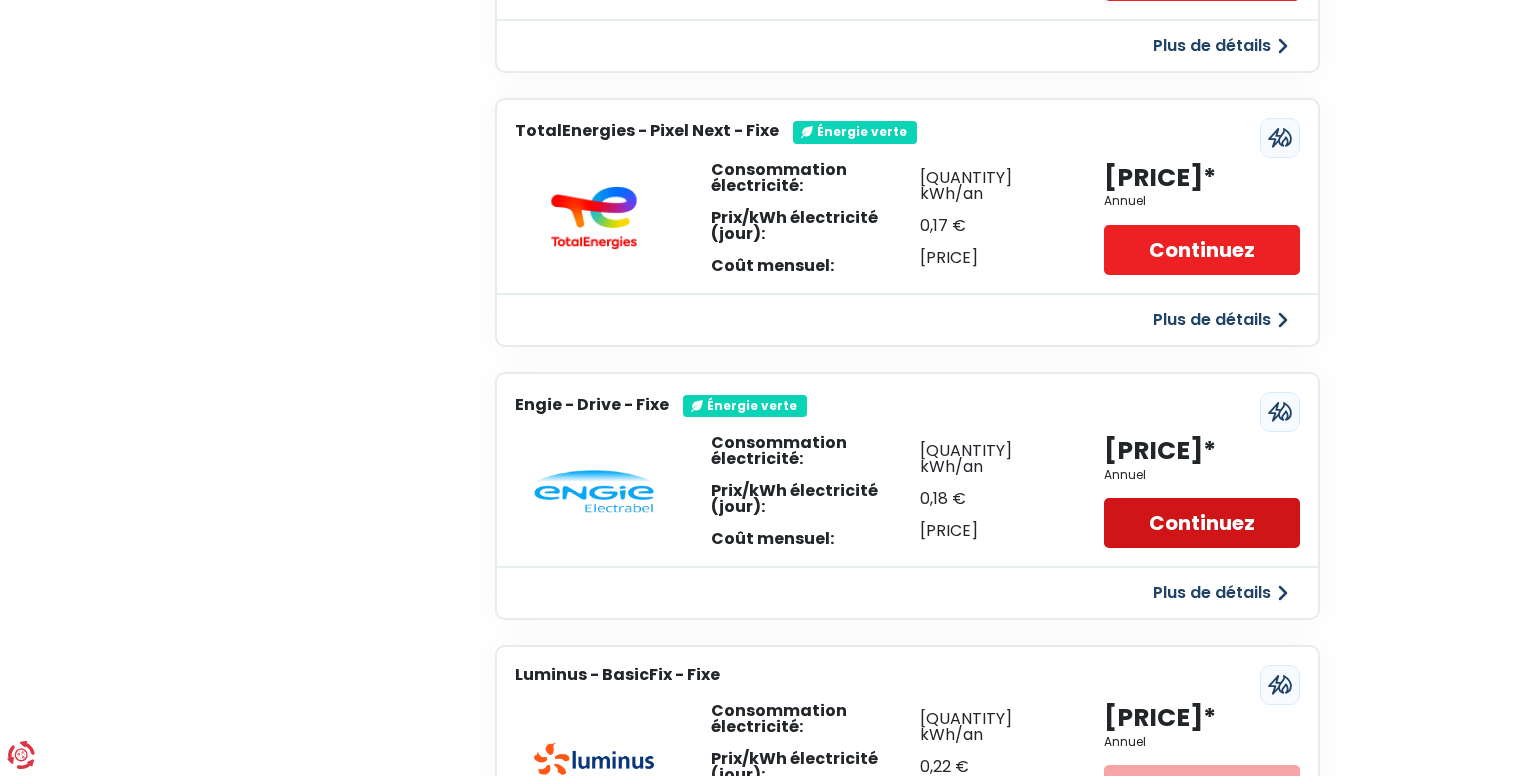 scroll, scrollTop: 1381, scrollLeft: 0, axis: vertical 